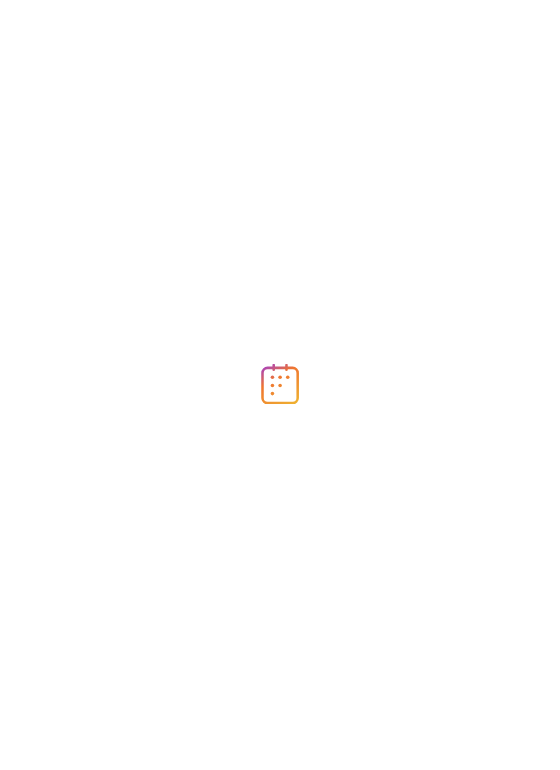 scroll, scrollTop: 0, scrollLeft: 0, axis: both 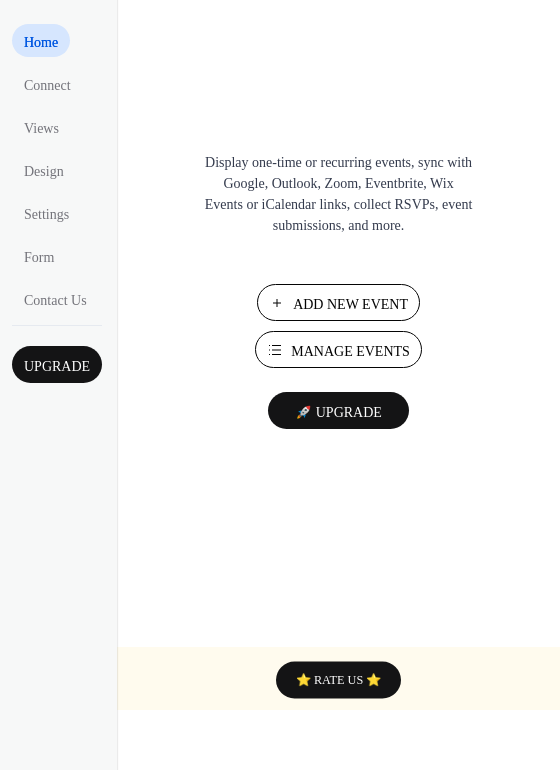 click on "Manage Events" at bounding box center (350, 351) 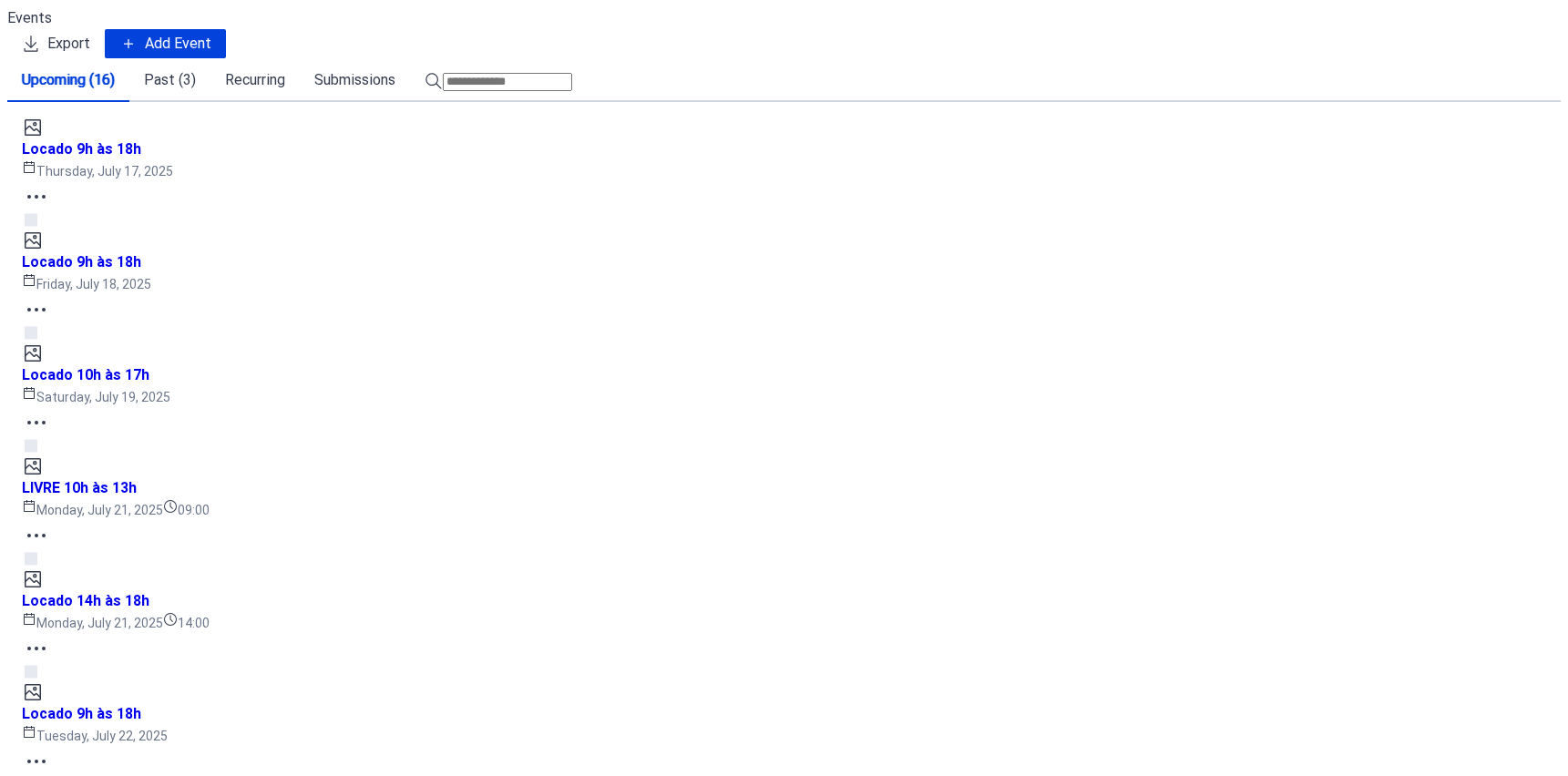 scroll, scrollTop: 0, scrollLeft: 0, axis: both 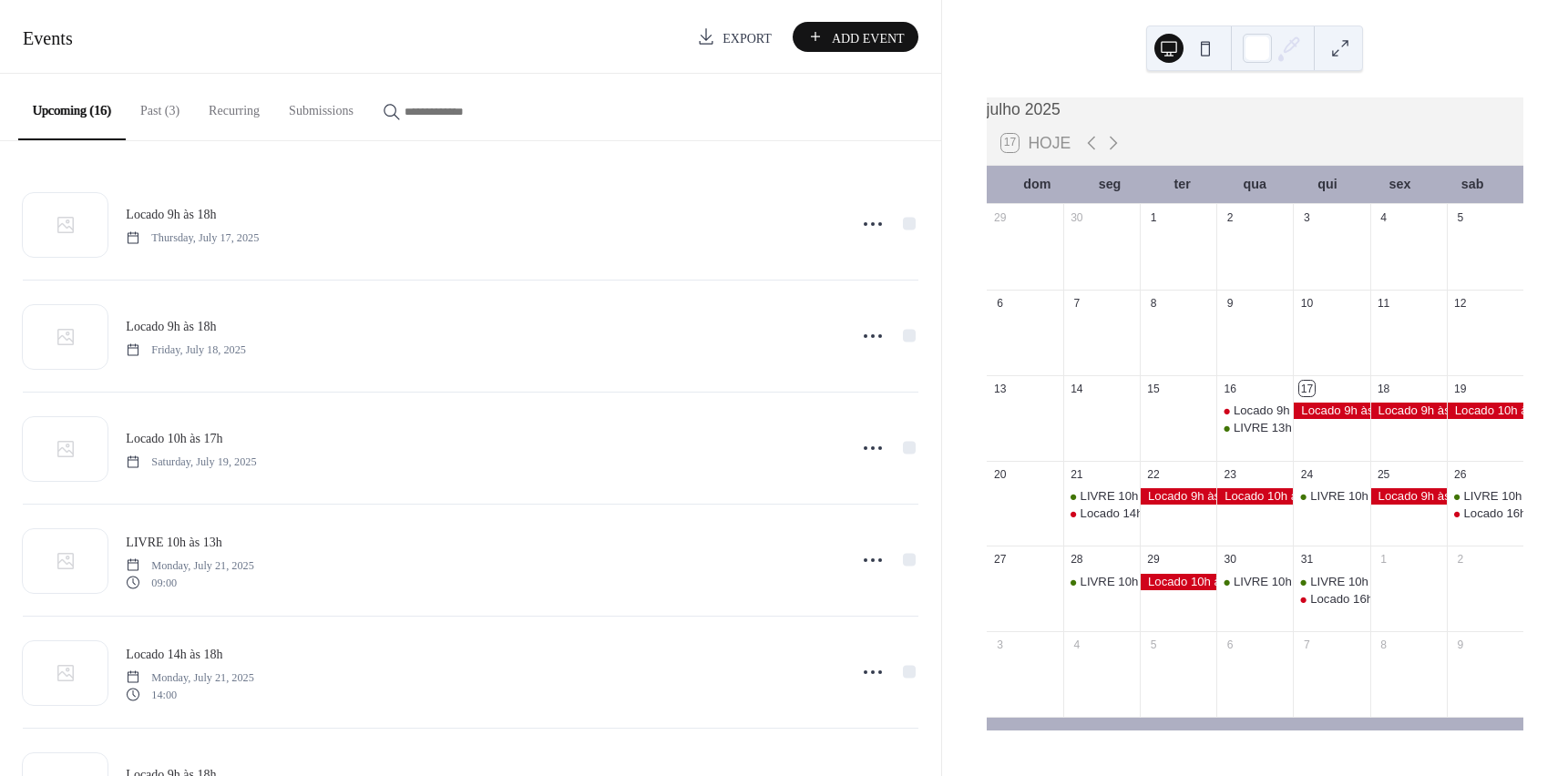 click on "Past (3)" at bounding box center (159, 106) 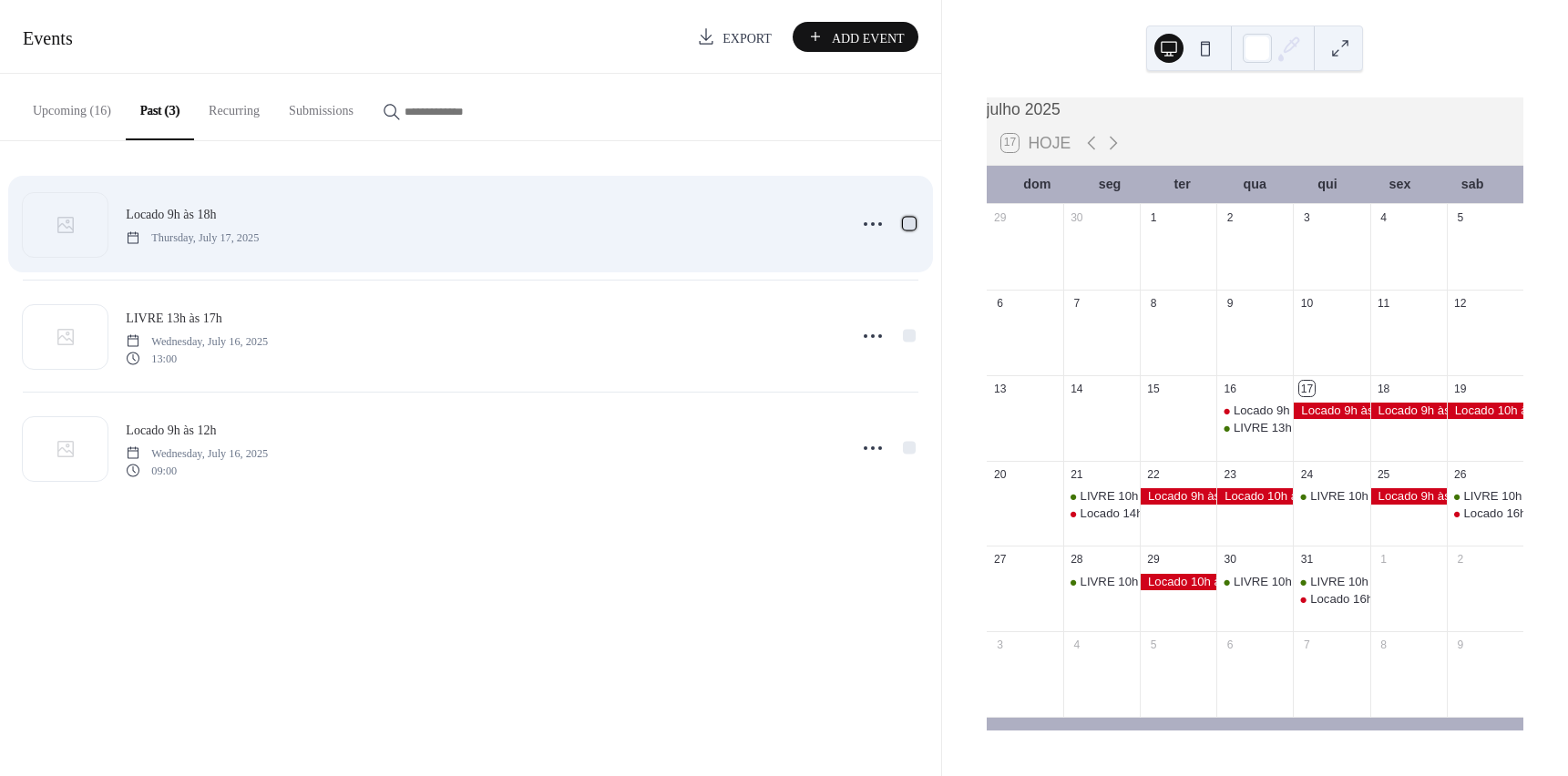 click at bounding box center [909, 223] 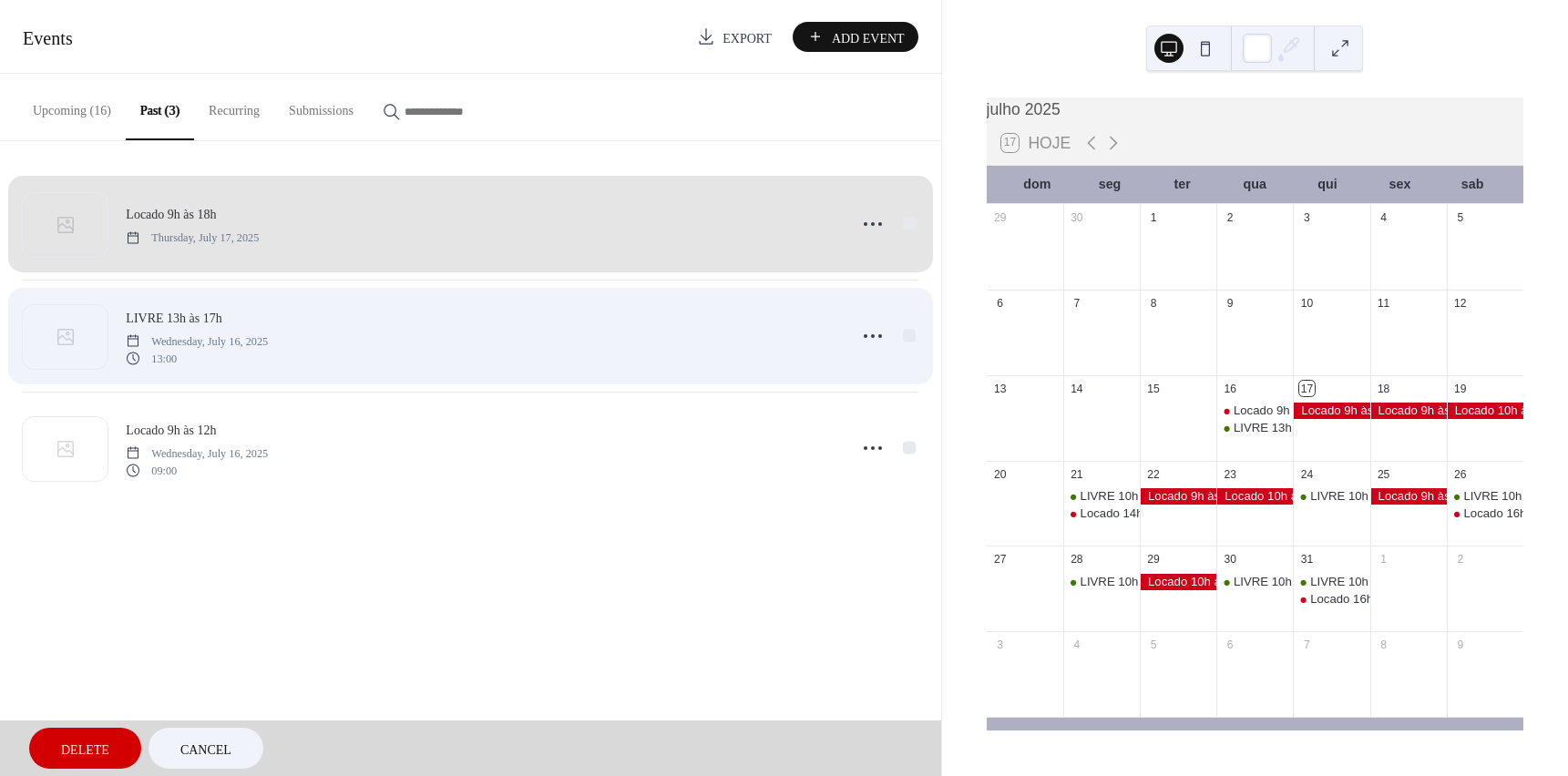click on "LIVRE 13h às 17h Wednesday, [MONTH] 16, 2025 13:00" at bounding box center [470, 335] 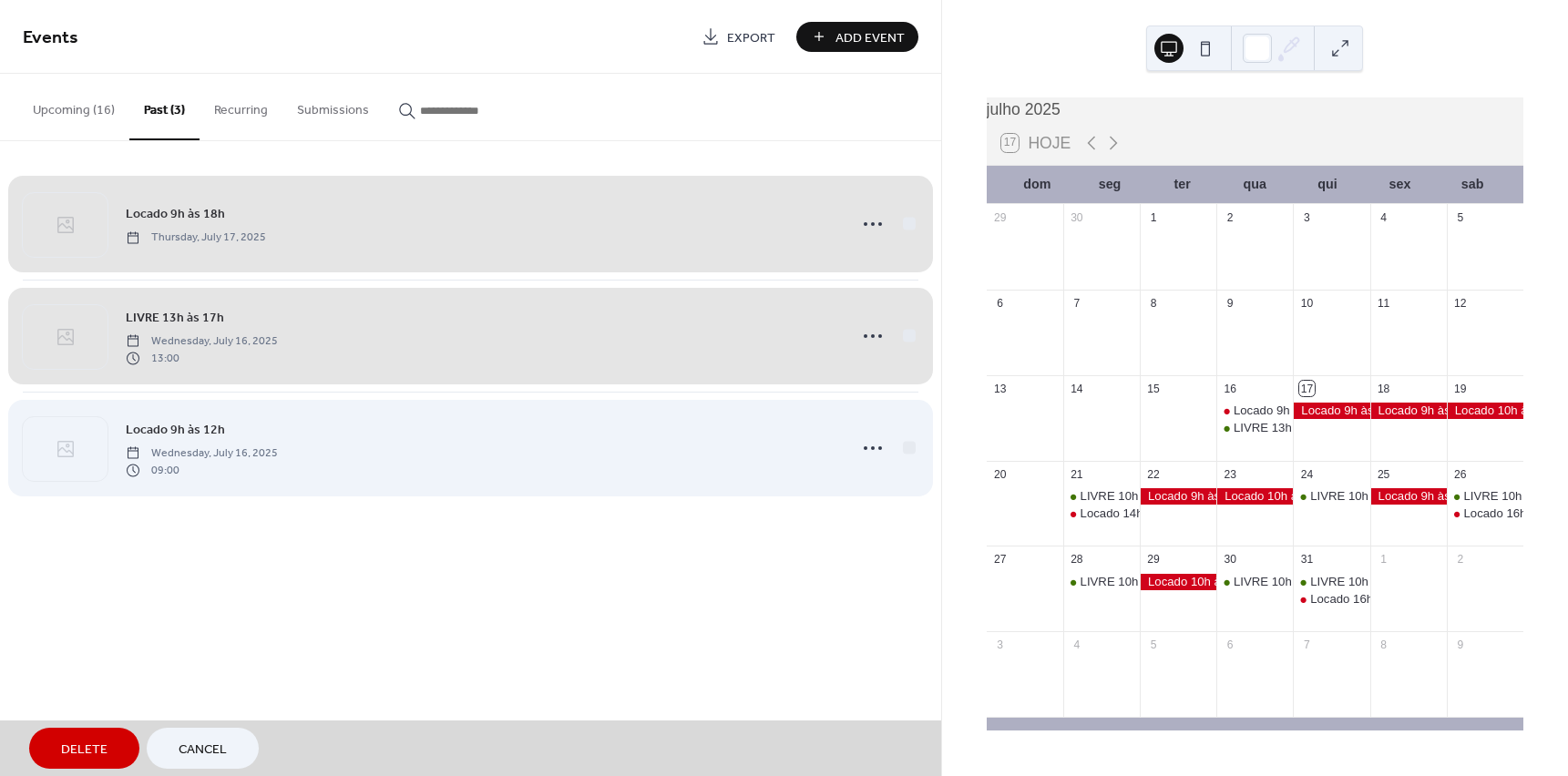 click on "Locado 9h às 12h Wednesday, [MONTH] 16, 2025 09:00" at bounding box center (470, 447) 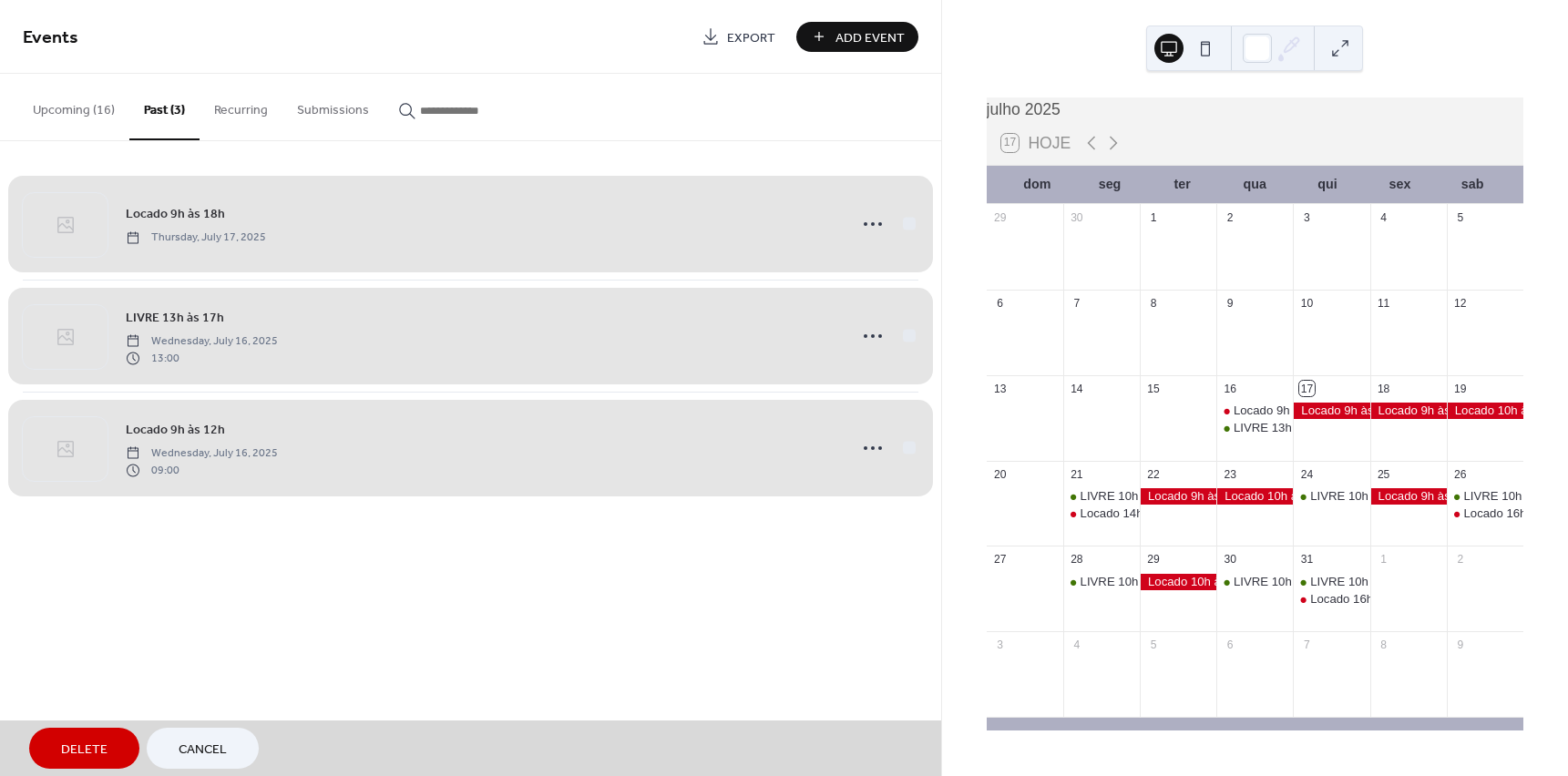 click on "Delete" at bounding box center (84, 750) 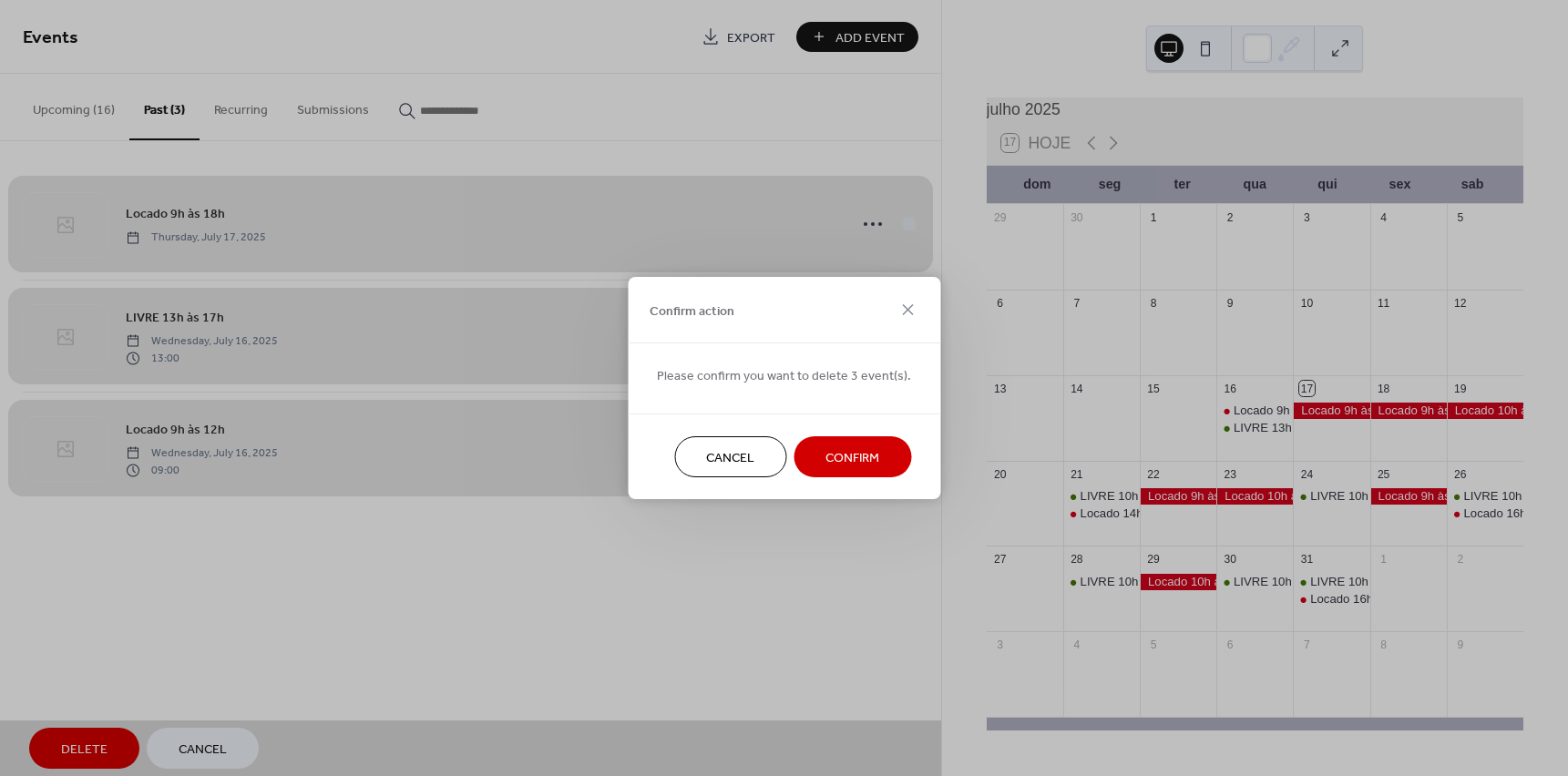 click on "Confirm" at bounding box center (852, 458) 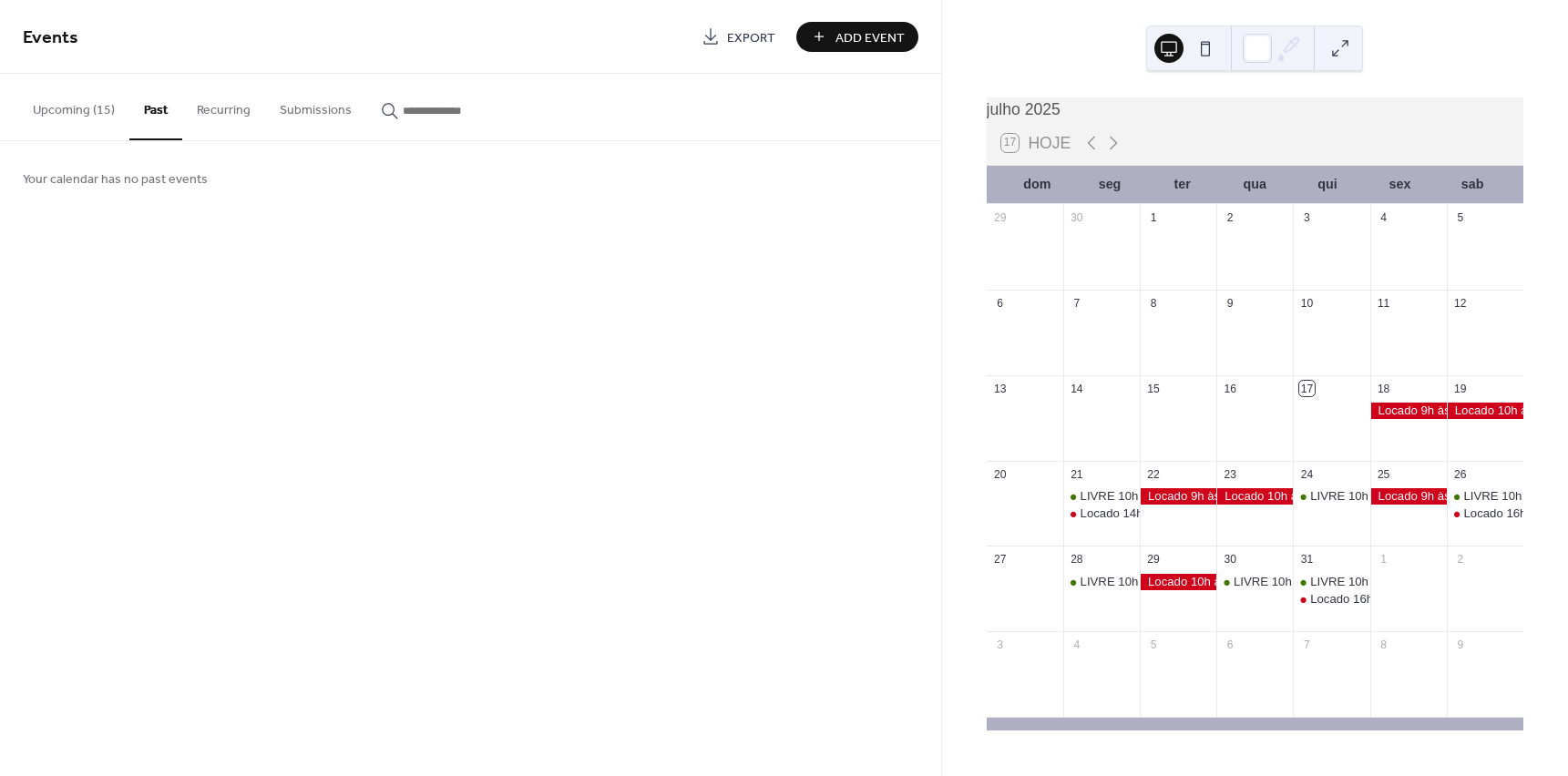 click on "Upcoming (15)" at bounding box center [74, 106] 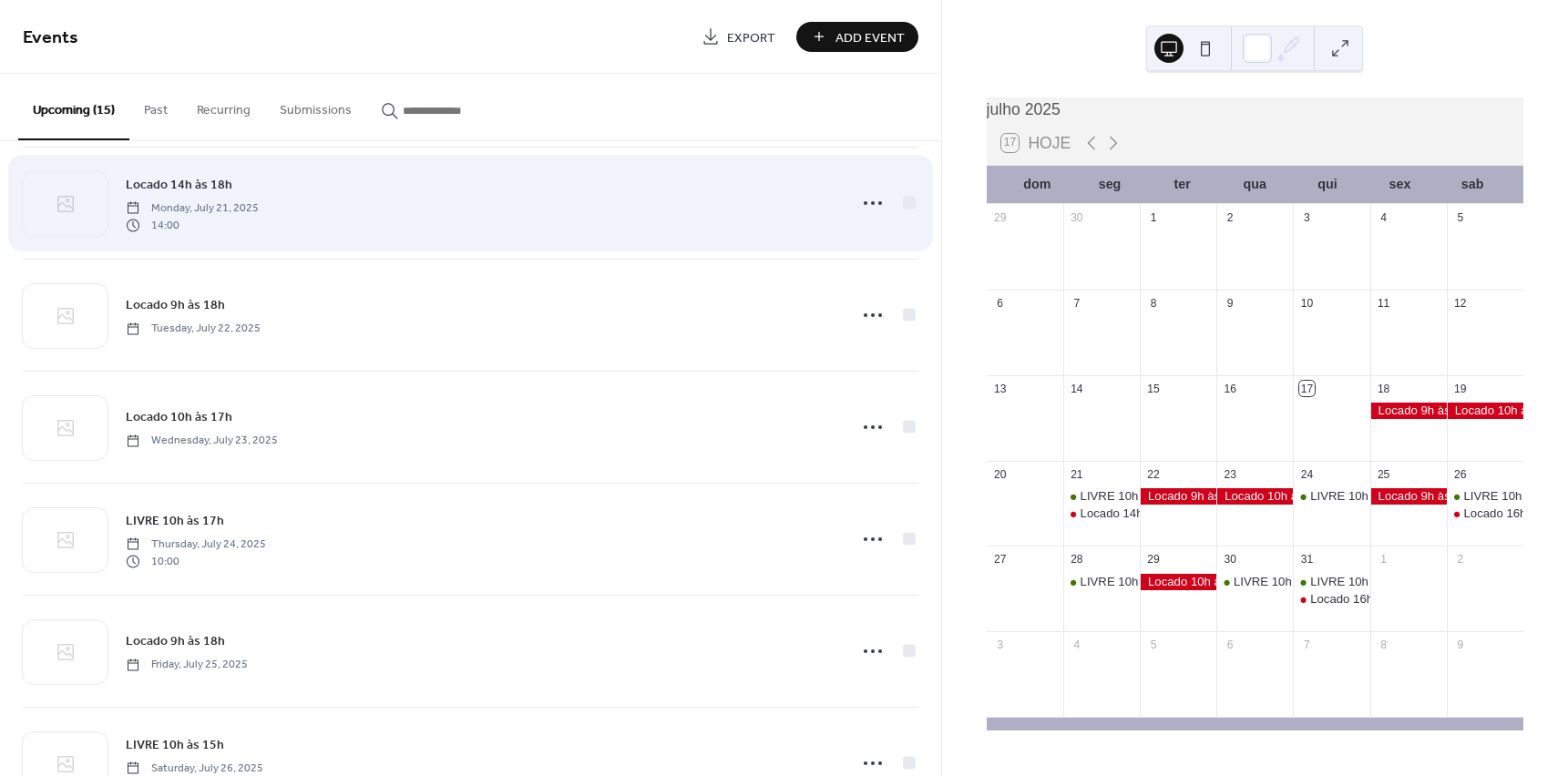 scroll, scrollTop: 364, scrollLeft: 0, axis: vertical 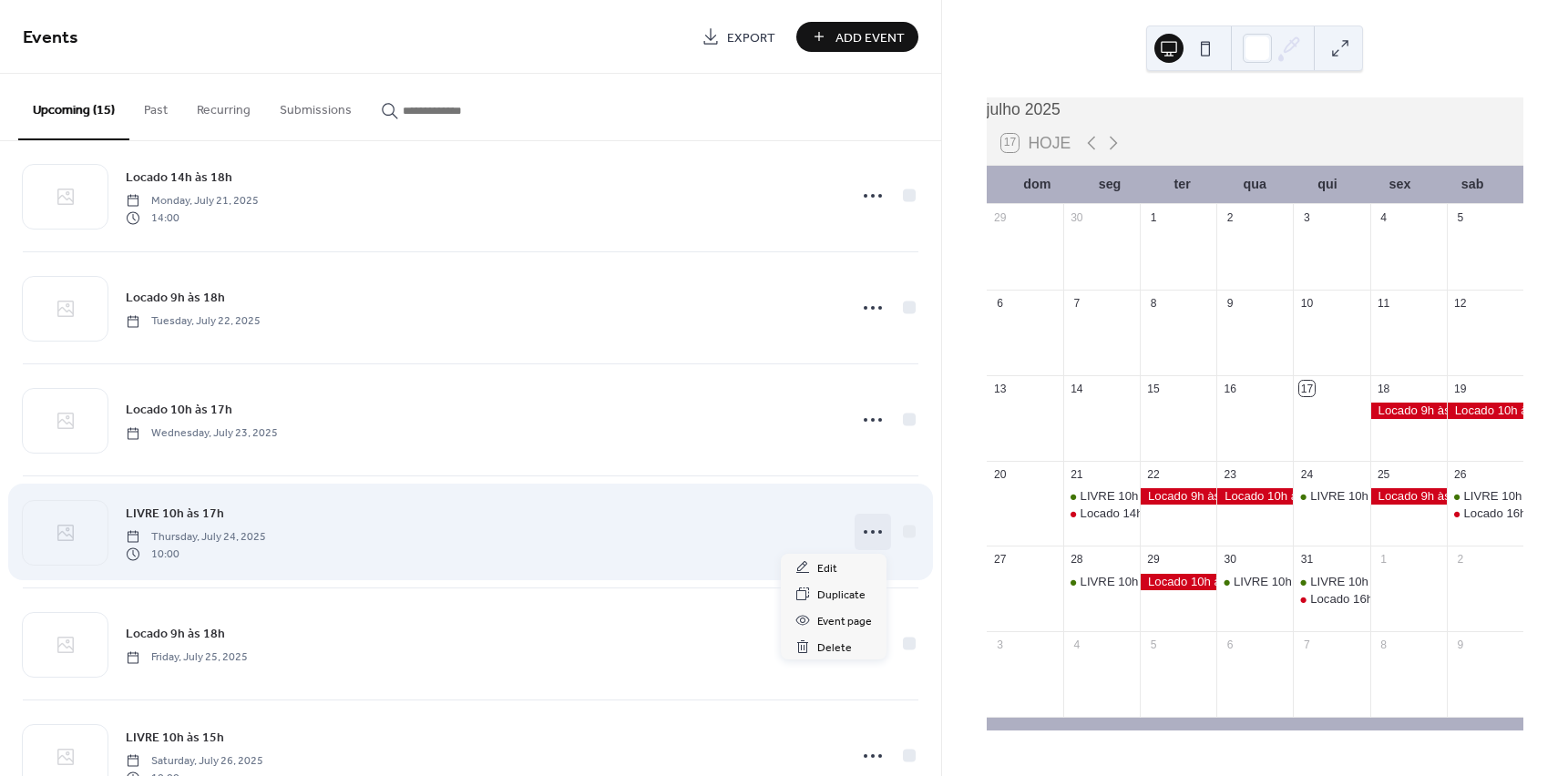 click 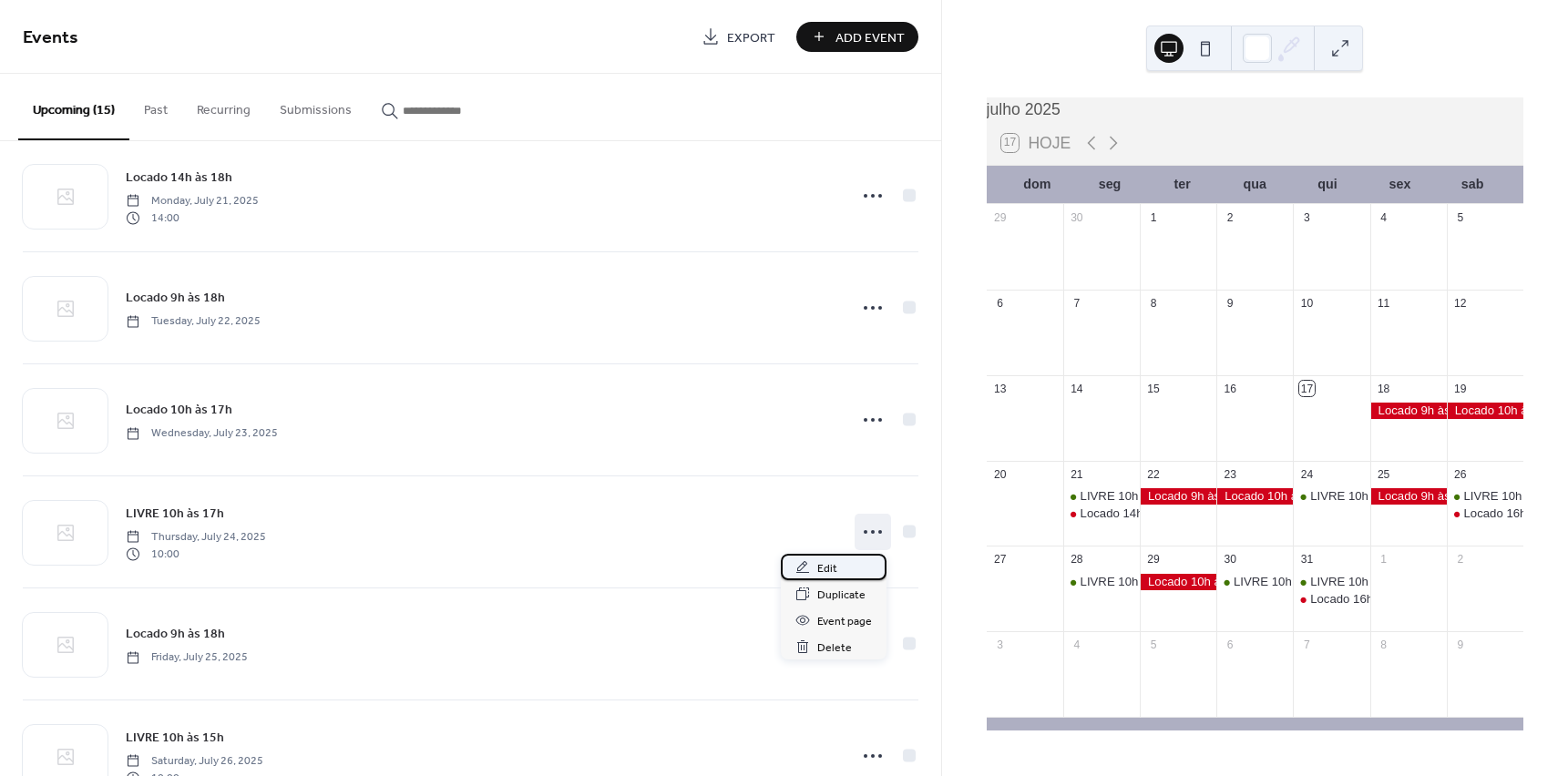 click on "Edit" at bounding box center [827, 568] 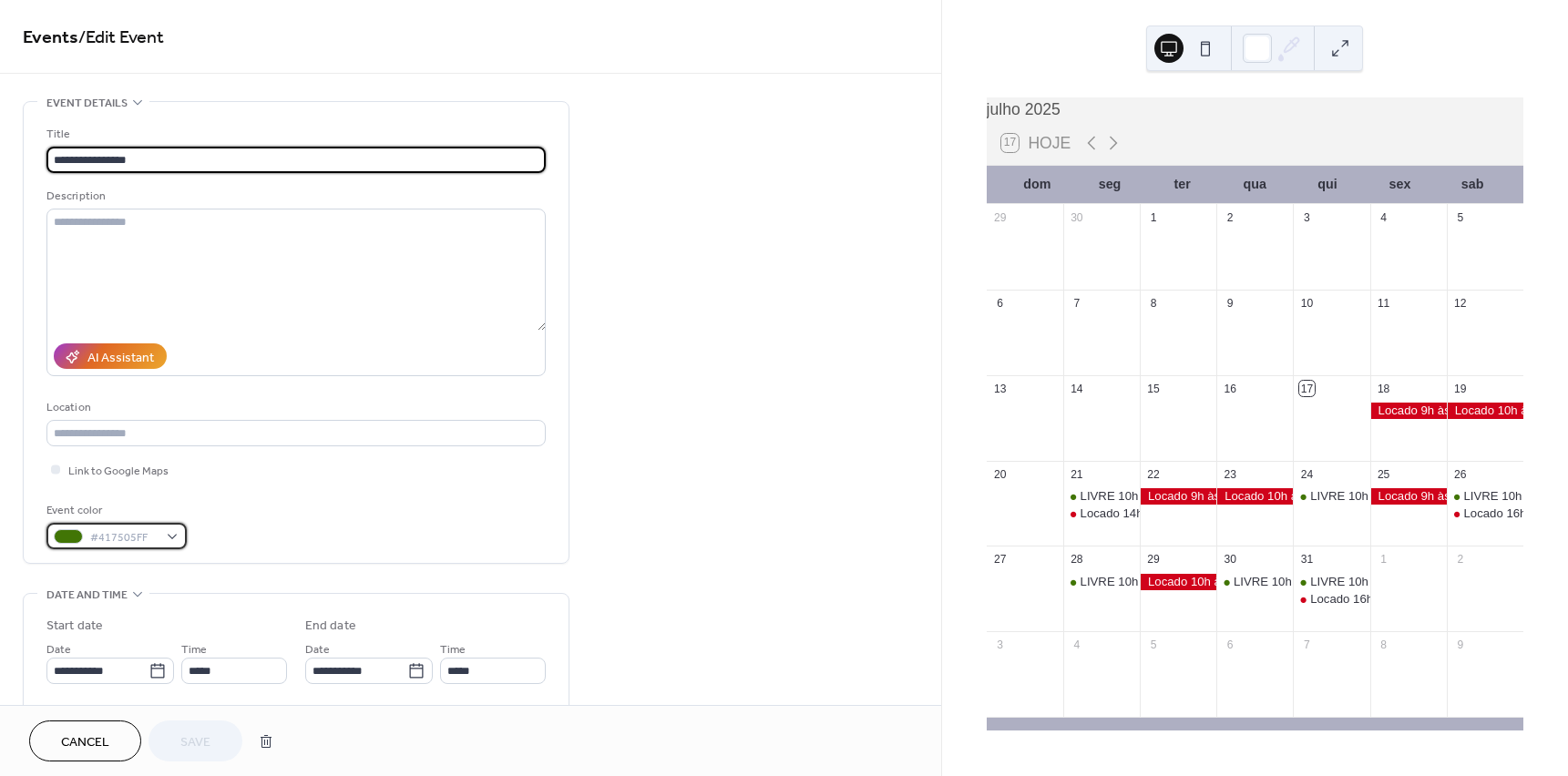 click on "#417505FF" at bounding box center [117, 536] 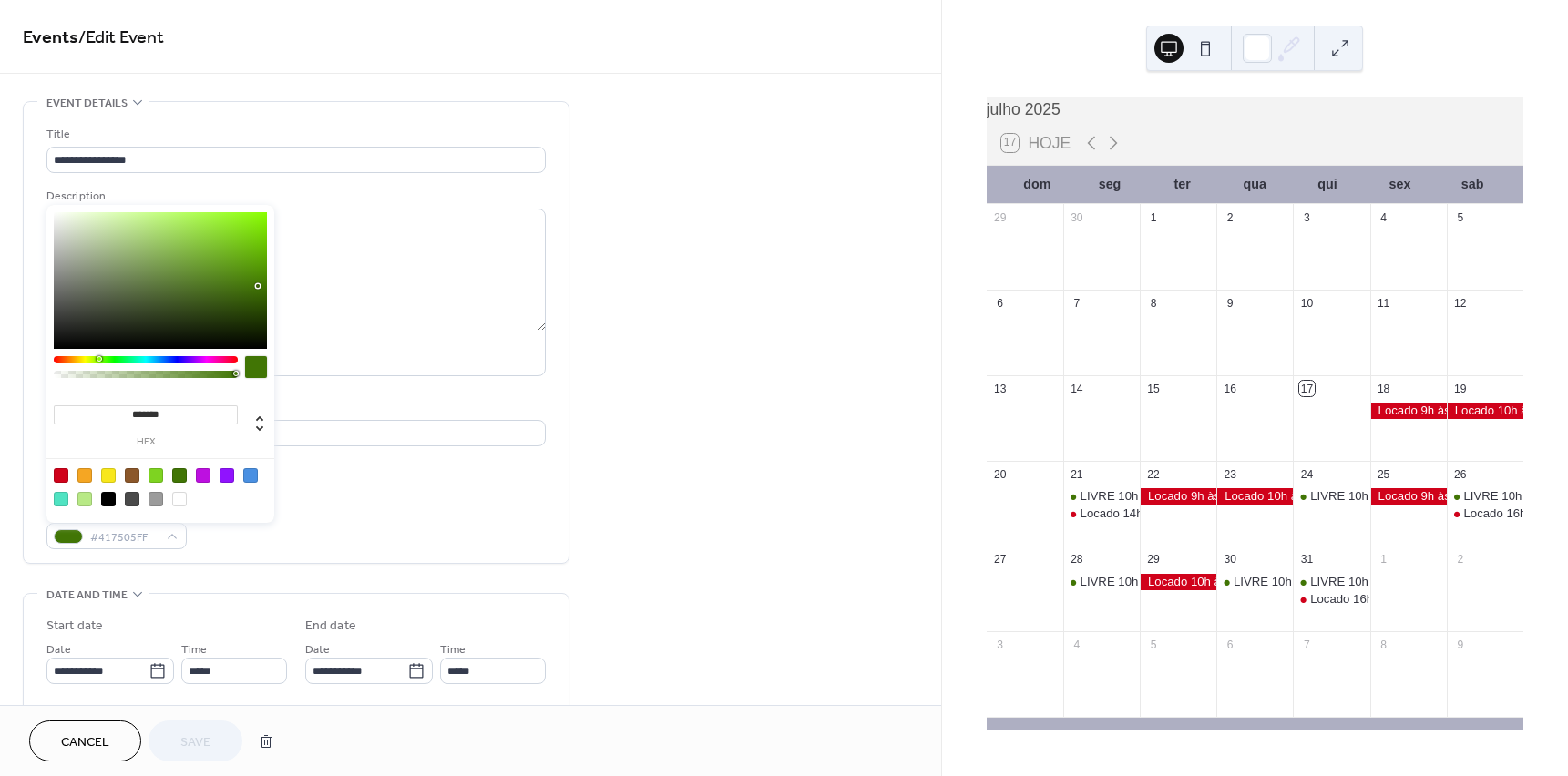 click at bounding box center [61, 475] 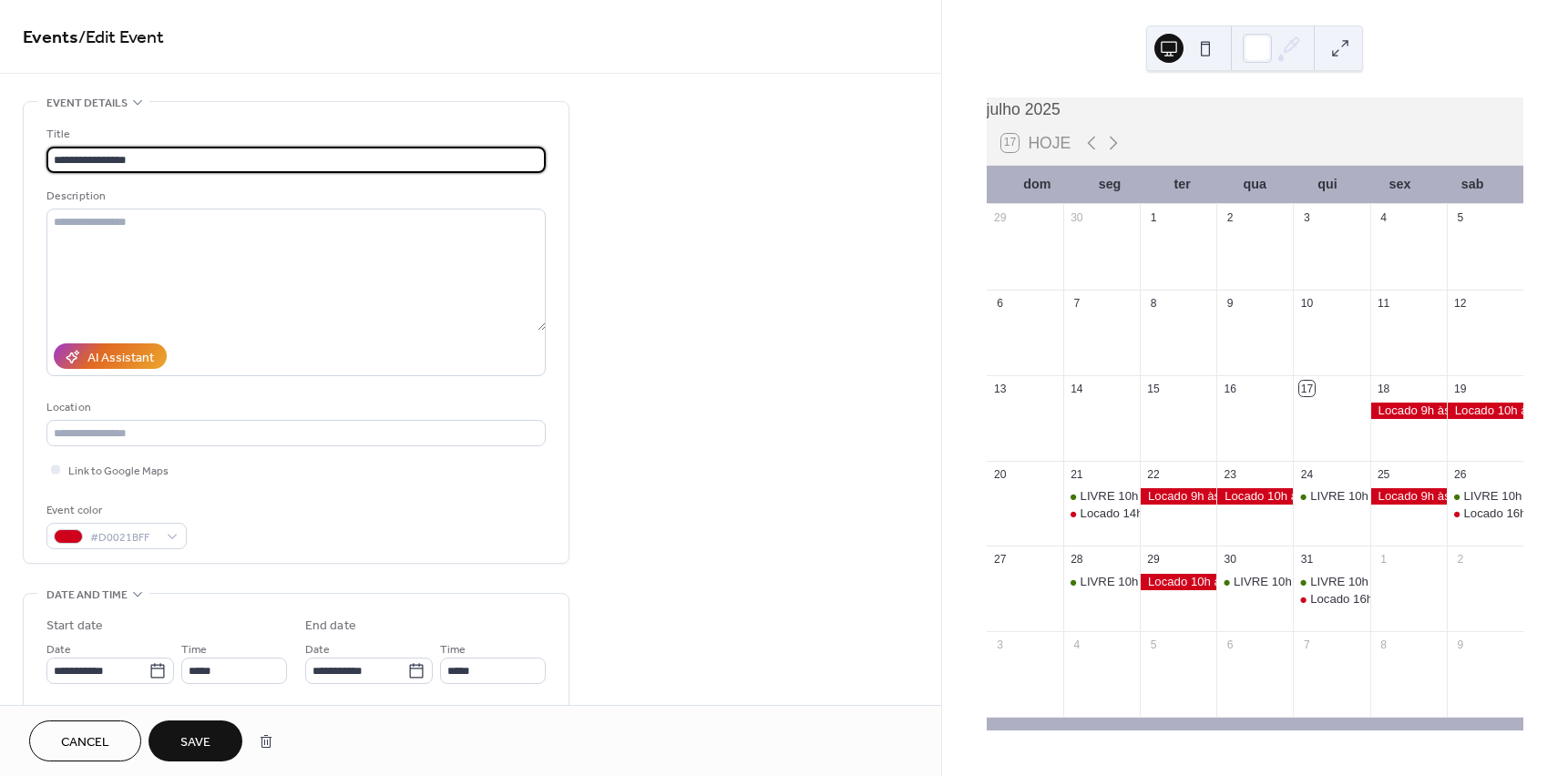 drag, startPoint x: 11, startPoint y: 158, endPoint x: 1, endPoint y: 158, distance: 10 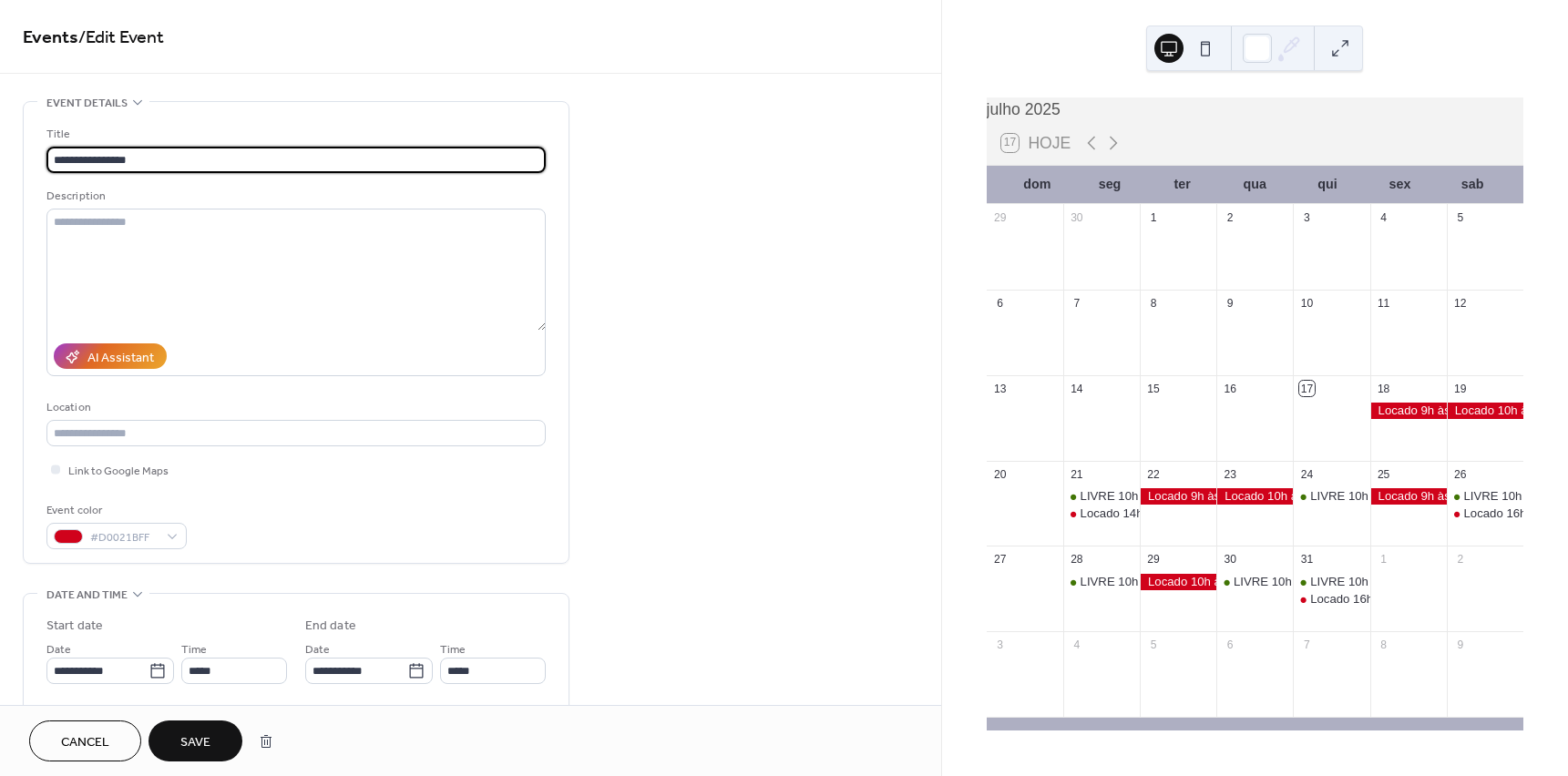 click on "**********" at bounding box center [470, 656] 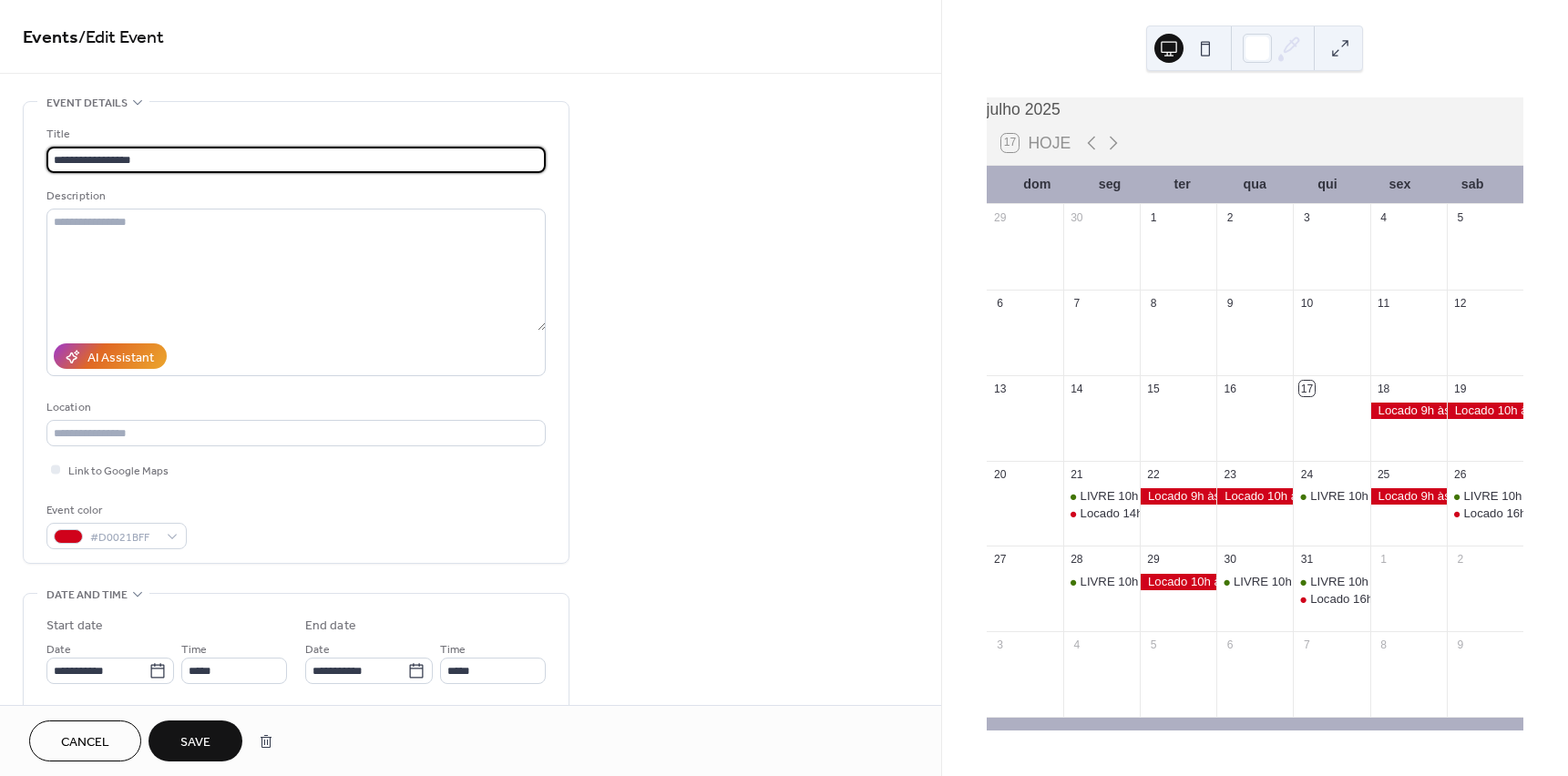 type on "**********" 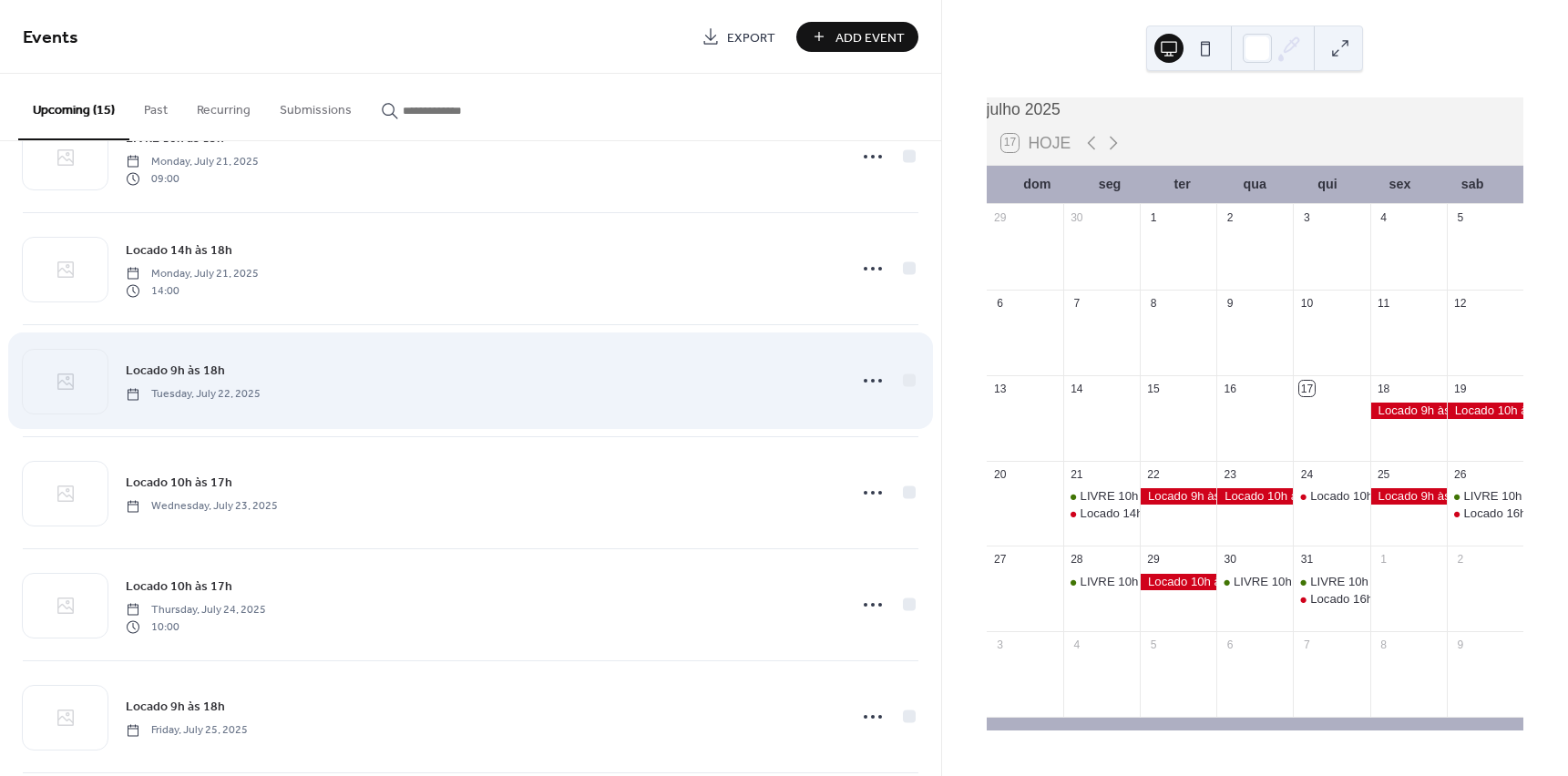 scroll, scrollTop: 364, scrollLeft: 0, axis: vertical 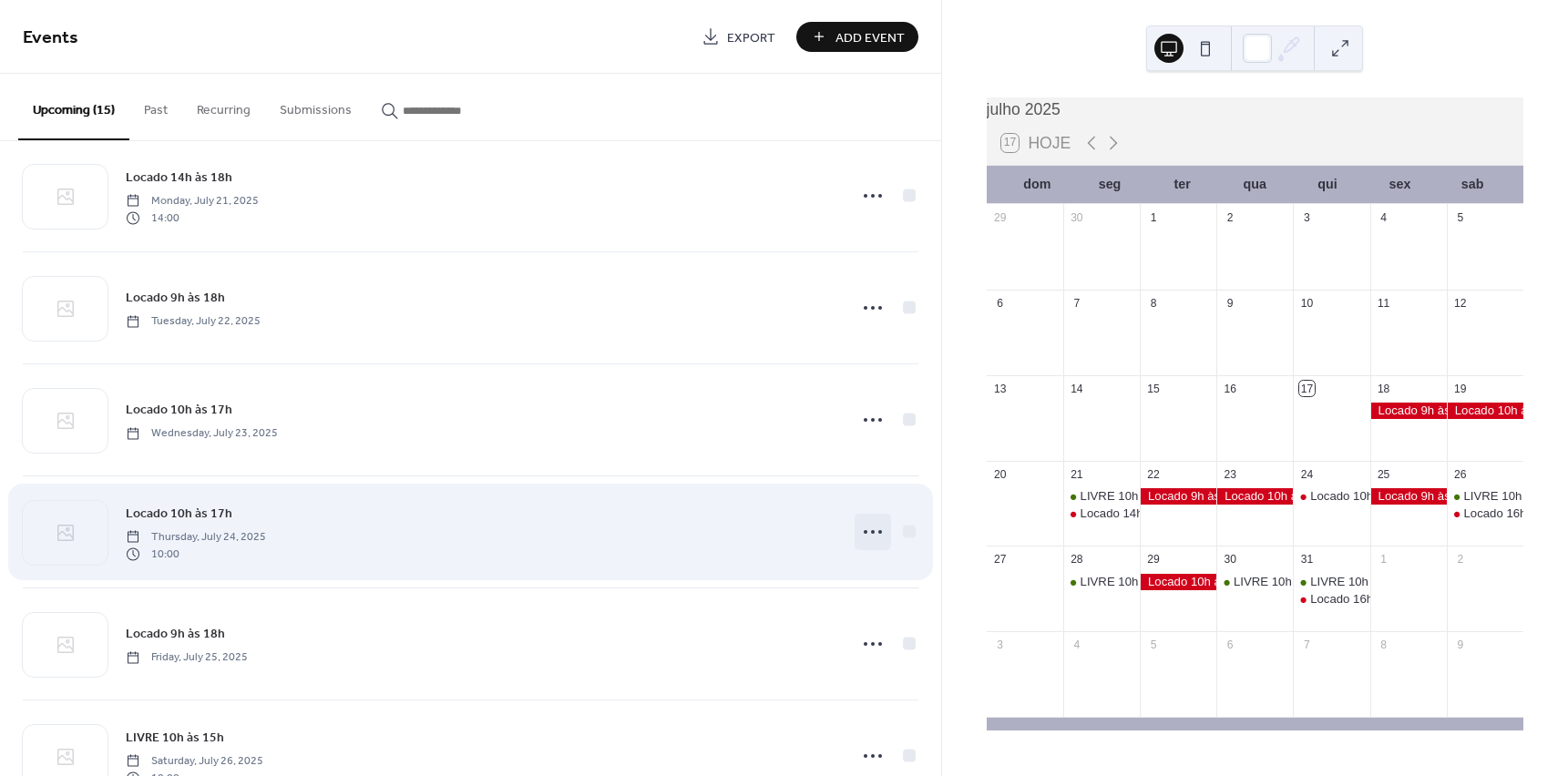 click 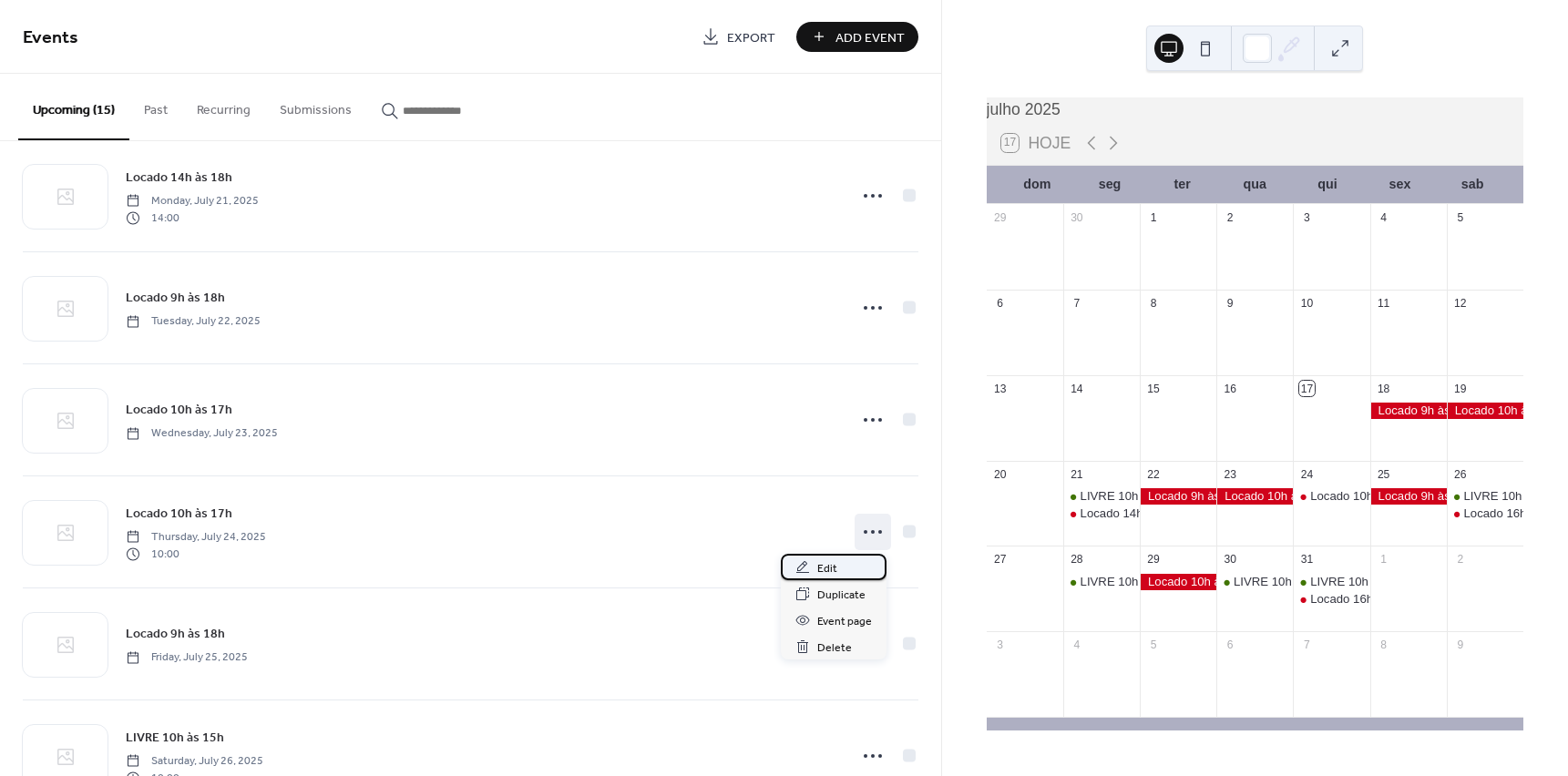 click on "Edit" at bounding box center [827, 568] 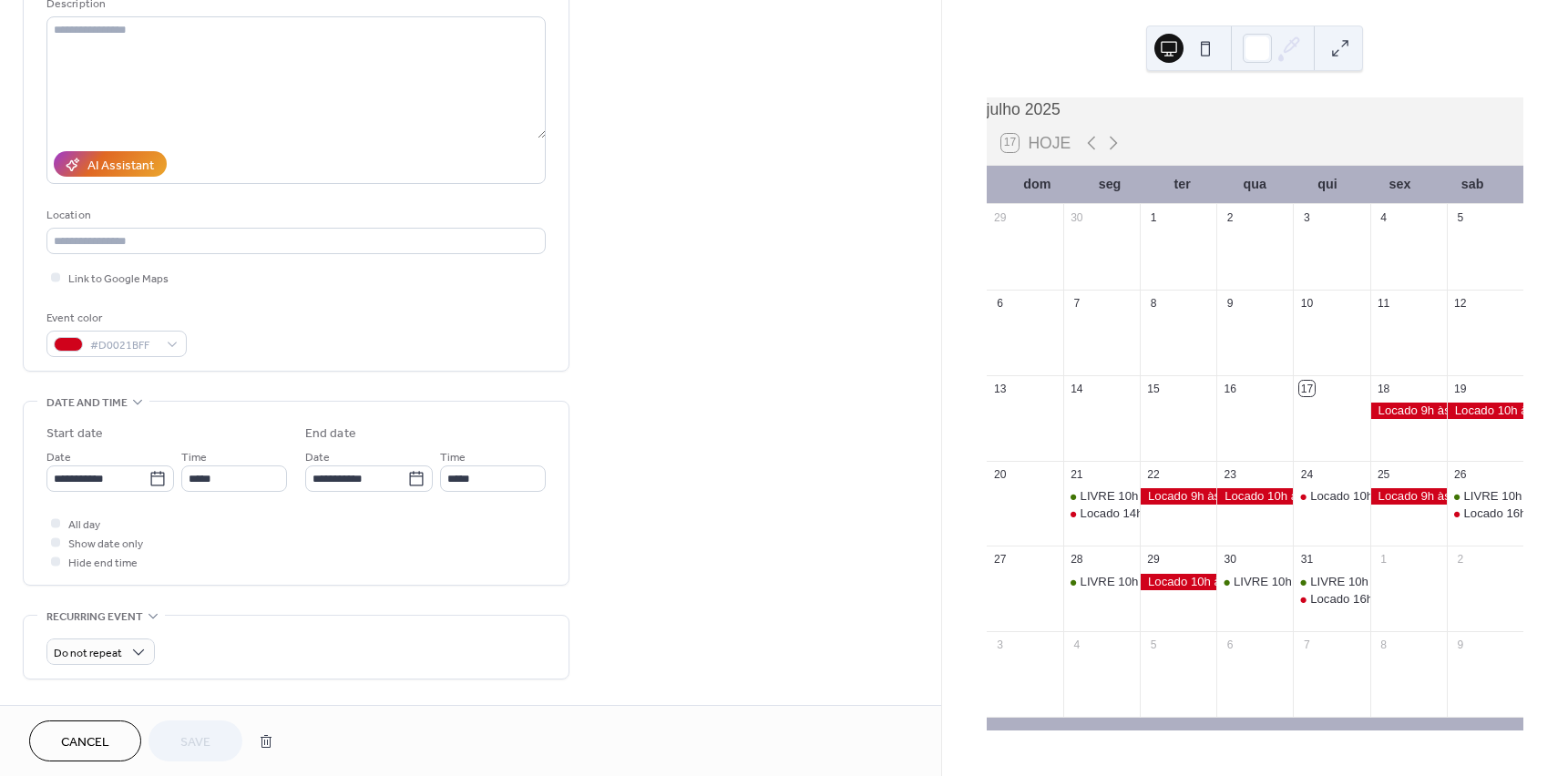 scroll, scrollTop: 273, scrollLeft: 0, axis: vertical 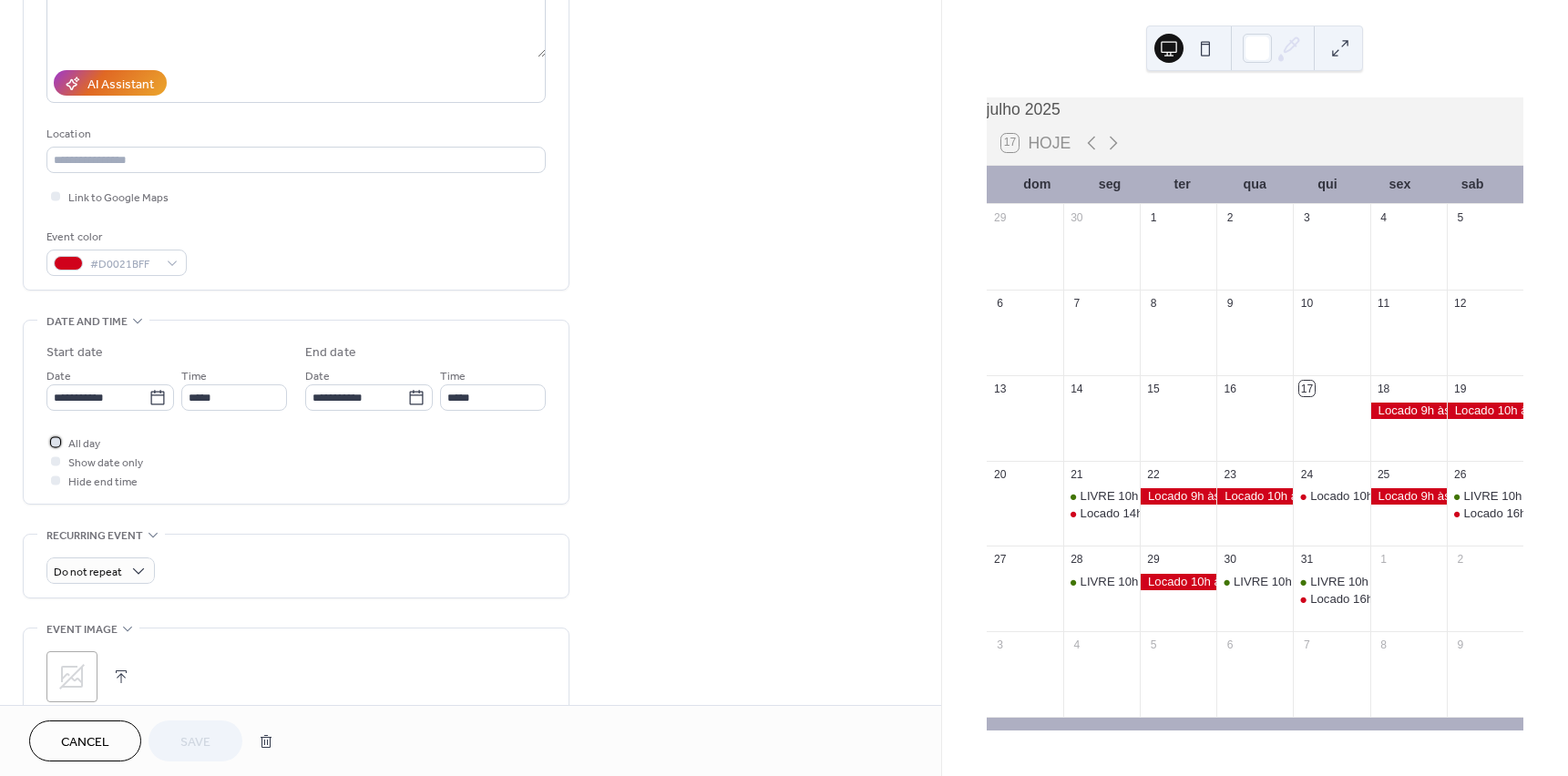 click at bounding box center [56, 442] 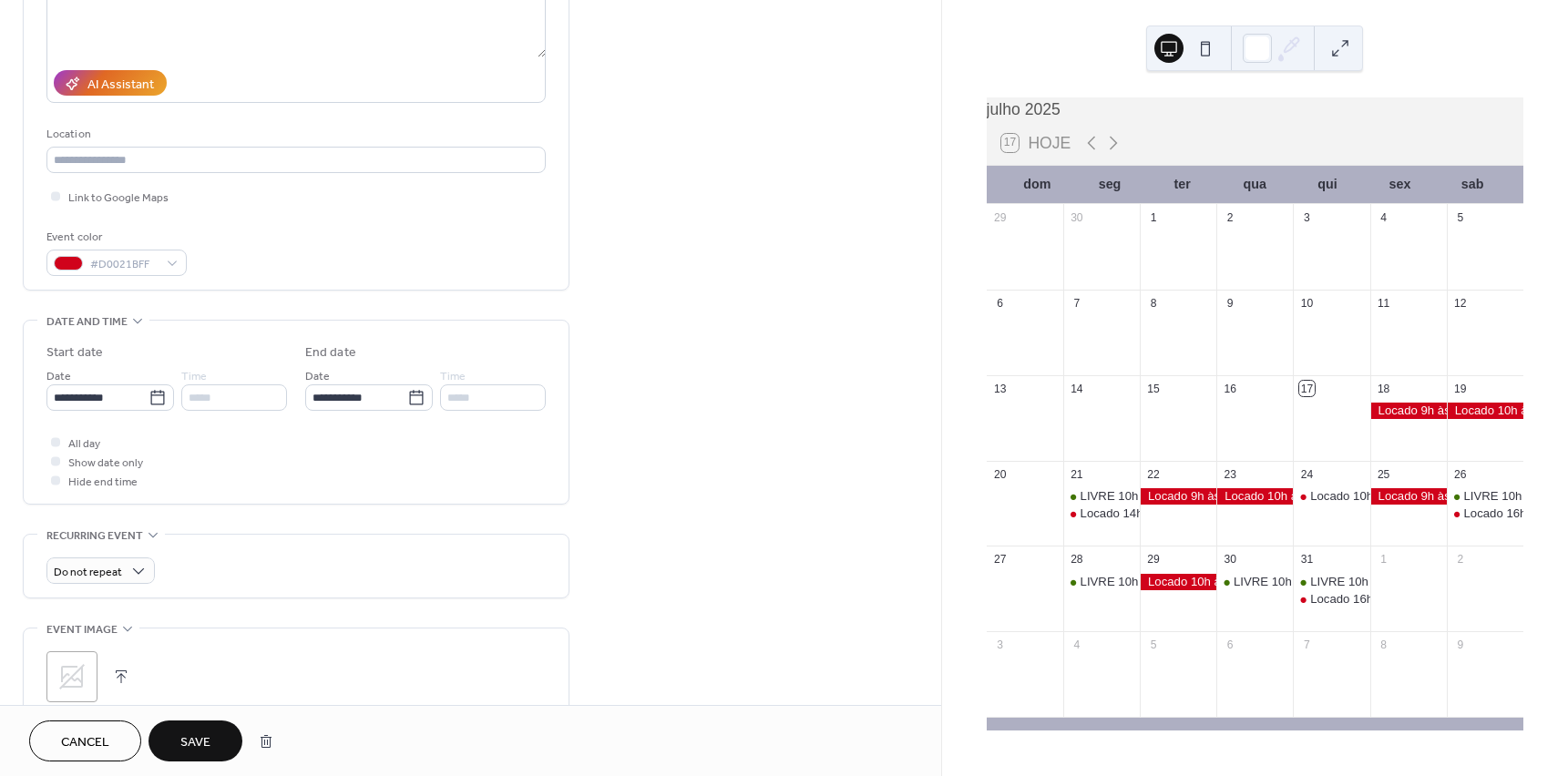 click on "Save" at bounding box center (195, 742) 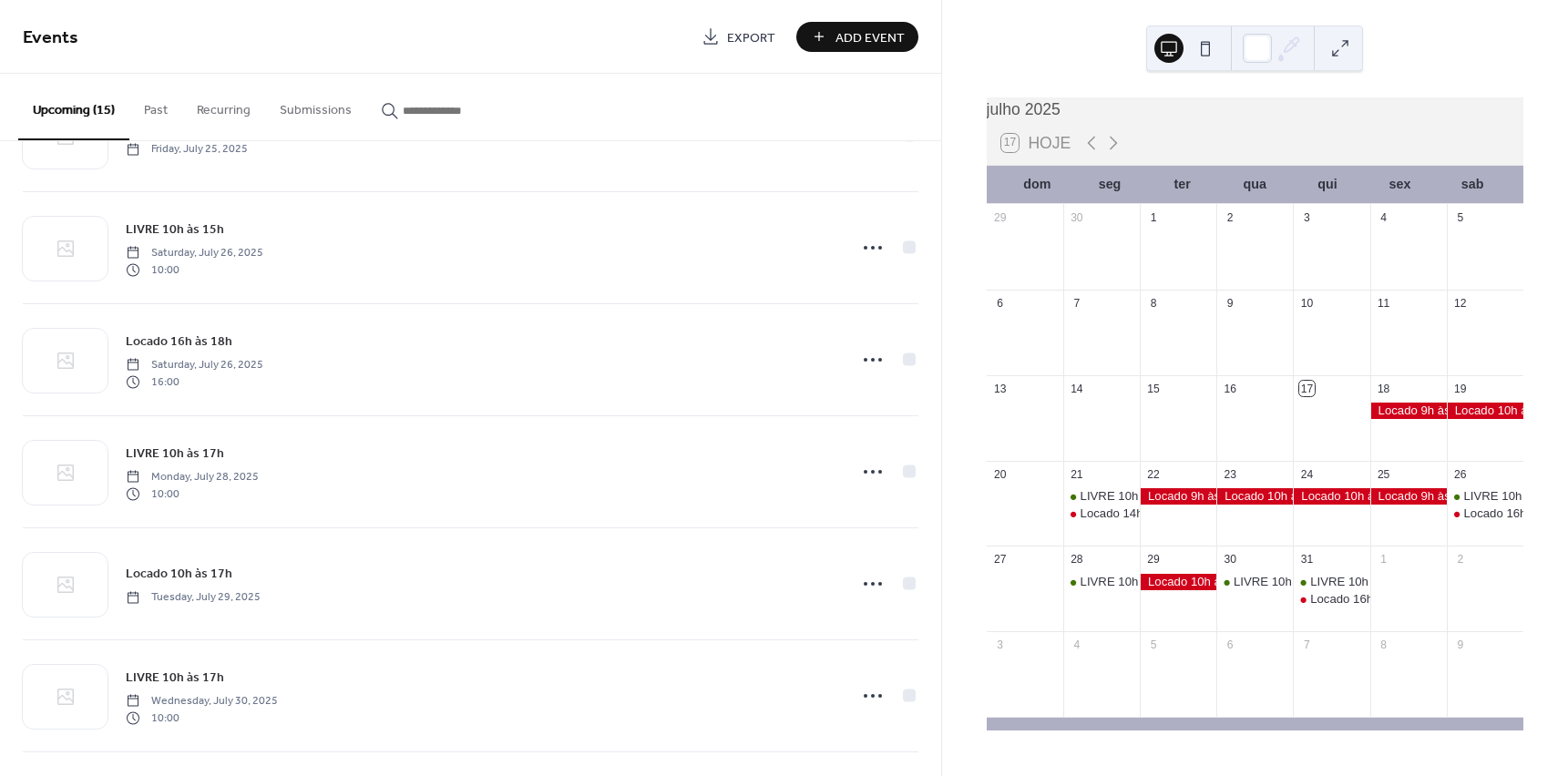 scroll, scrollTop: 911, scrollLeft: 0, axis: vertical 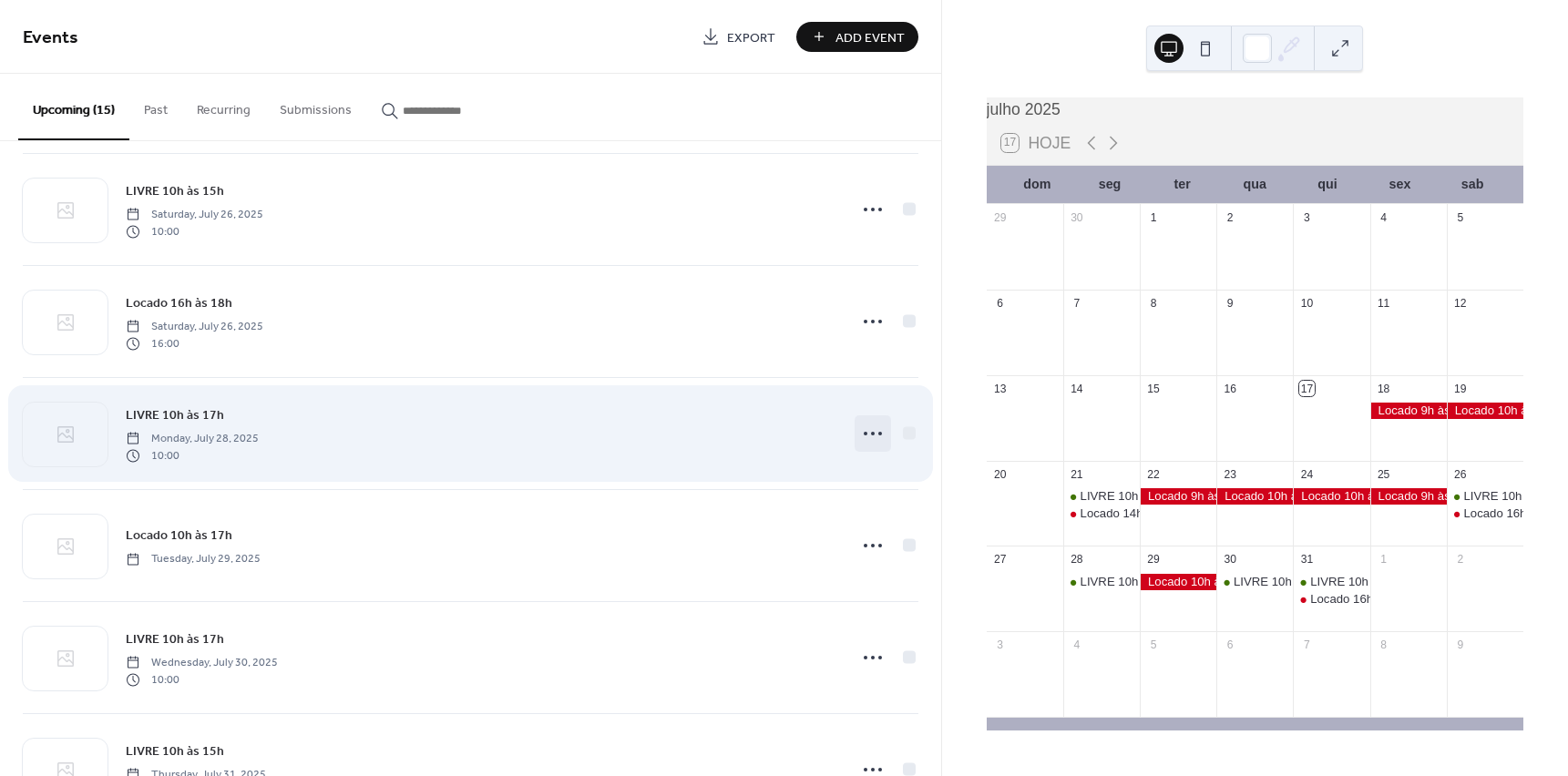 click 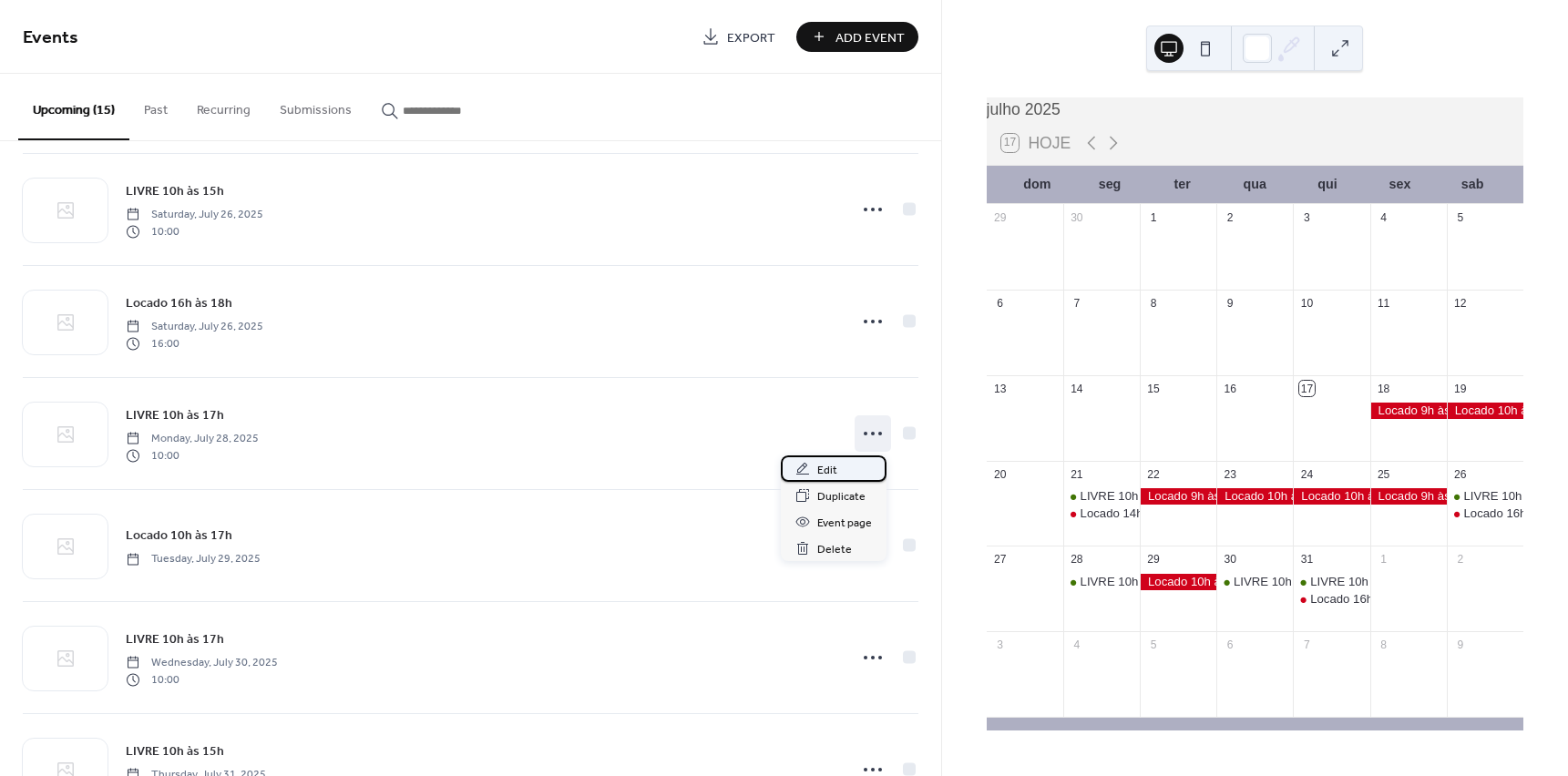 click on "Edit" at bounding box center [827, 470] 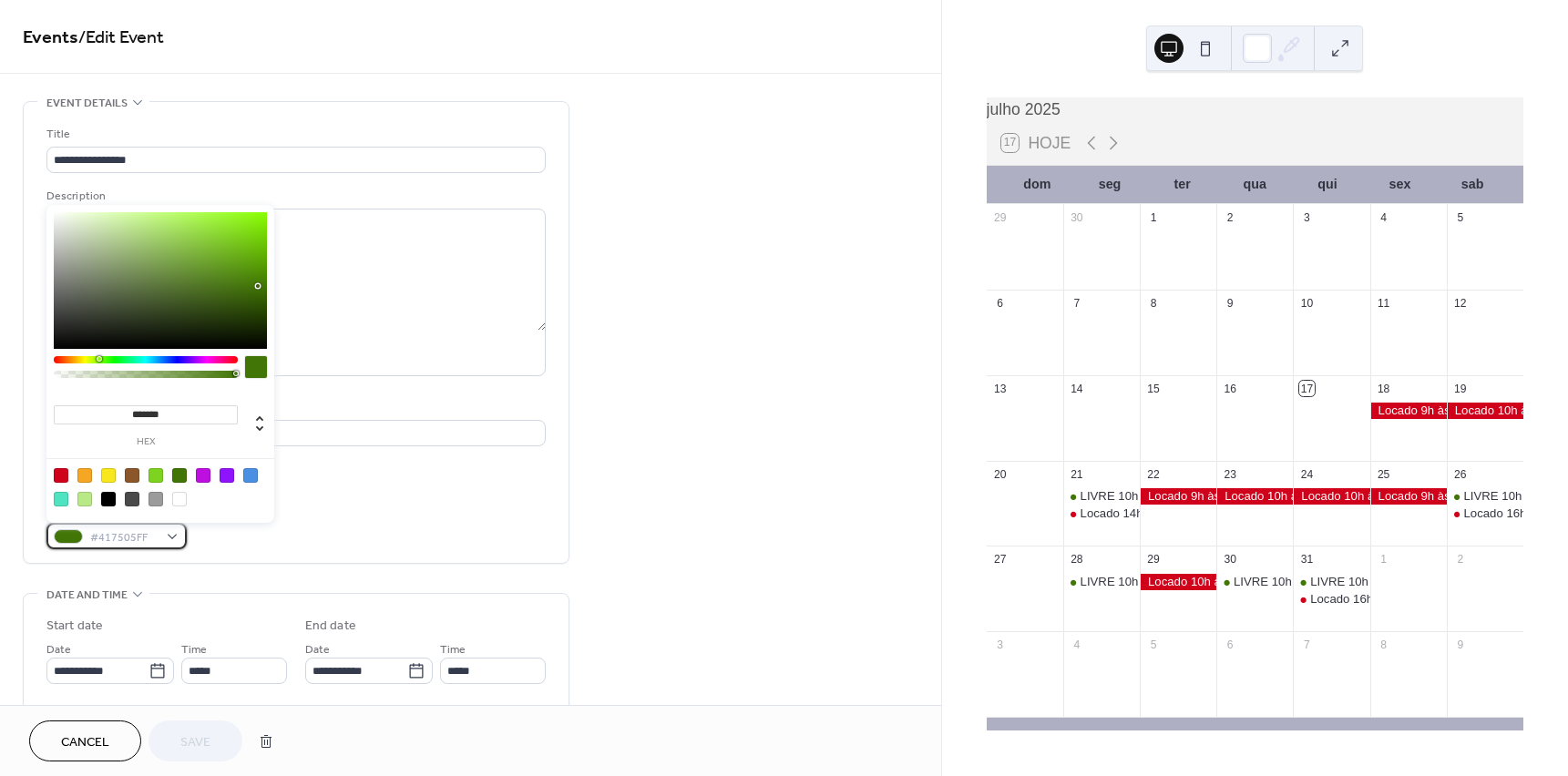 drag, startPoint x: 169, startPoint y: 540, endPoint x: 156, endPoint y: 533, distance: 15 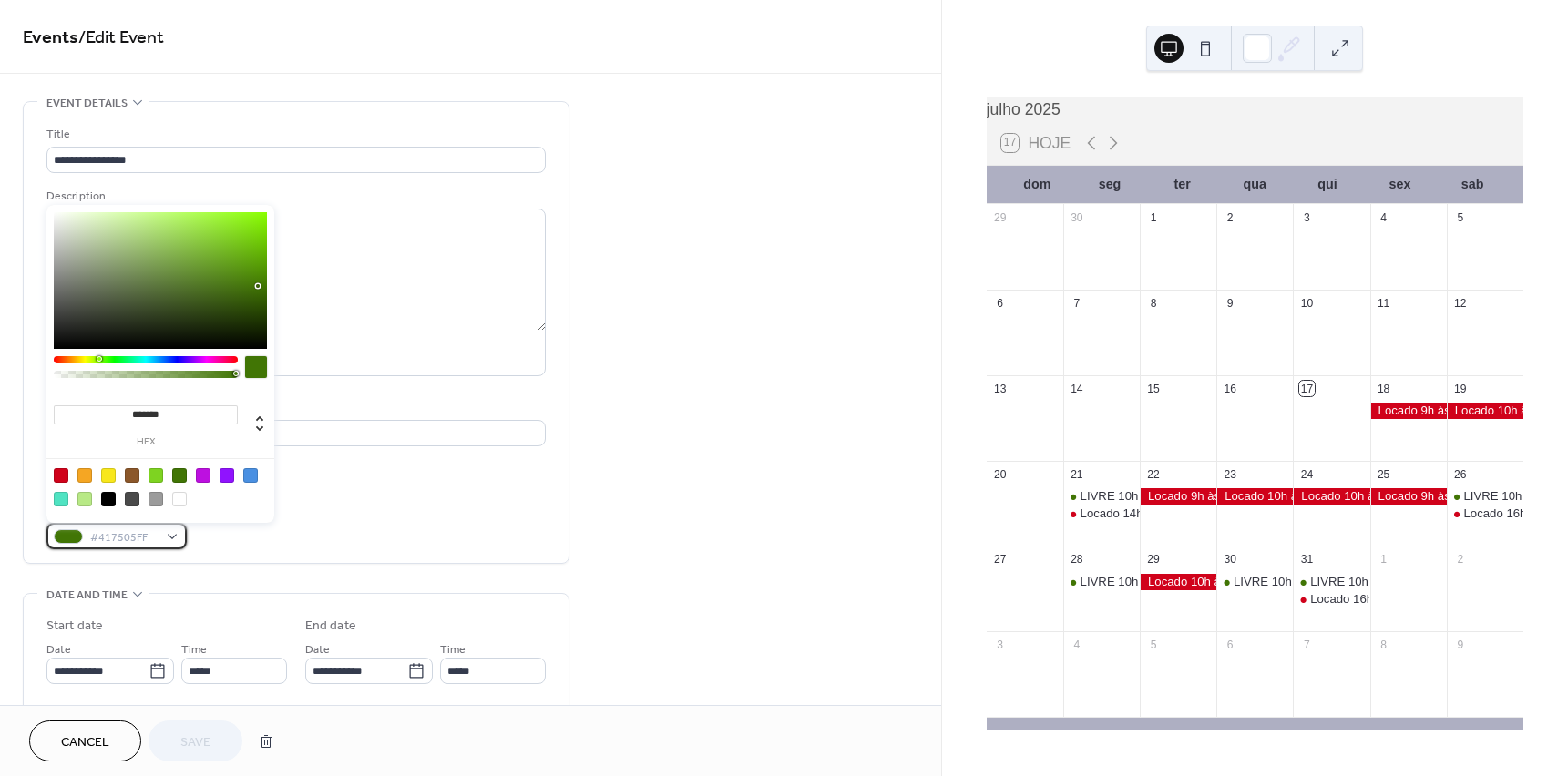 click on "#417505FF" at bounding box center [117, 536] 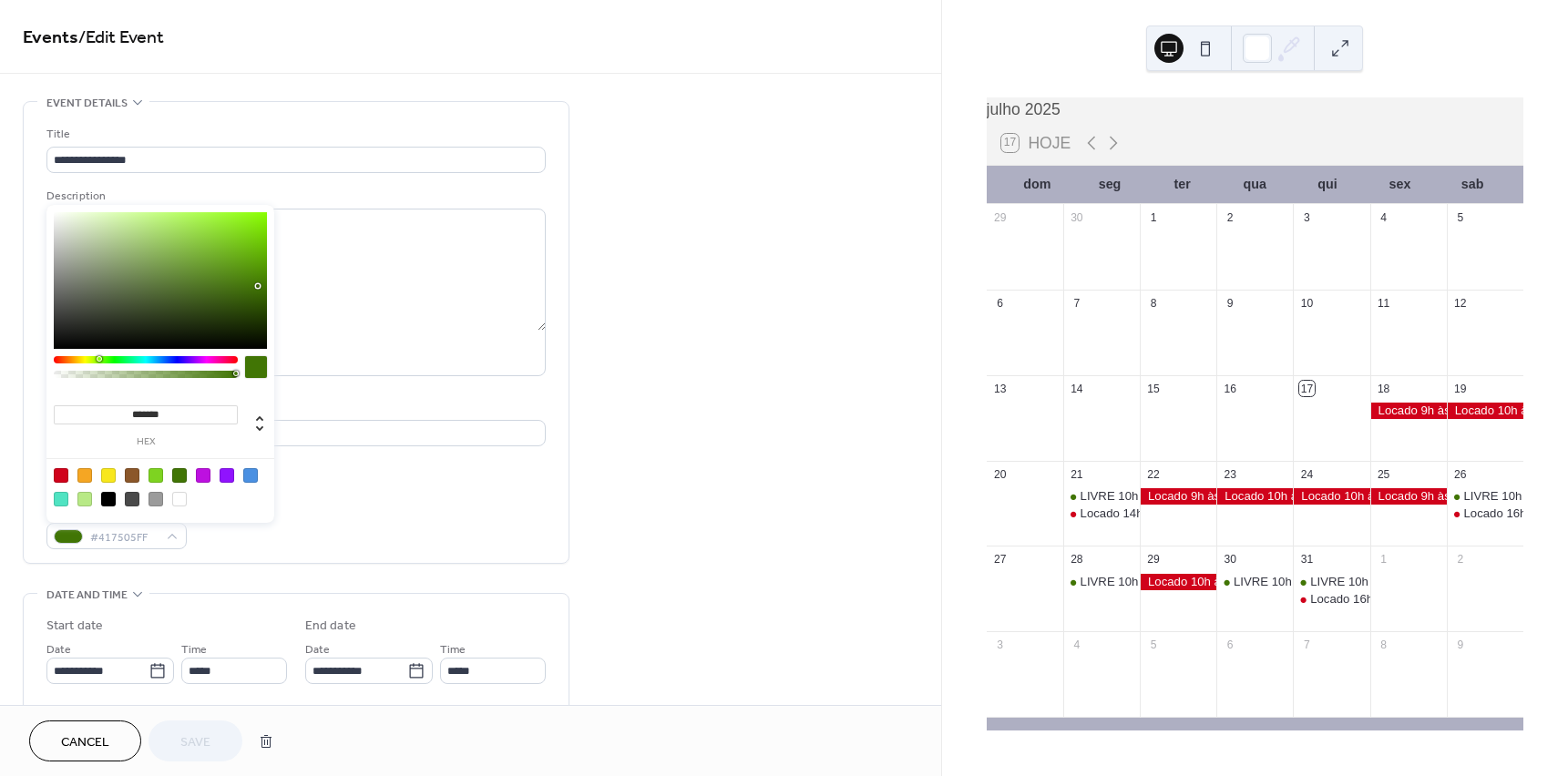 click at bounding box center (61, 475) 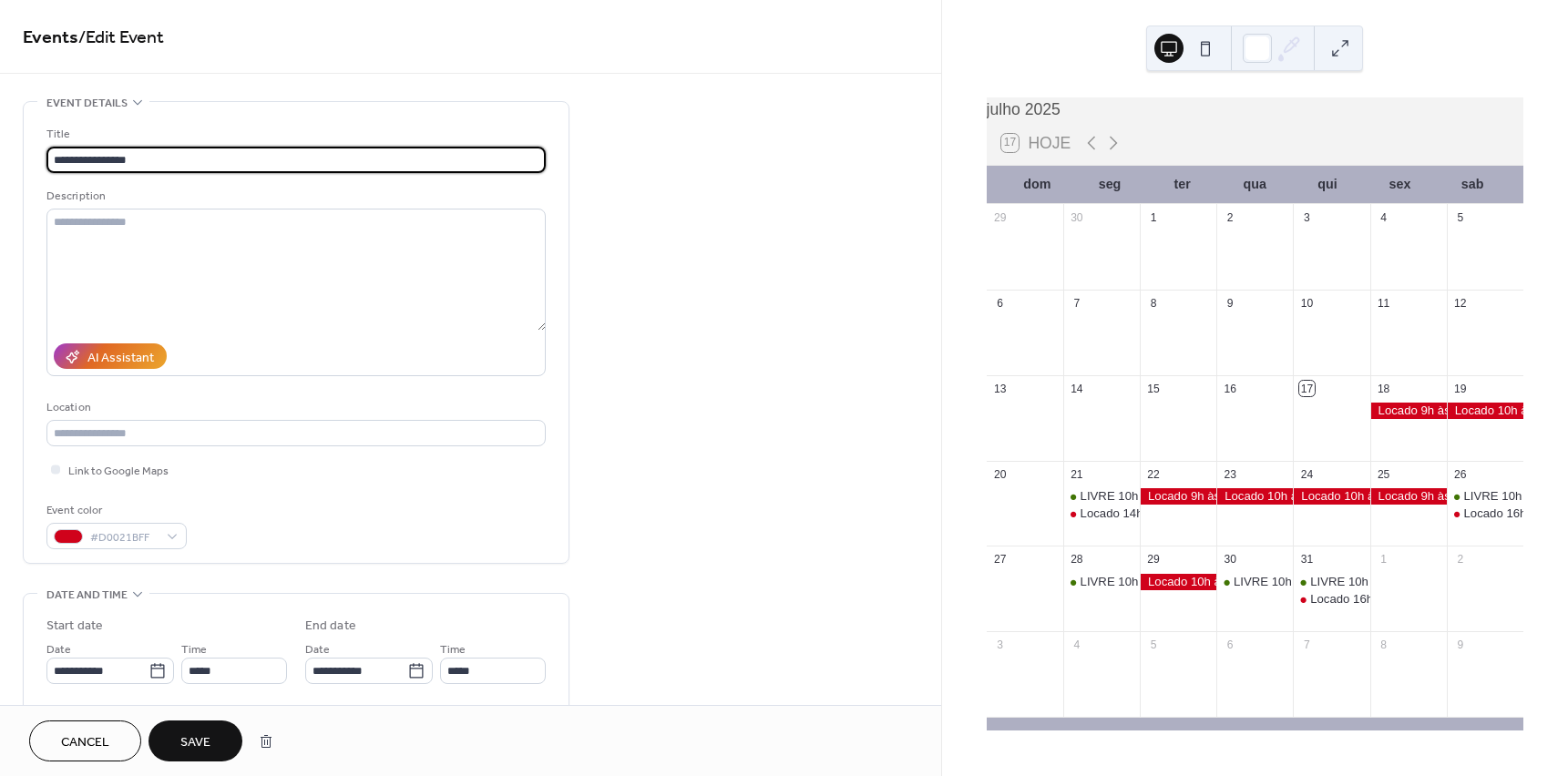 drag, startPoint x: 82, startPoint y: 155, endPoint x: -2, endPoint y: 158, distance: 84.0536 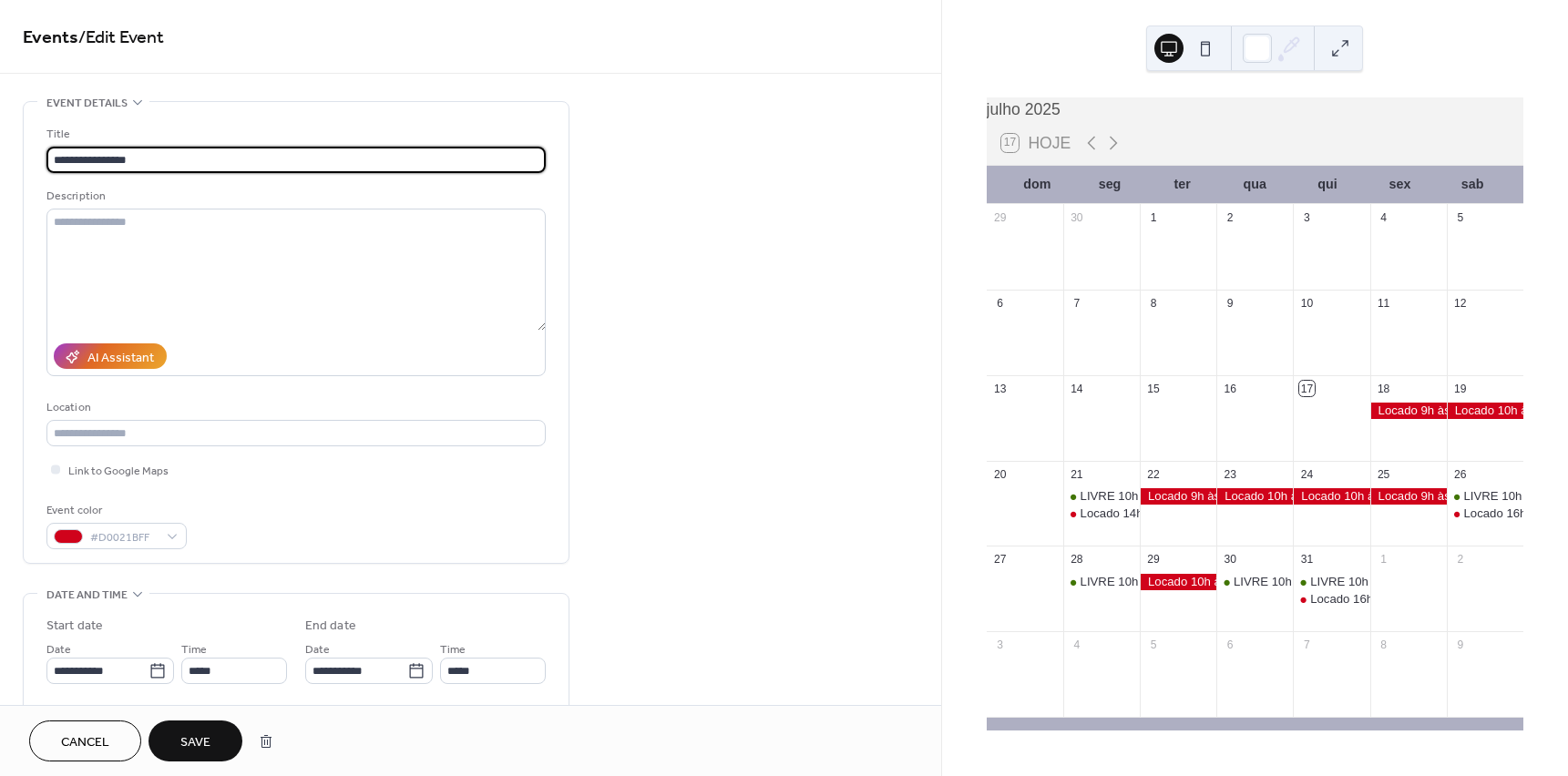 click on "**********" at bounding box center (784, 388) 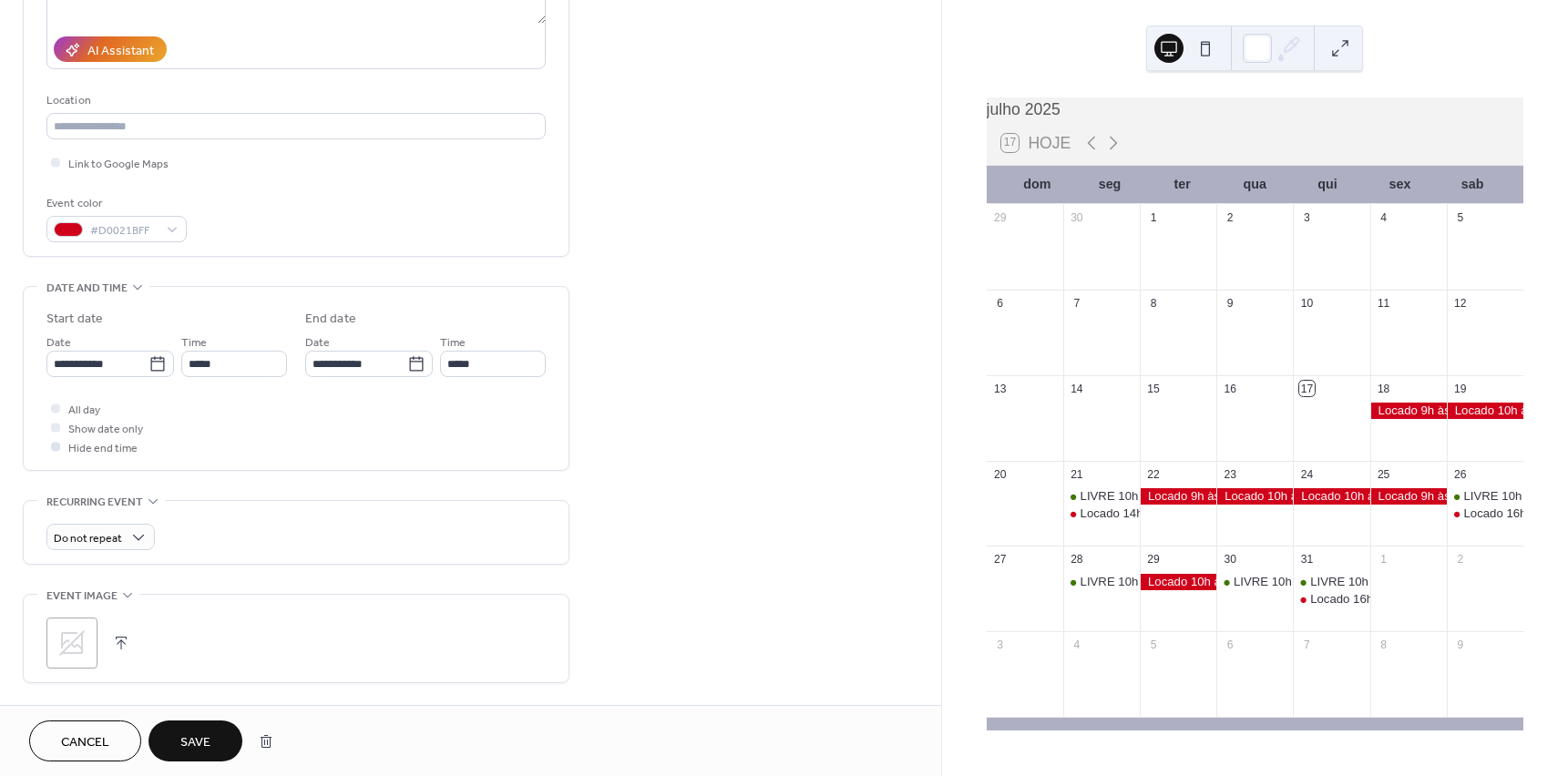 scroll, scrollTop: 364, scrollLeft: 0, axis: vertical 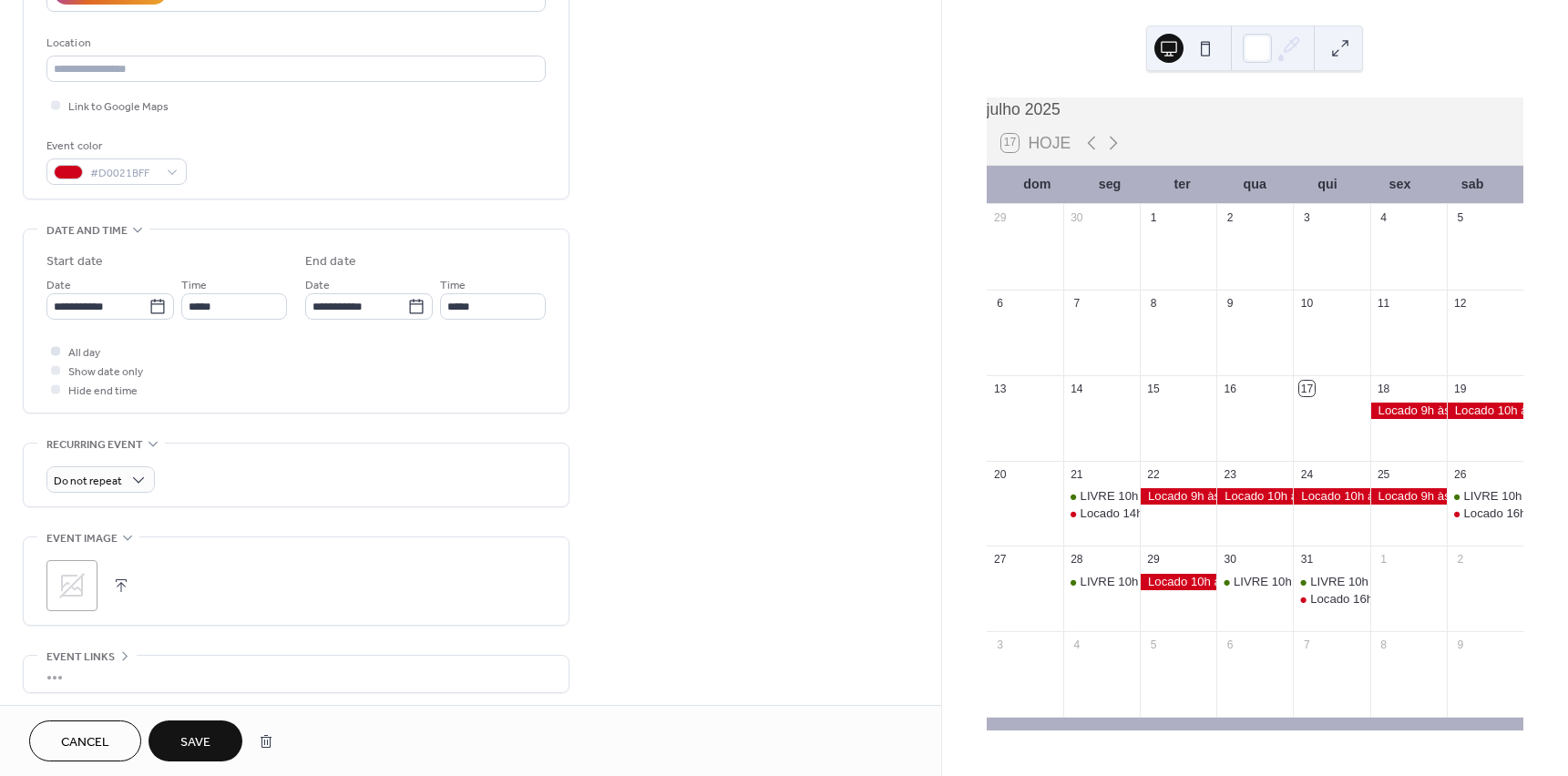 type on "**********" 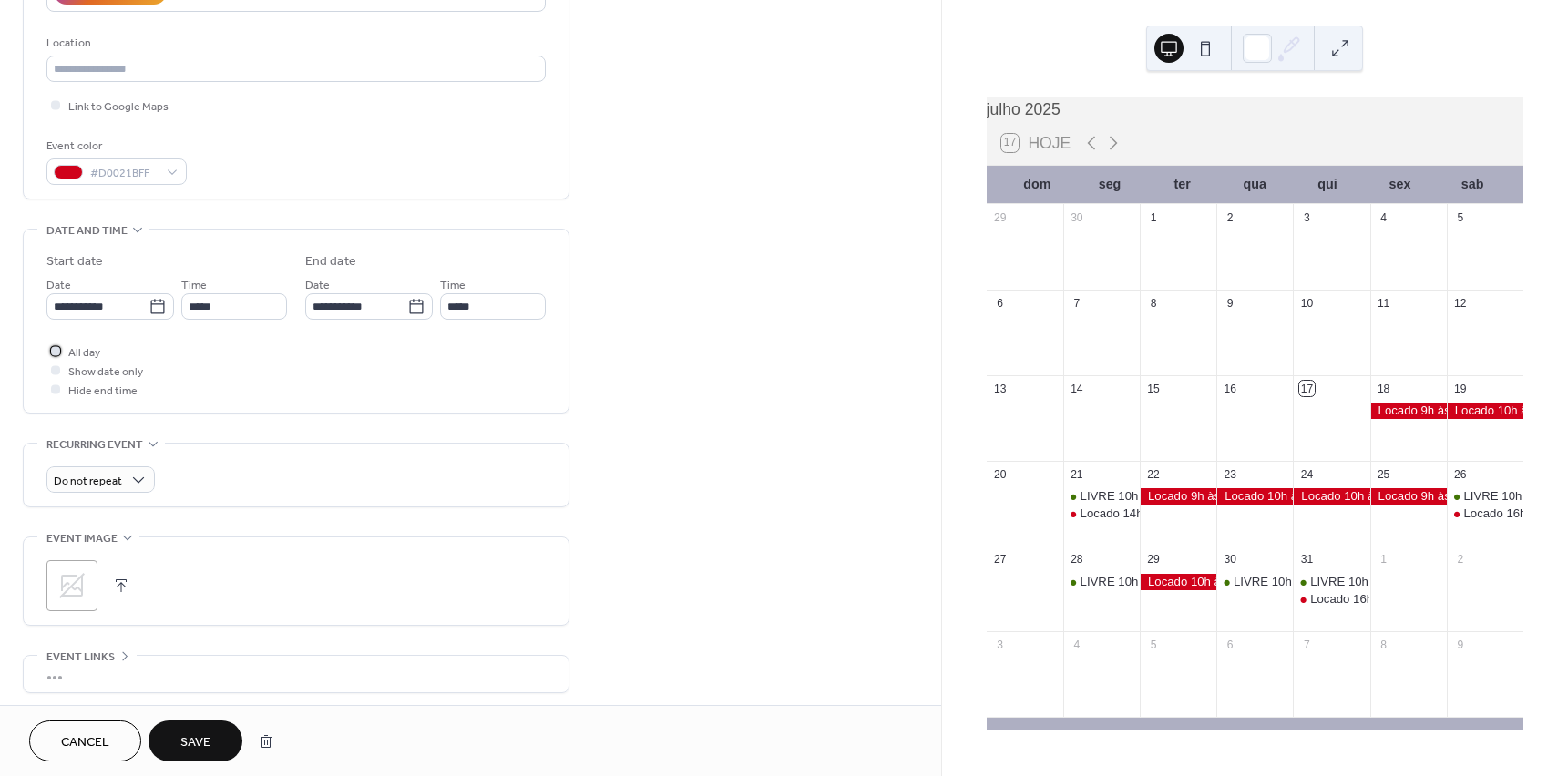 click at bounding box center [56, 351] 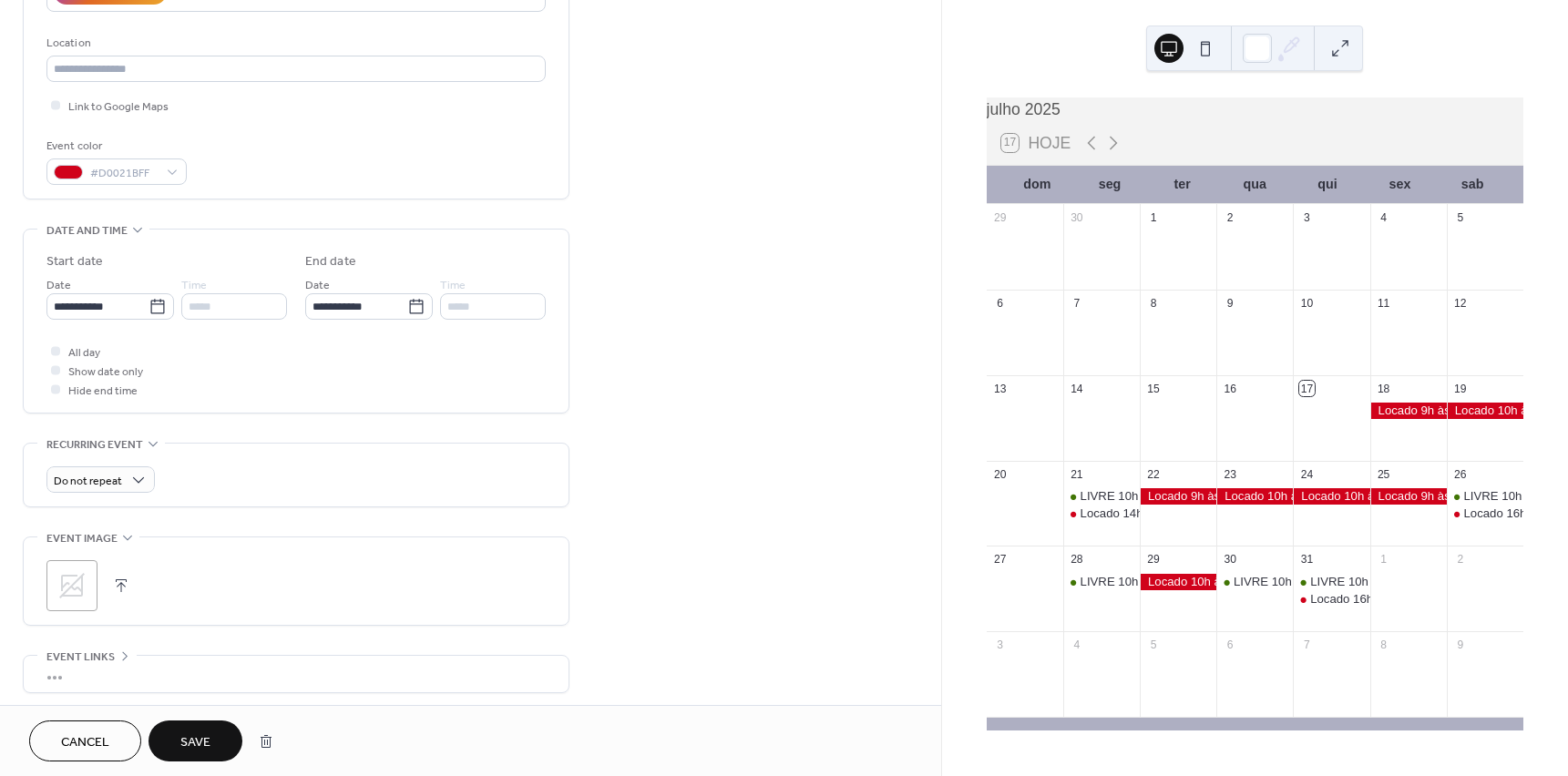 click on "Save" at bounding box center [195, 742] 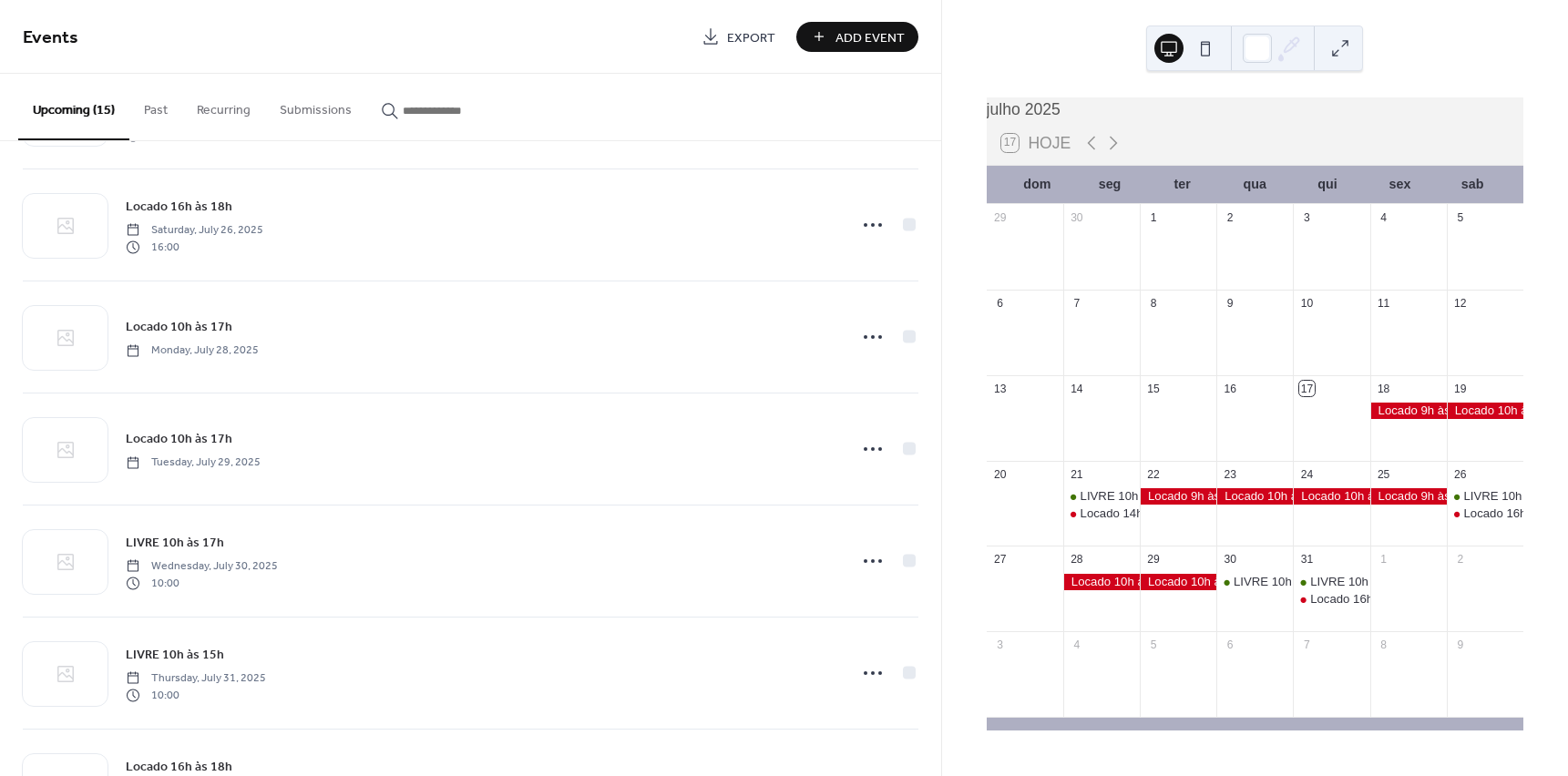 scroll, scrollTop: 1099, scrollLeft: 0, axis: vertical 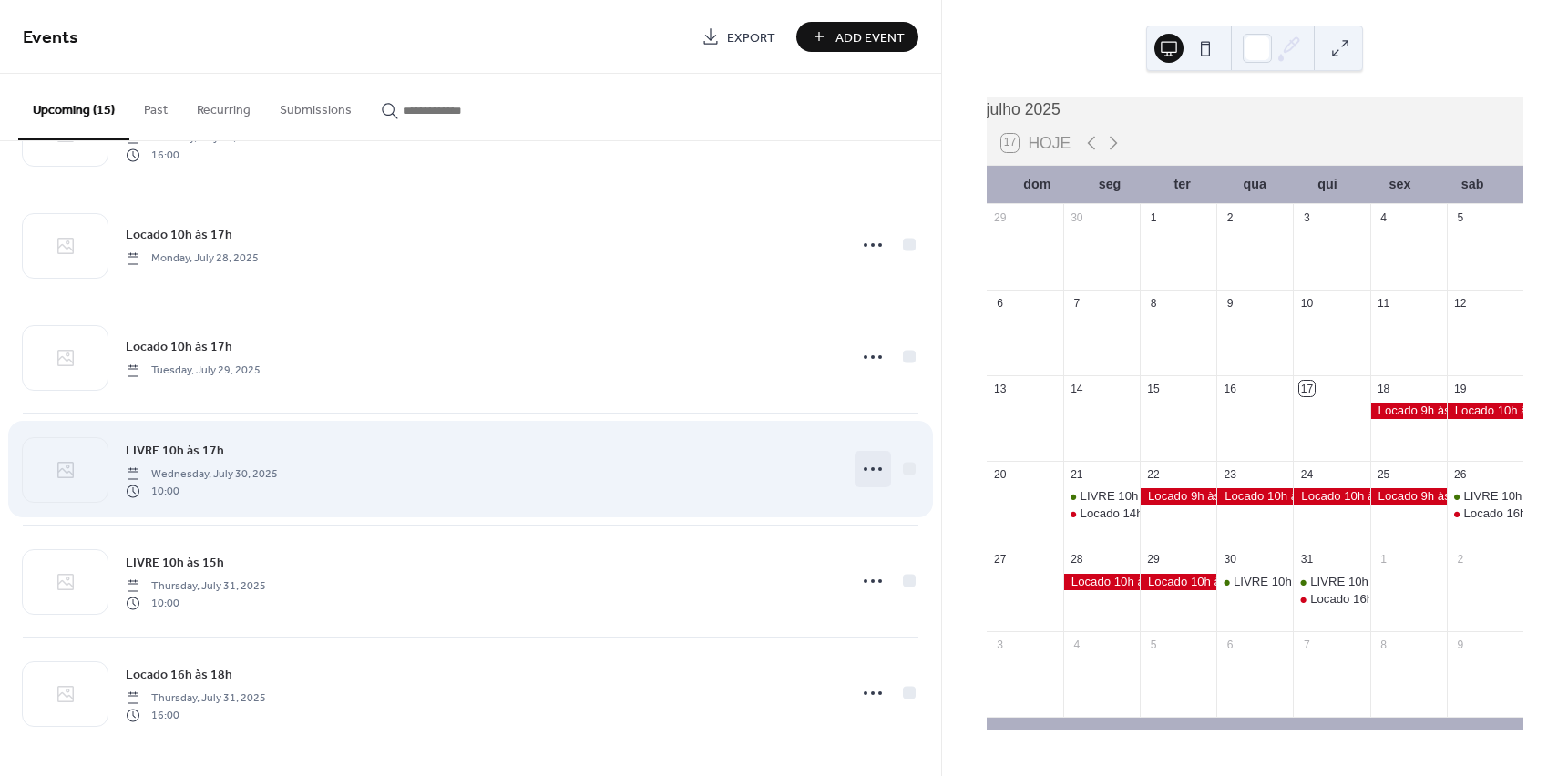 click 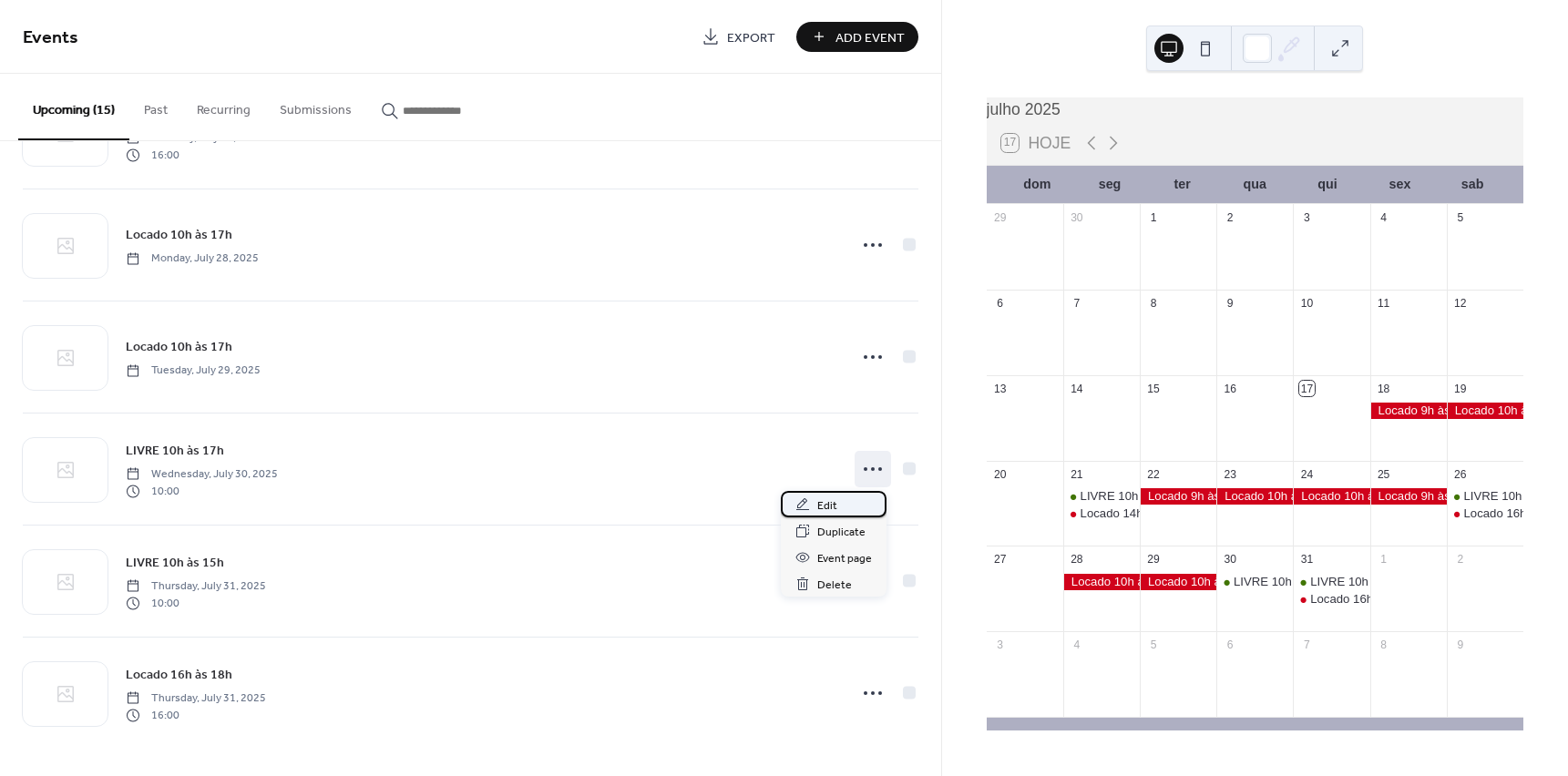 click on "Edit" at bounding box center (827, 505) 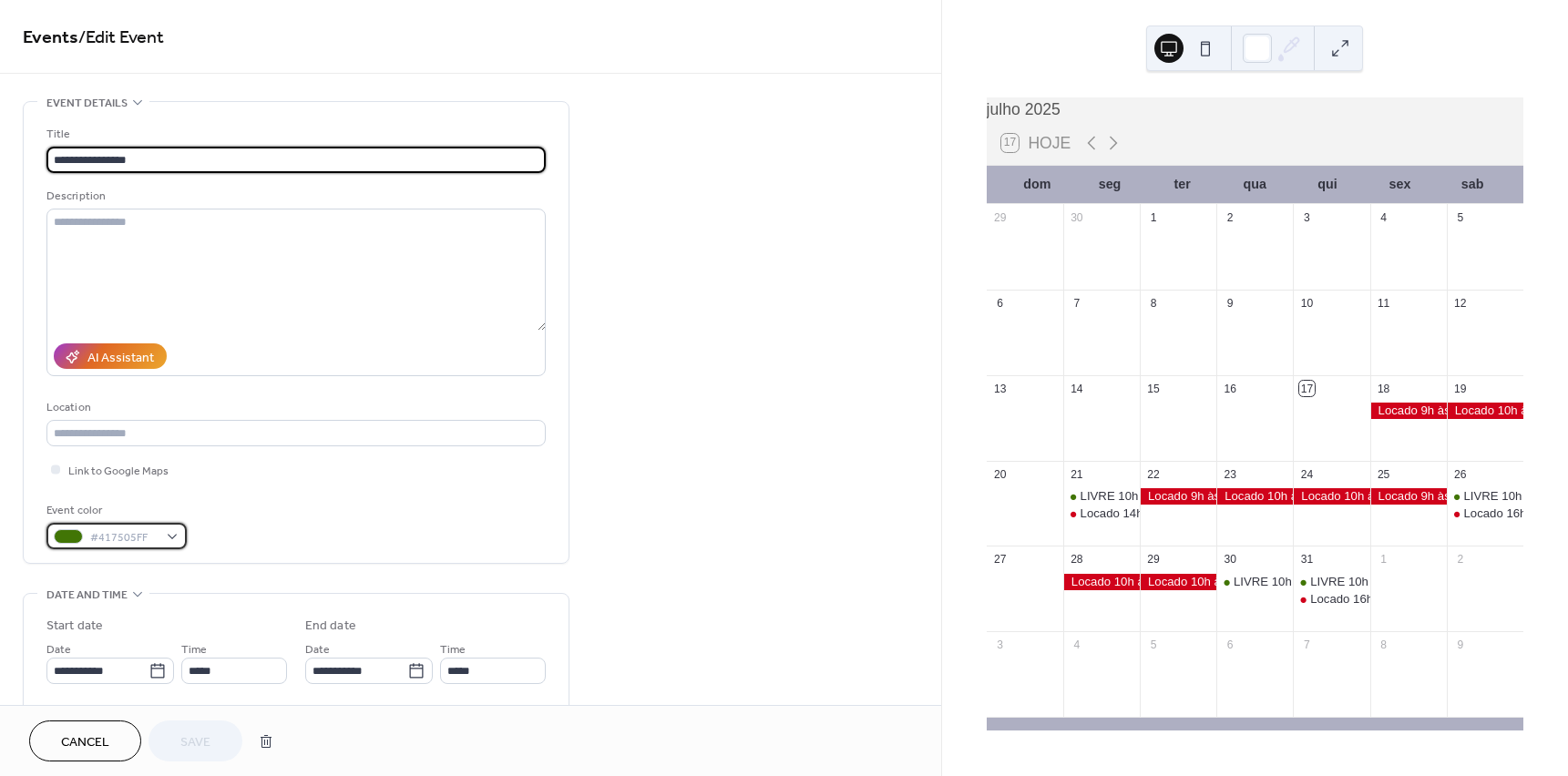 click on "#417505FF" at bounding box center (117, 536) 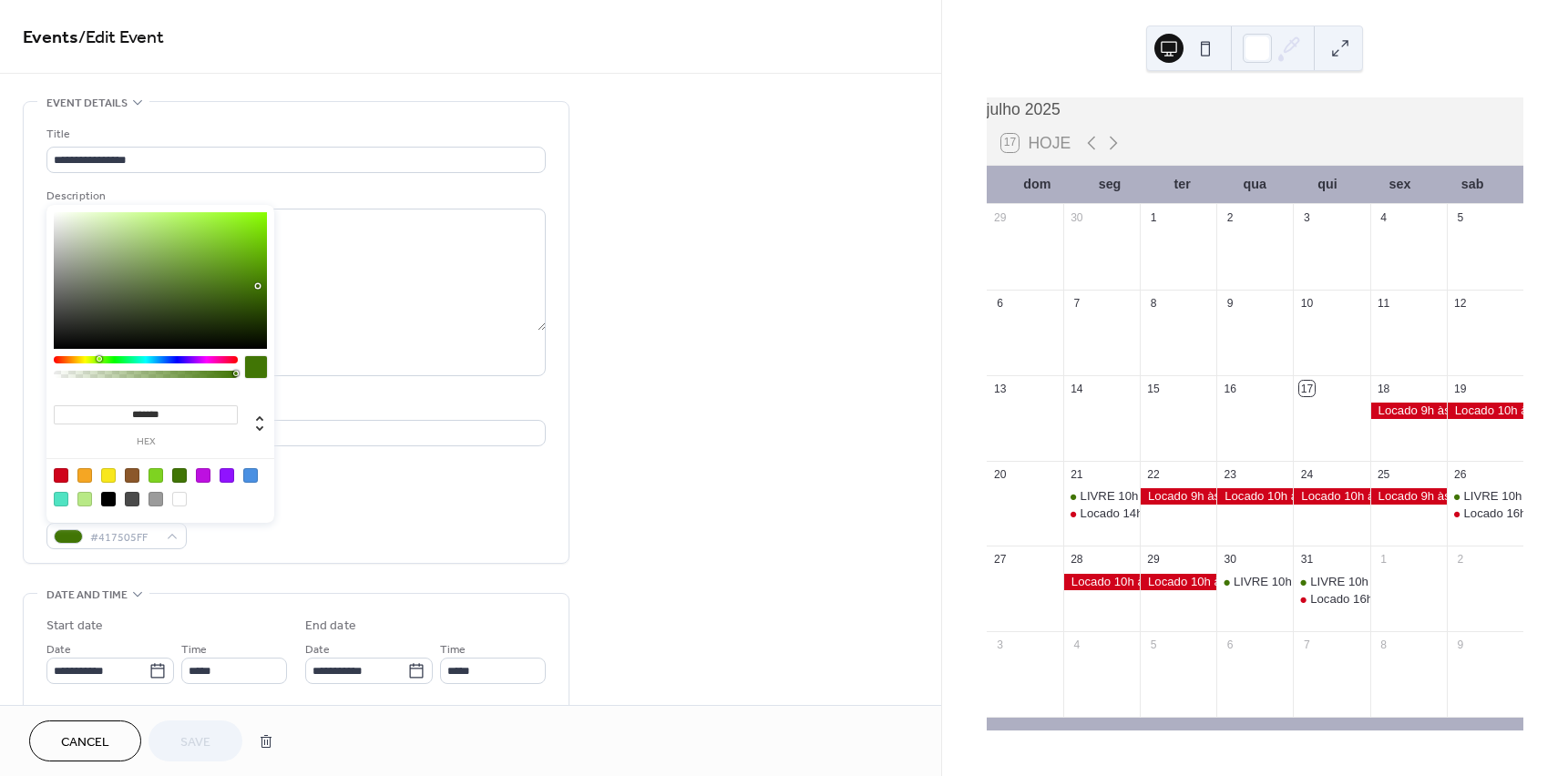 click at bounding box center [61, 475] 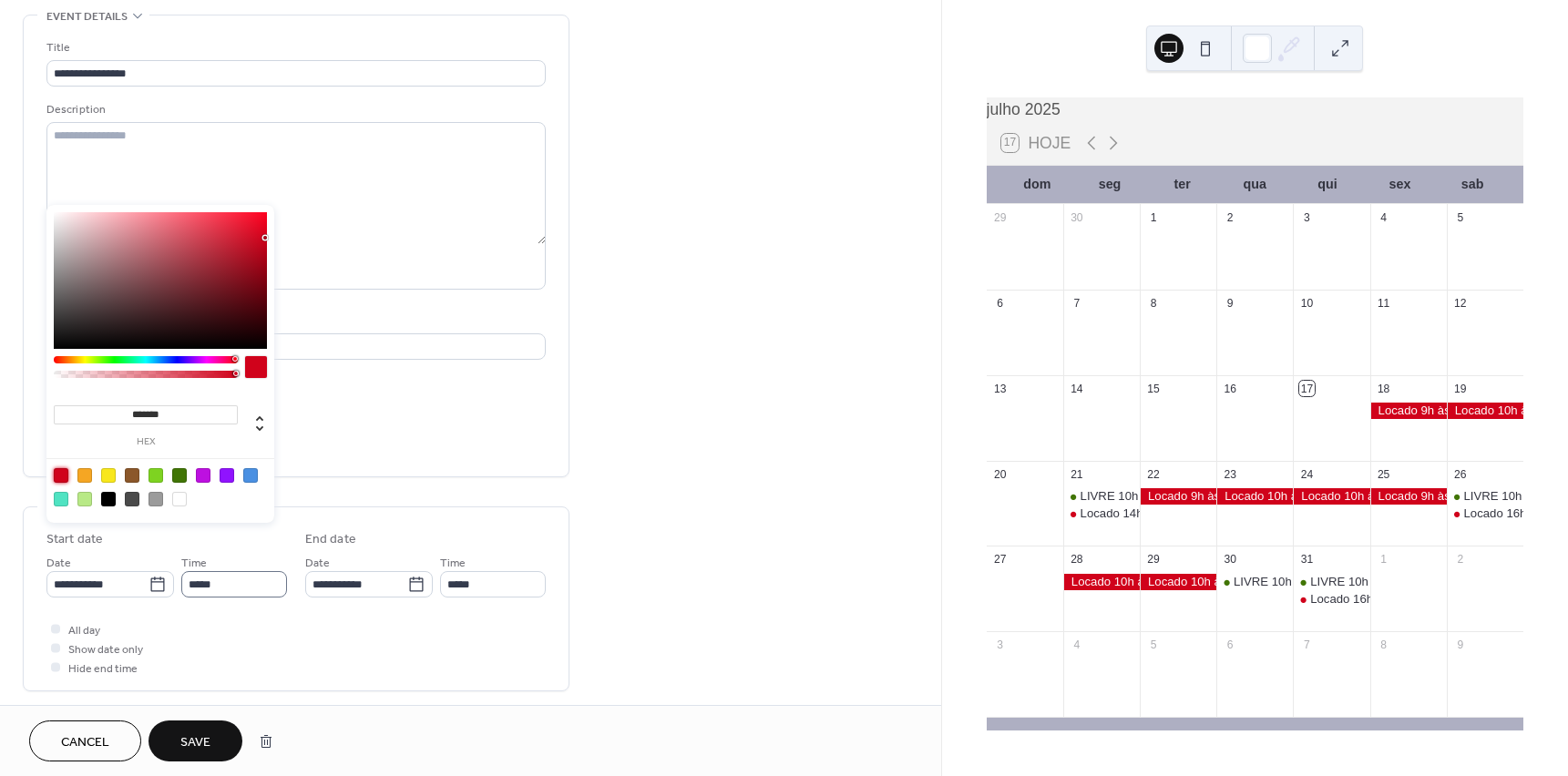 scroll, scrollTop: 91, scrollLeft: 0, axis: vertical 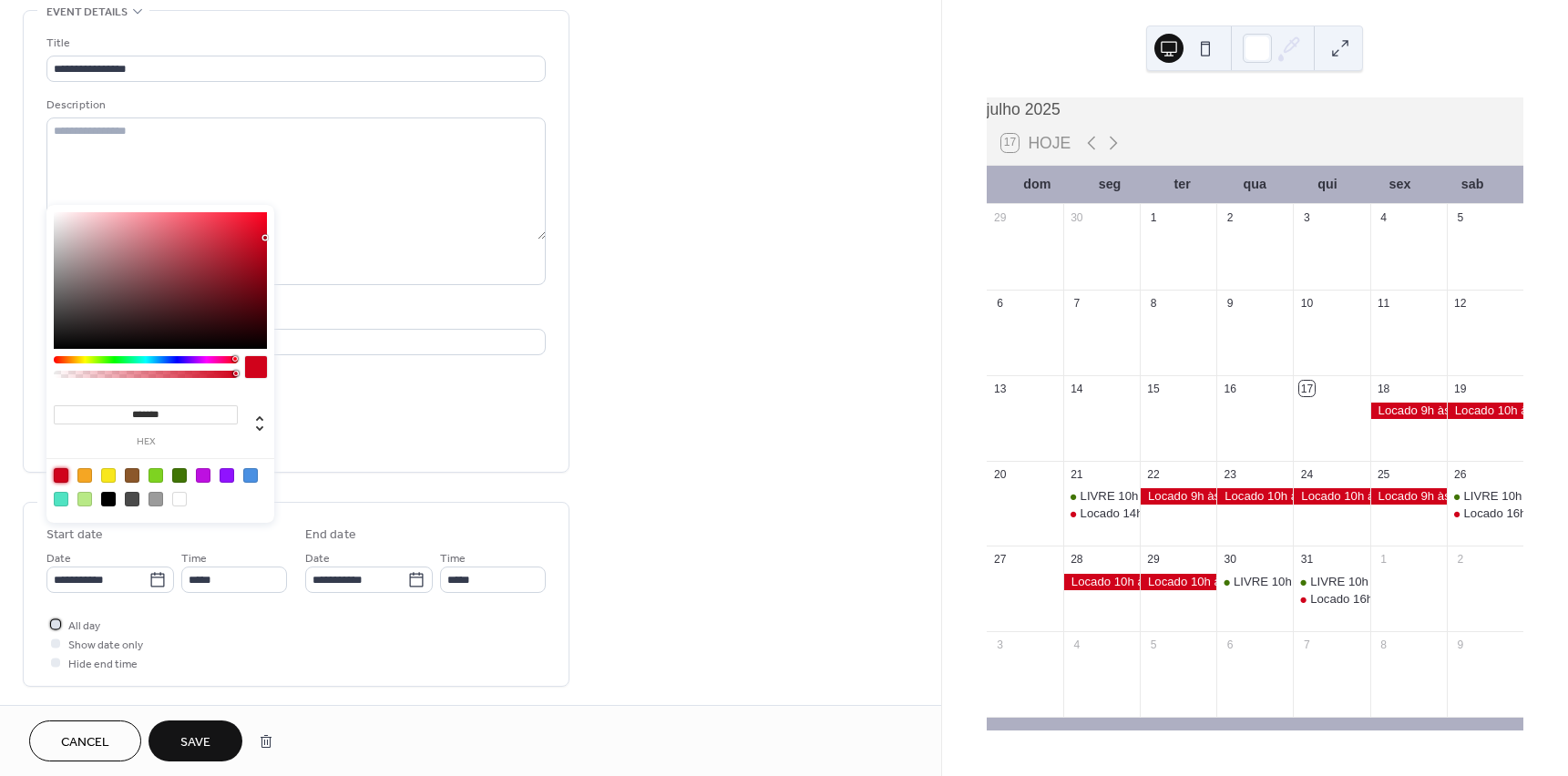 click at bounding box center (56, 624) 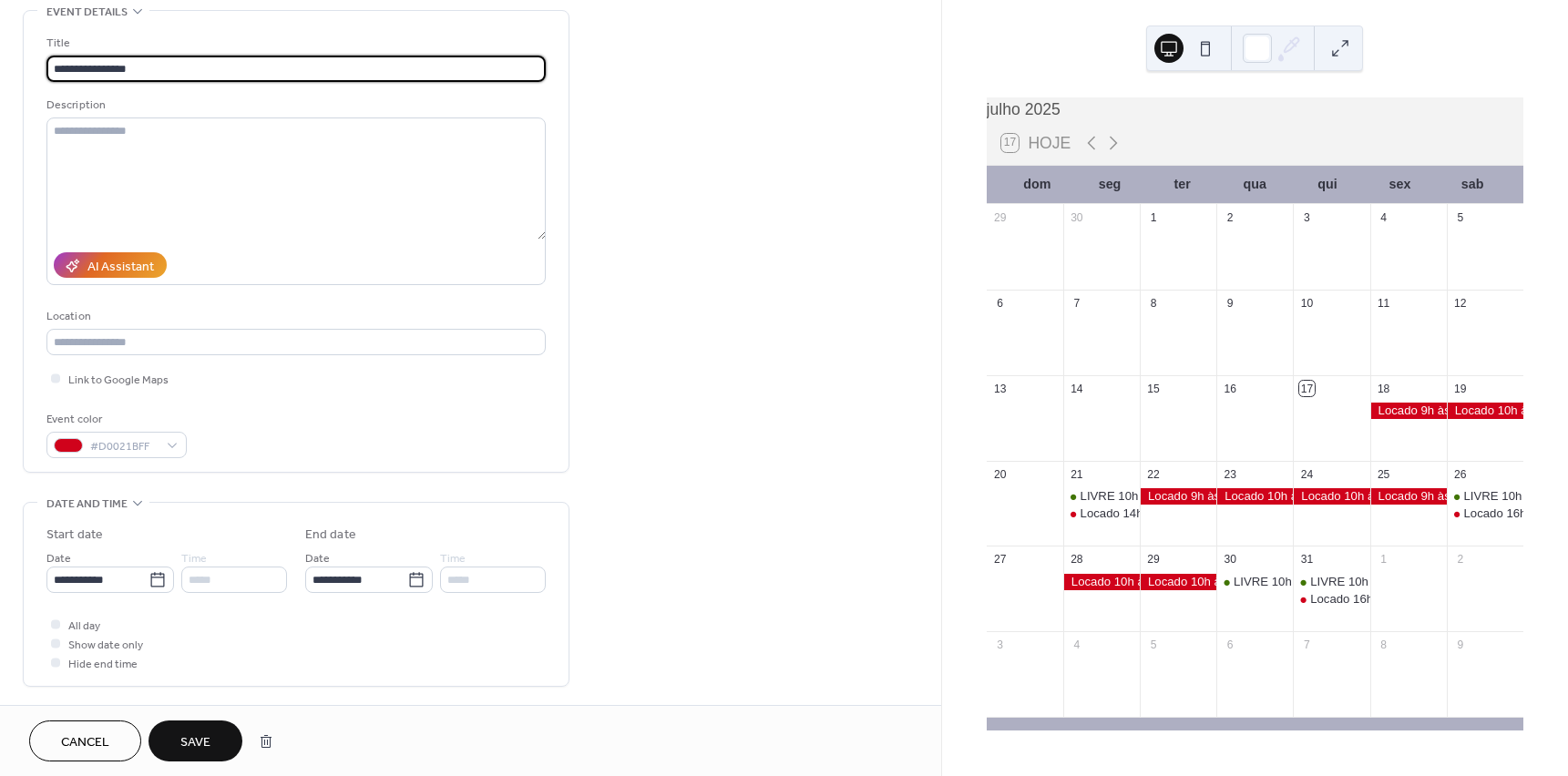 drag, startPoint x: 81, startPoint y: 66, endPoint x: -1, endPoint y: 70, distance: 82.097503 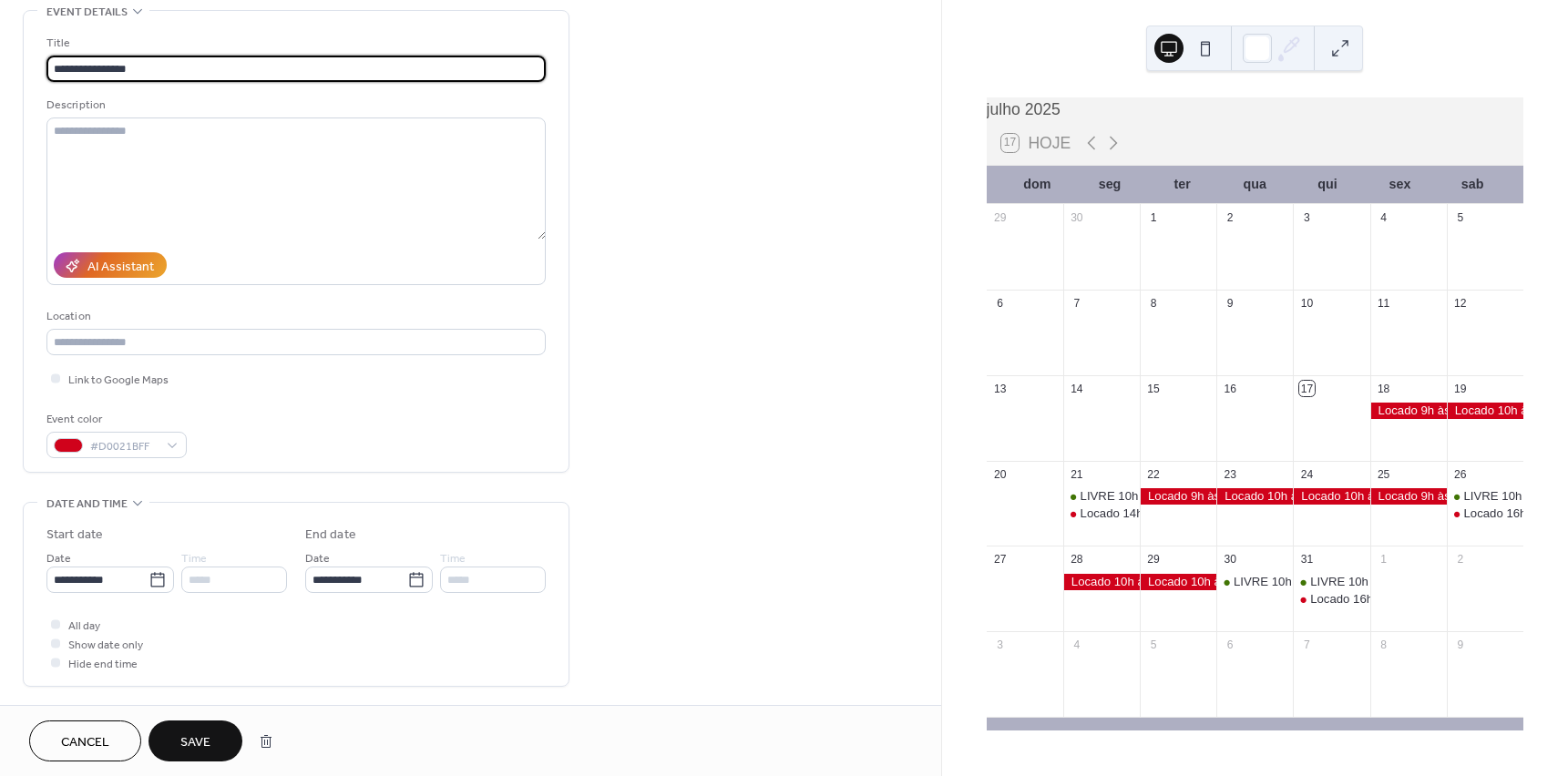 click on "**********" at bounding box center (784, 388) 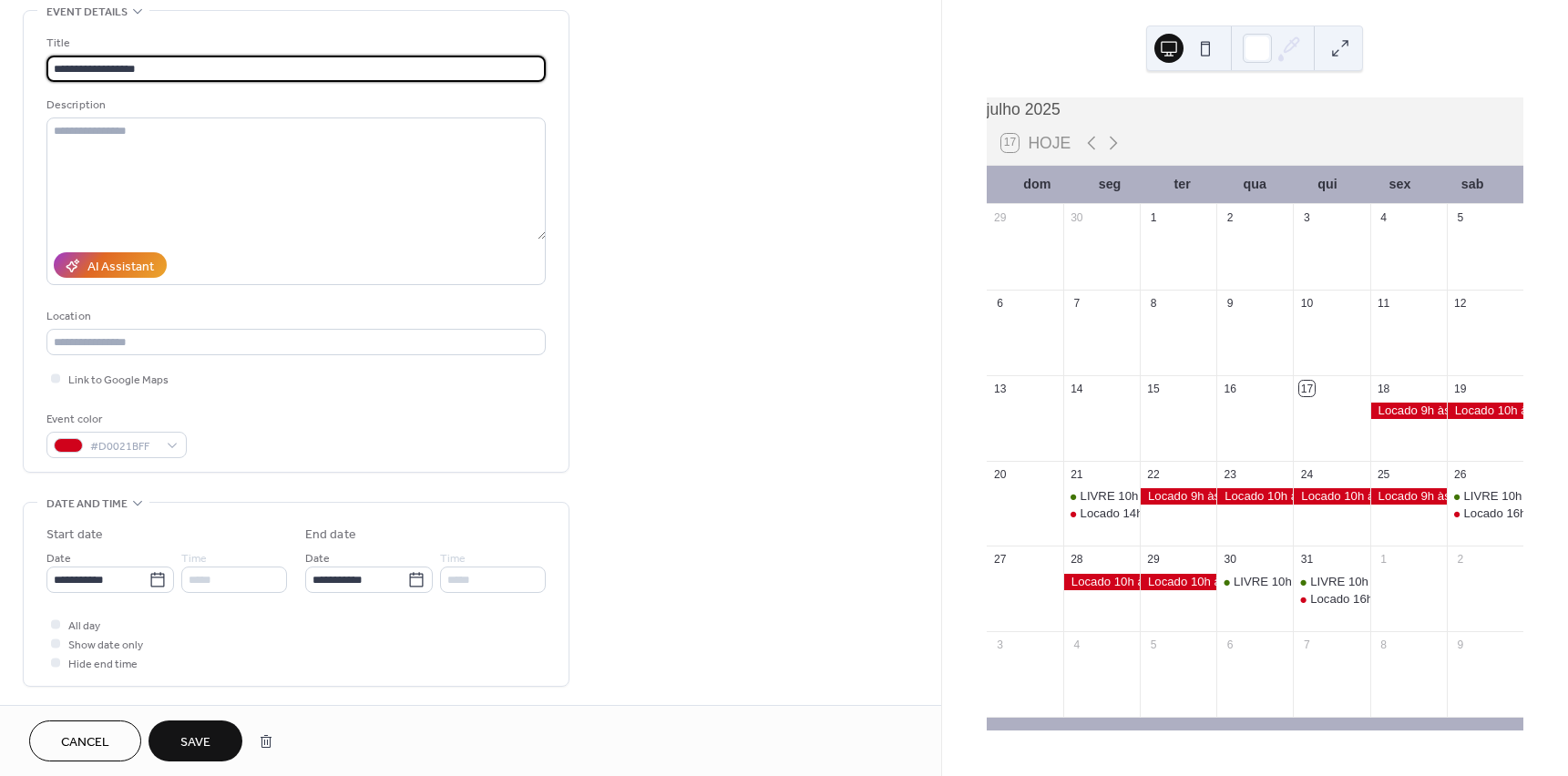 type on "**********" 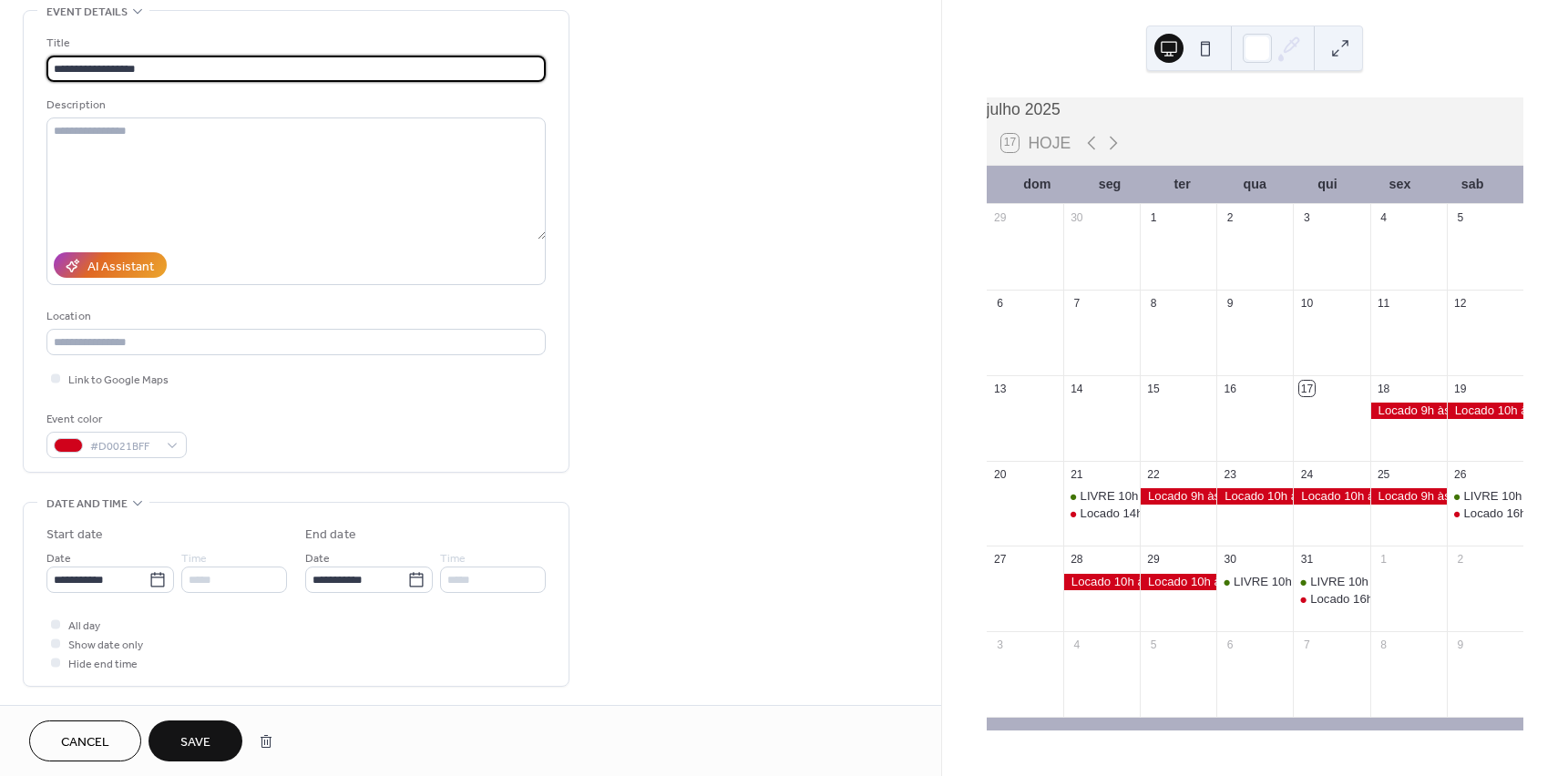 click on "Save" at bounding box center [195, 742] 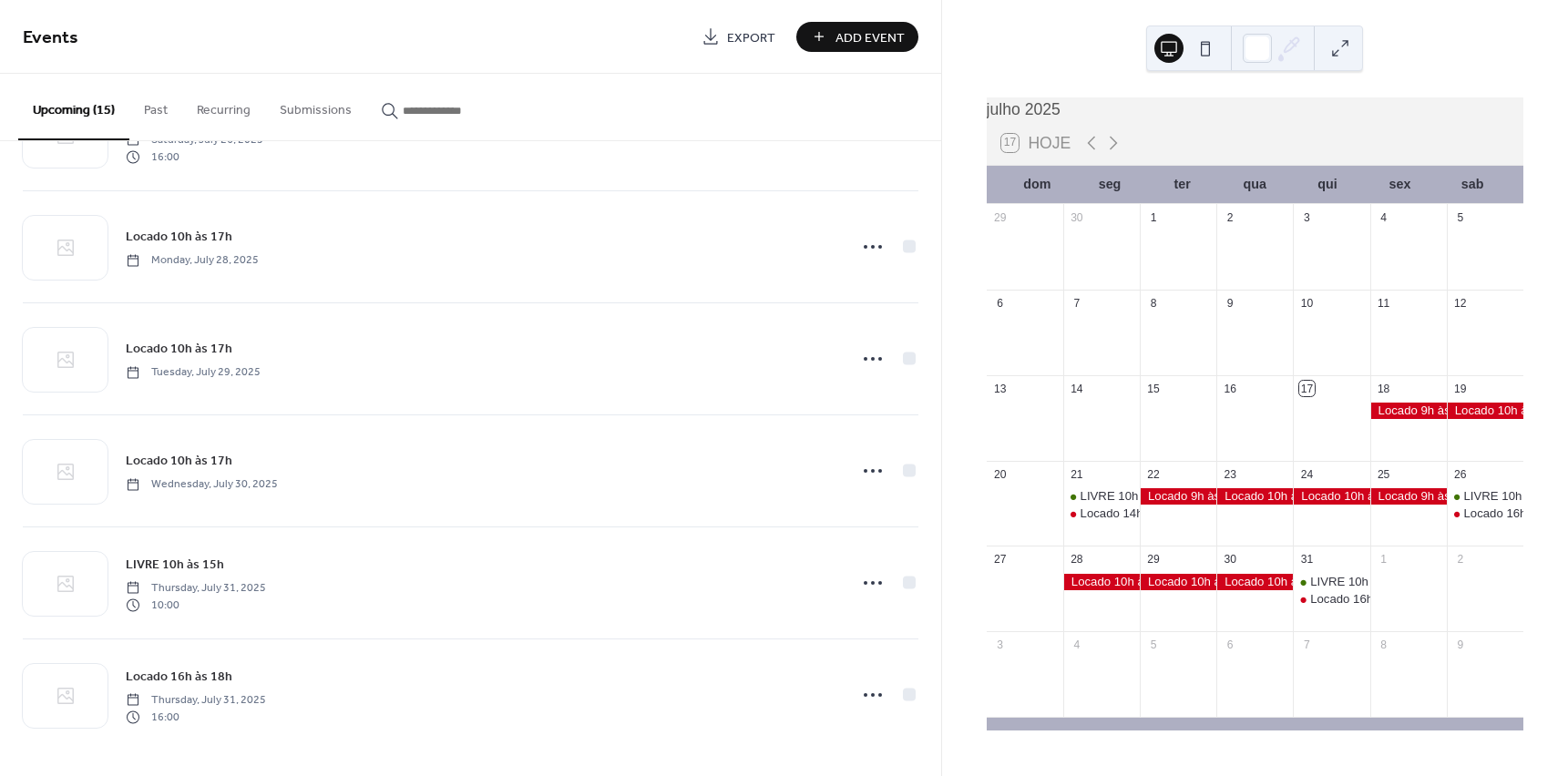 scroll, scrollTop: 1099, scrollLeft: 0, axis: vertical 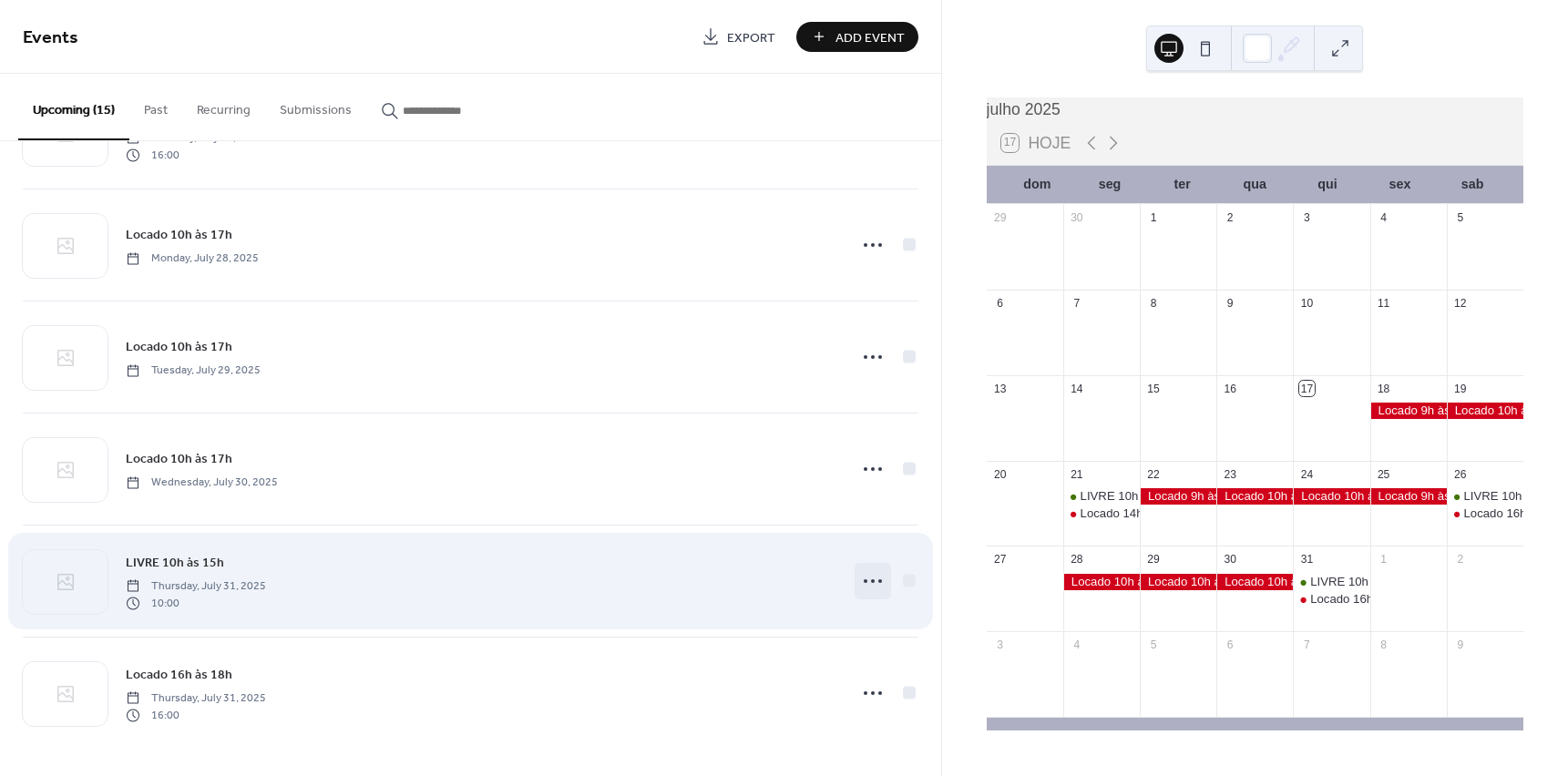 click 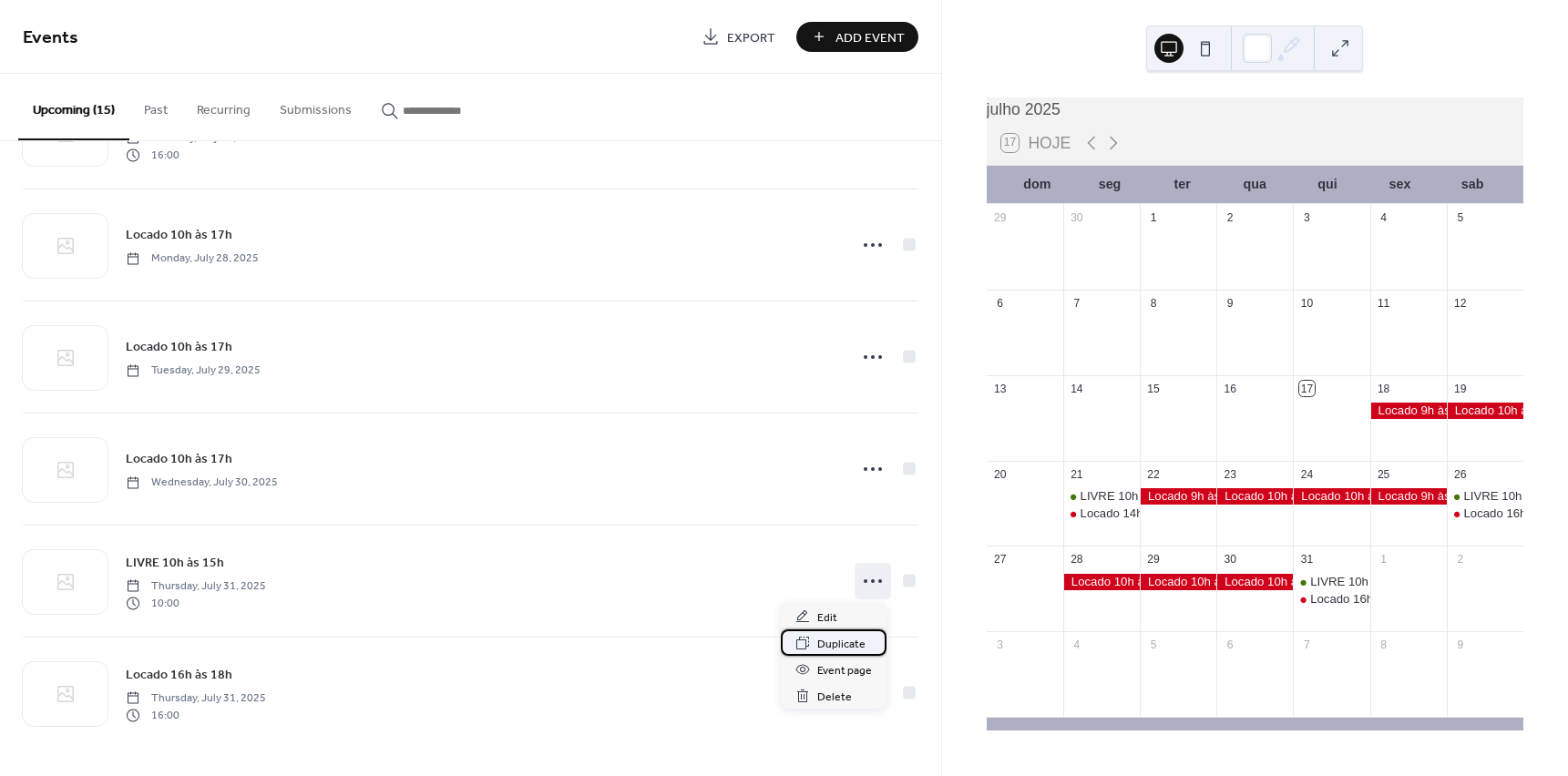 click on "Duplicate" at bounding box center [841, 644] 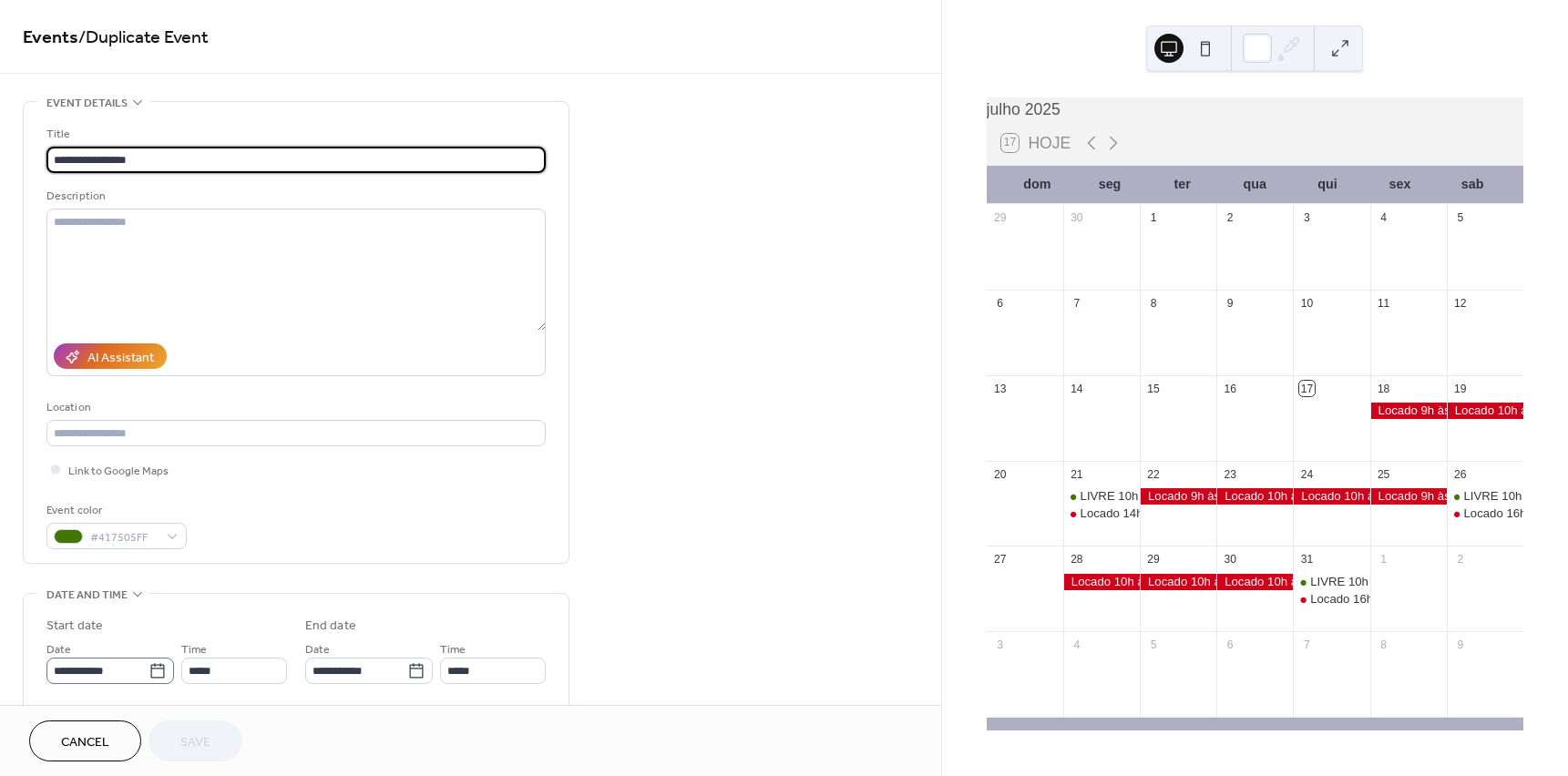 click 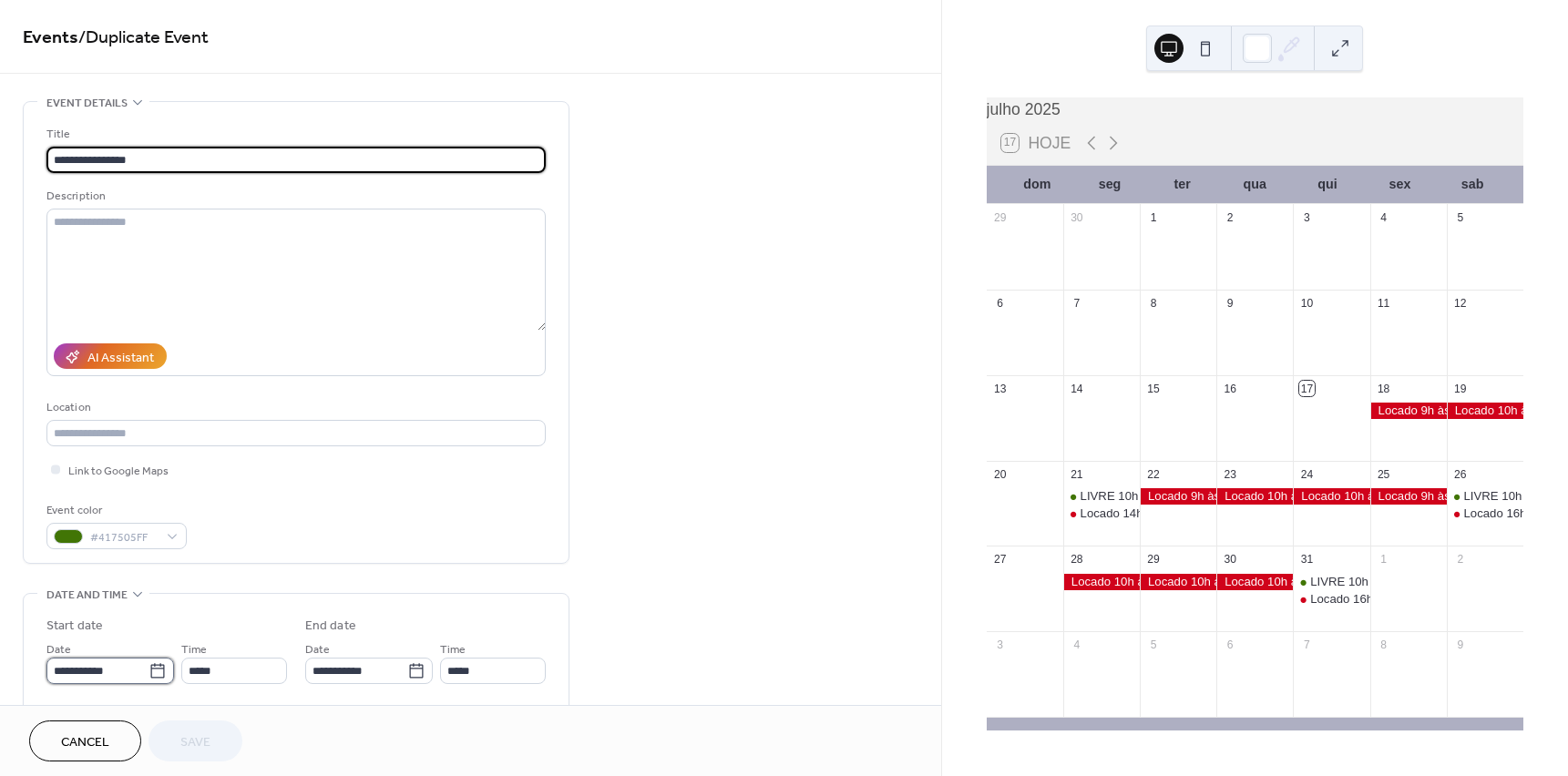 click on "**********" at bounding box center [97, 670] 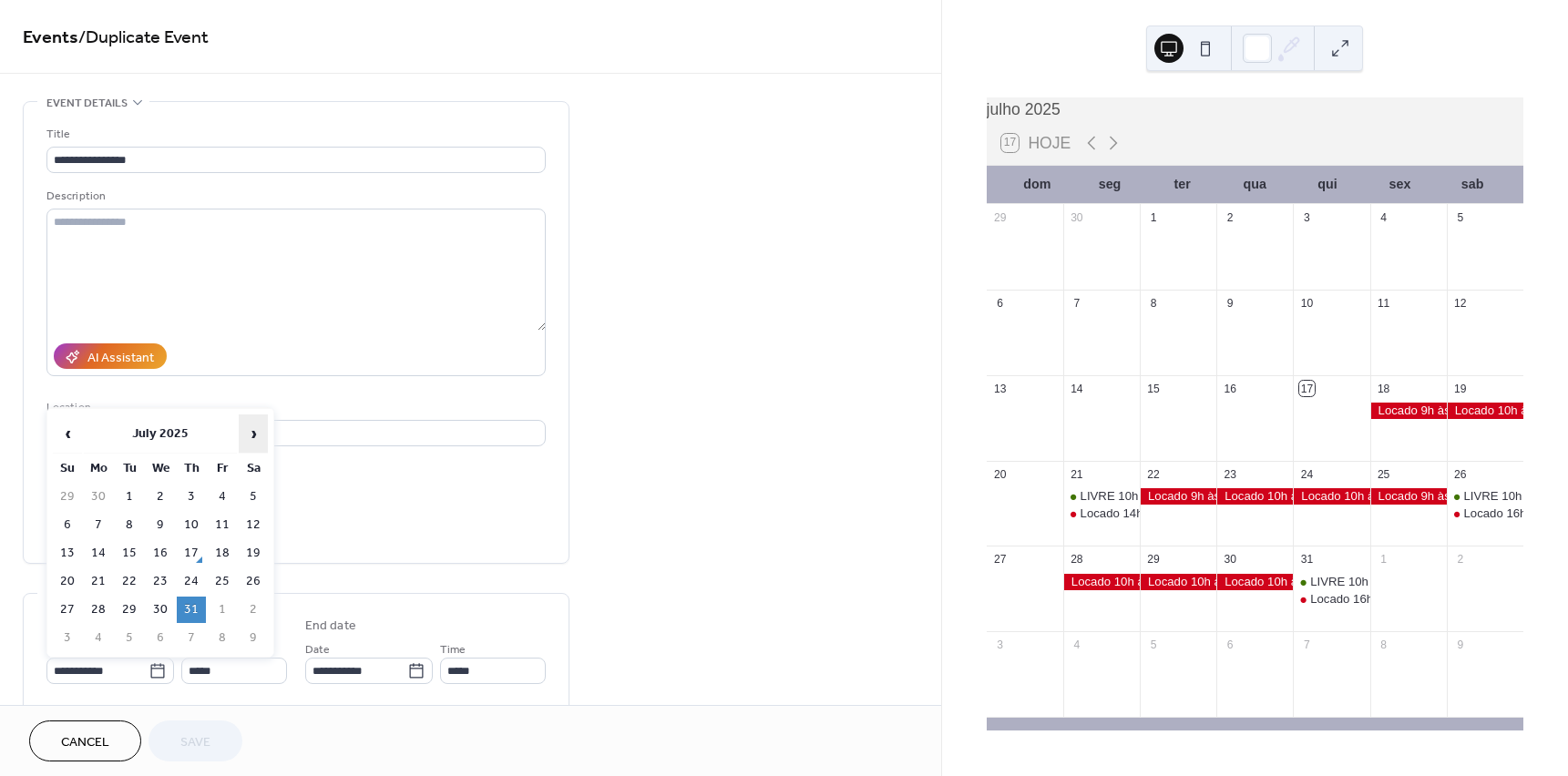 click on "›" at bounding box center (253, 434) 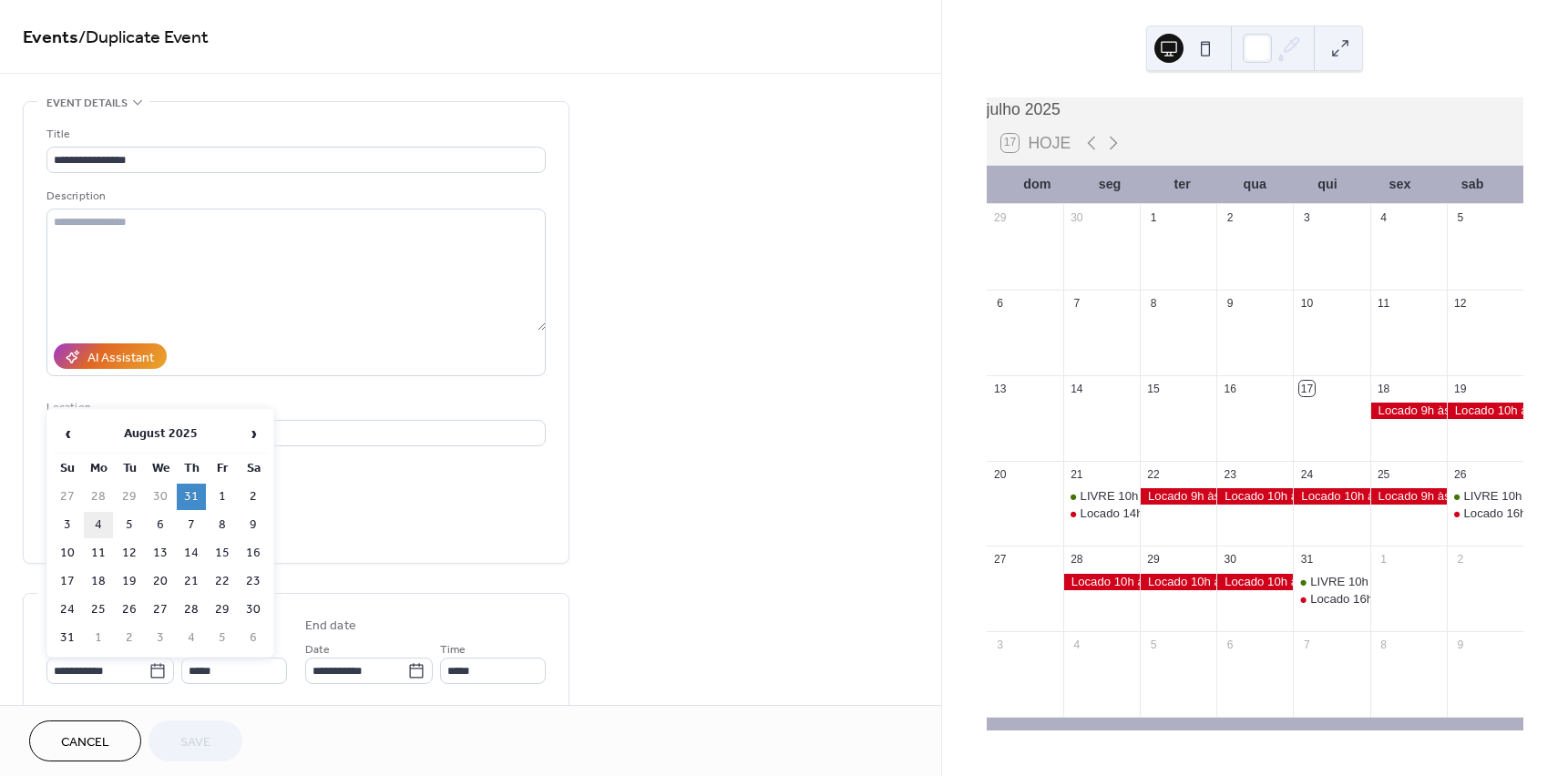 click on "4" at bounding box center (98, 525) 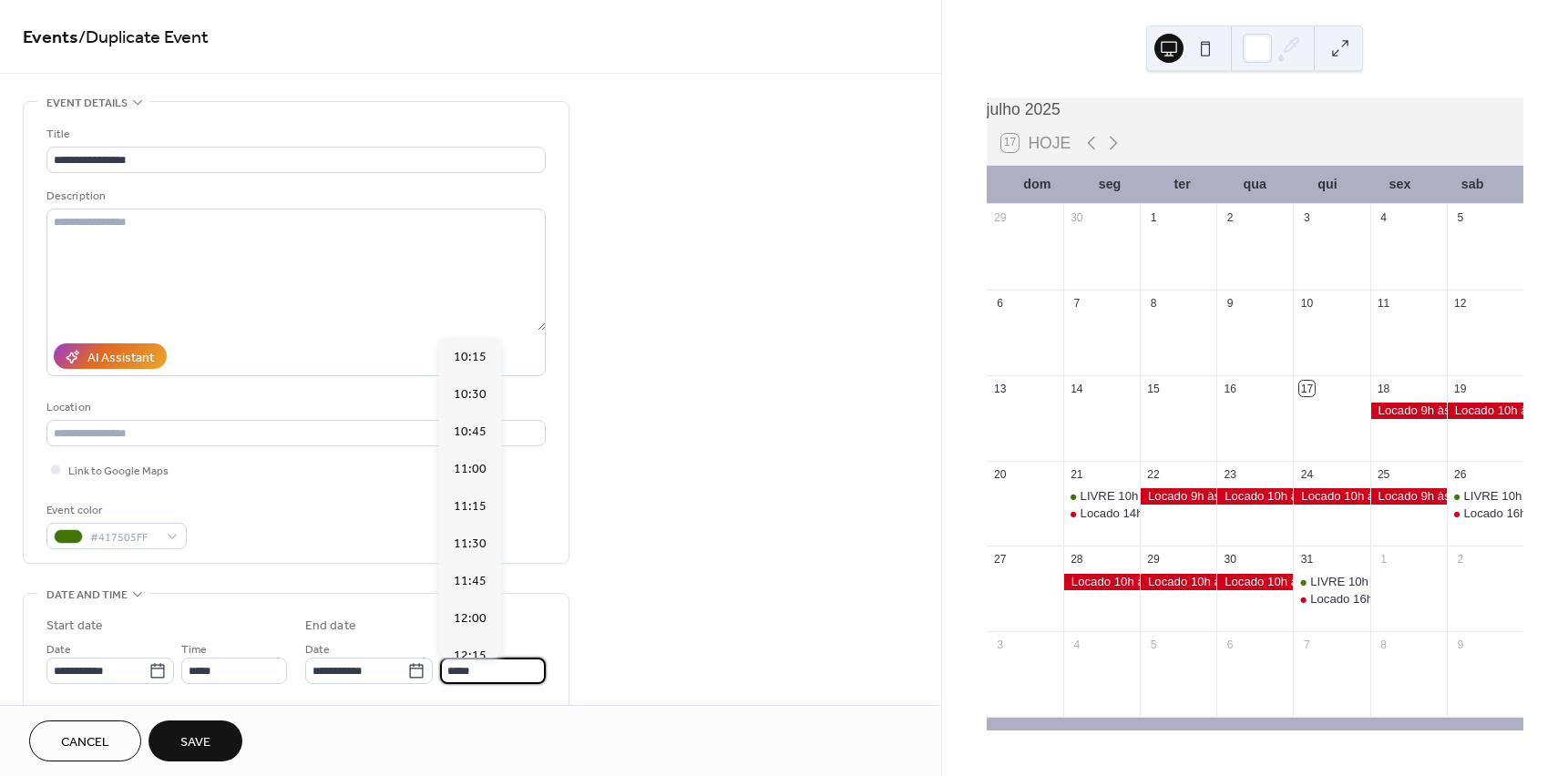 drag, startPoint x: 448, startPoint y: 674, endPoint x: 575, endPoint y: 674, distance: 127 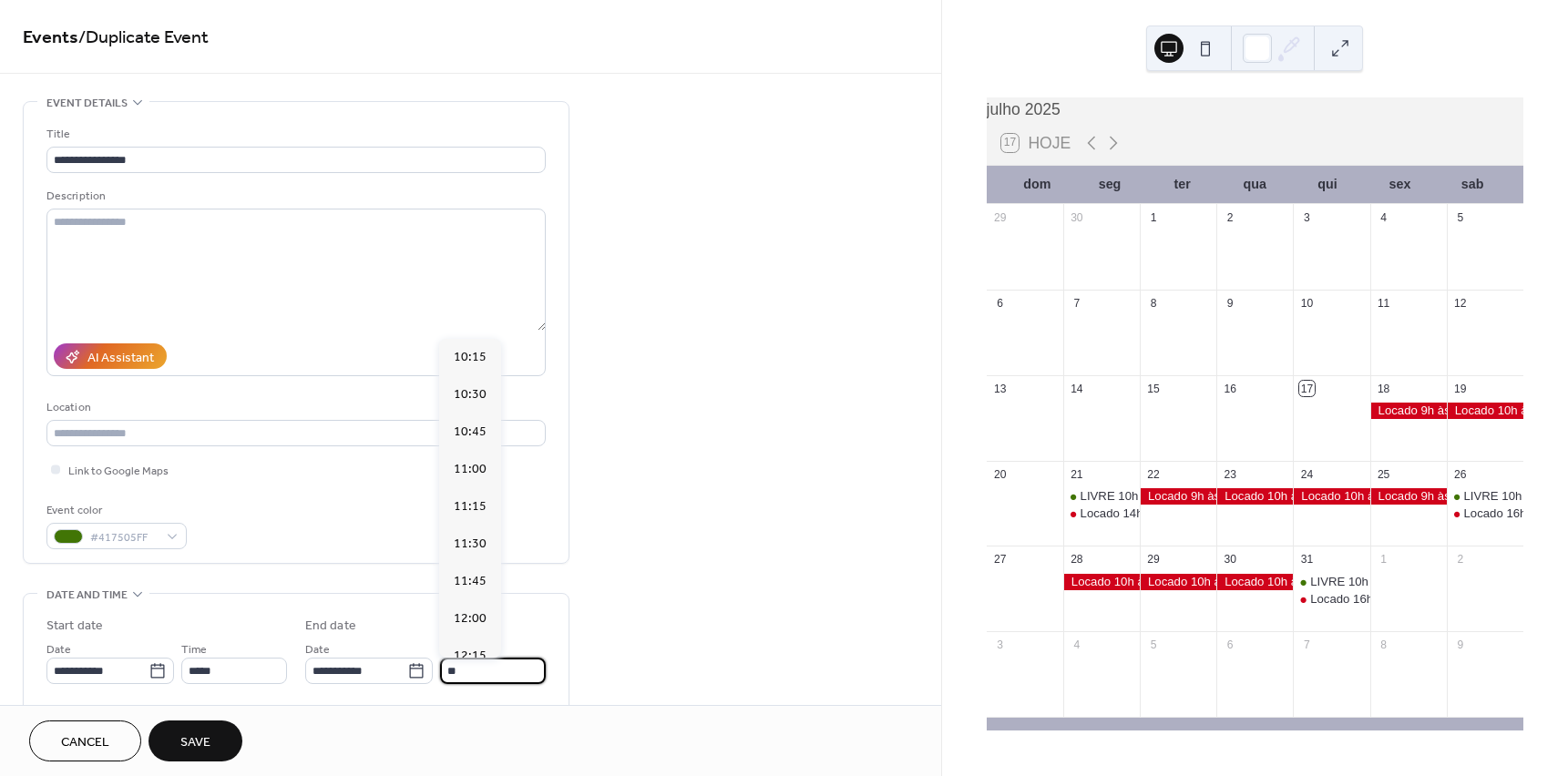 scroll, scrollTop: 1008, scrollLeft: 0, axis: vertical 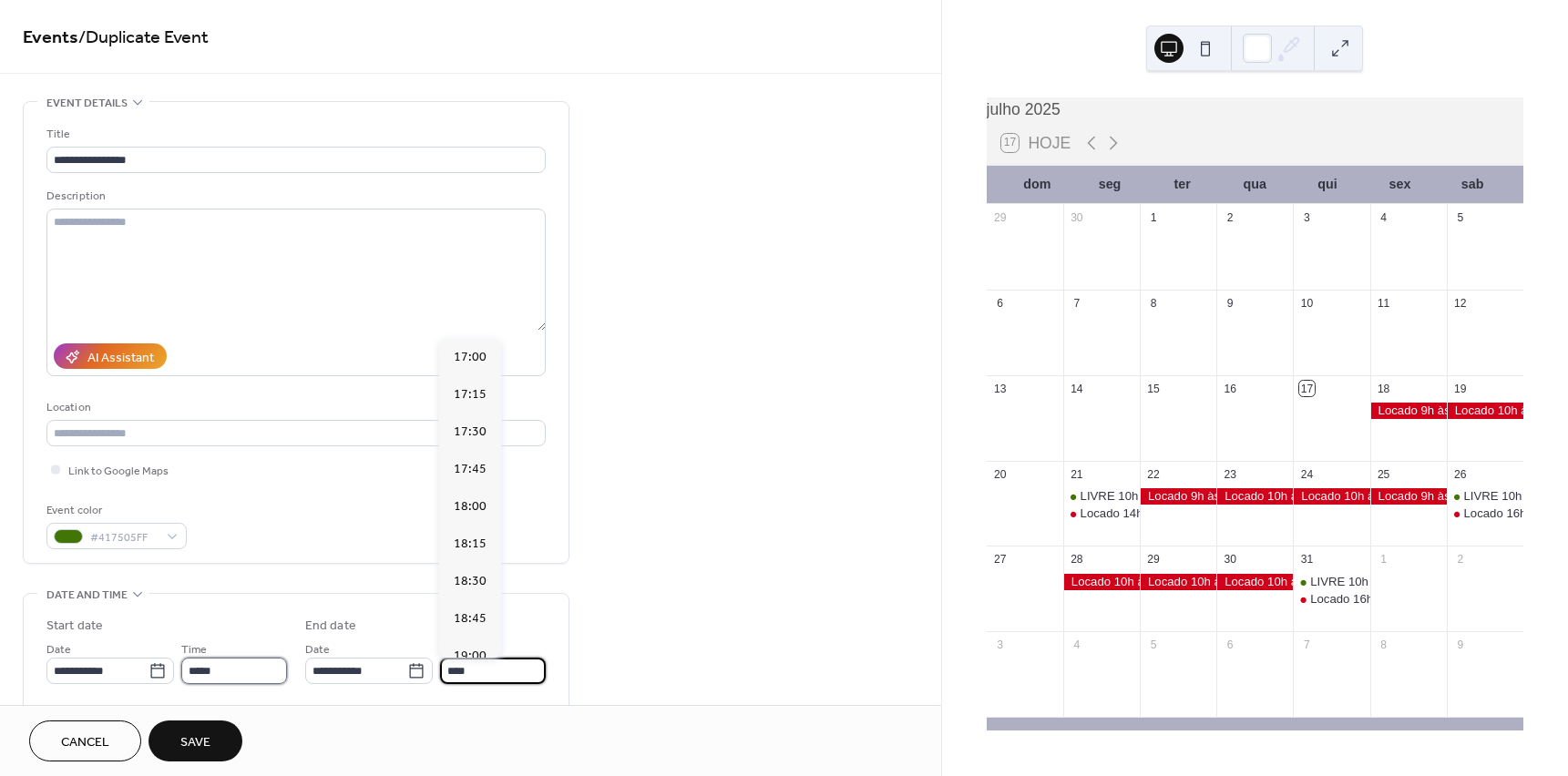 type on "*****" 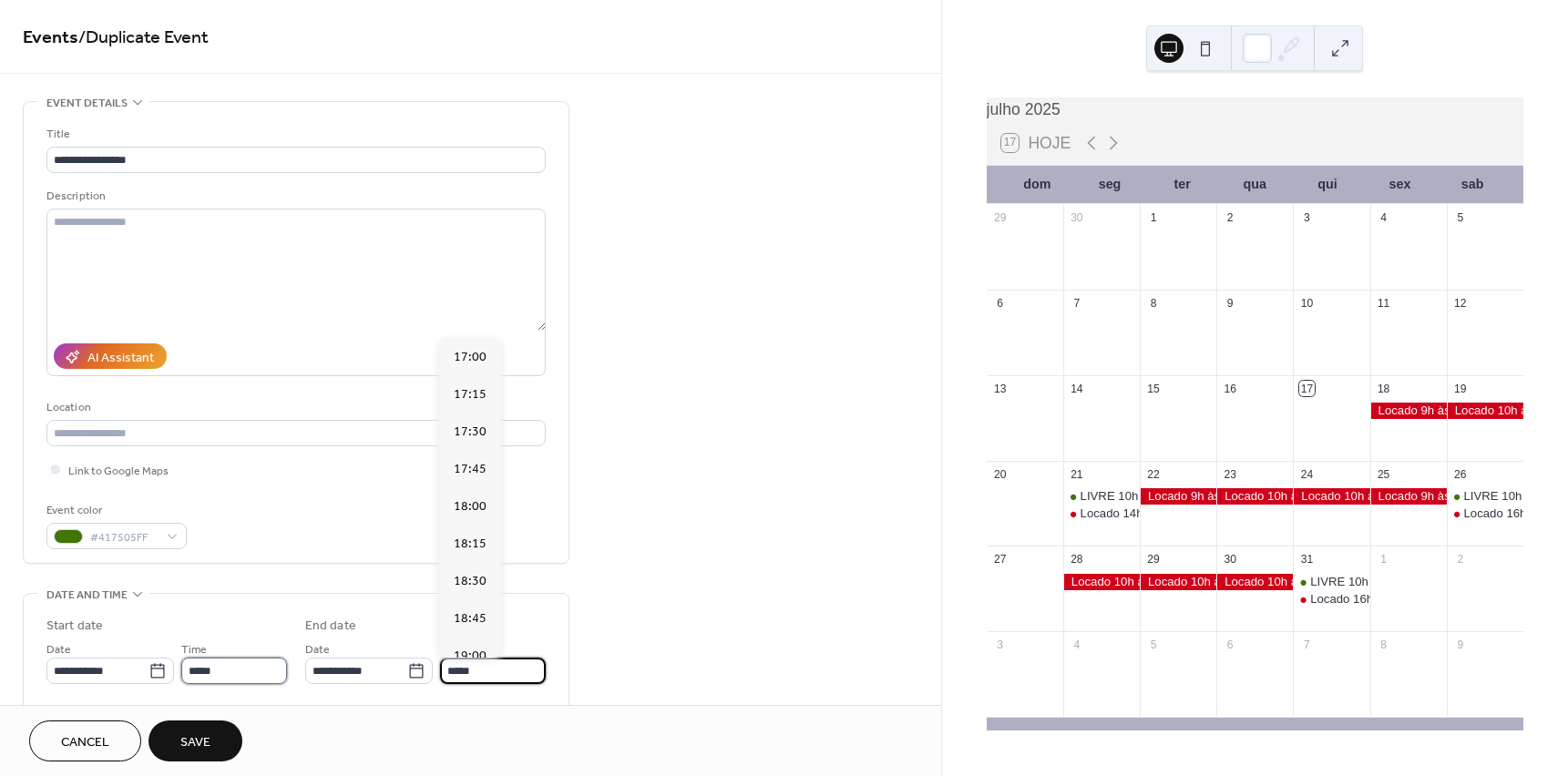 click on "*****" at bounding box center (234, 670) 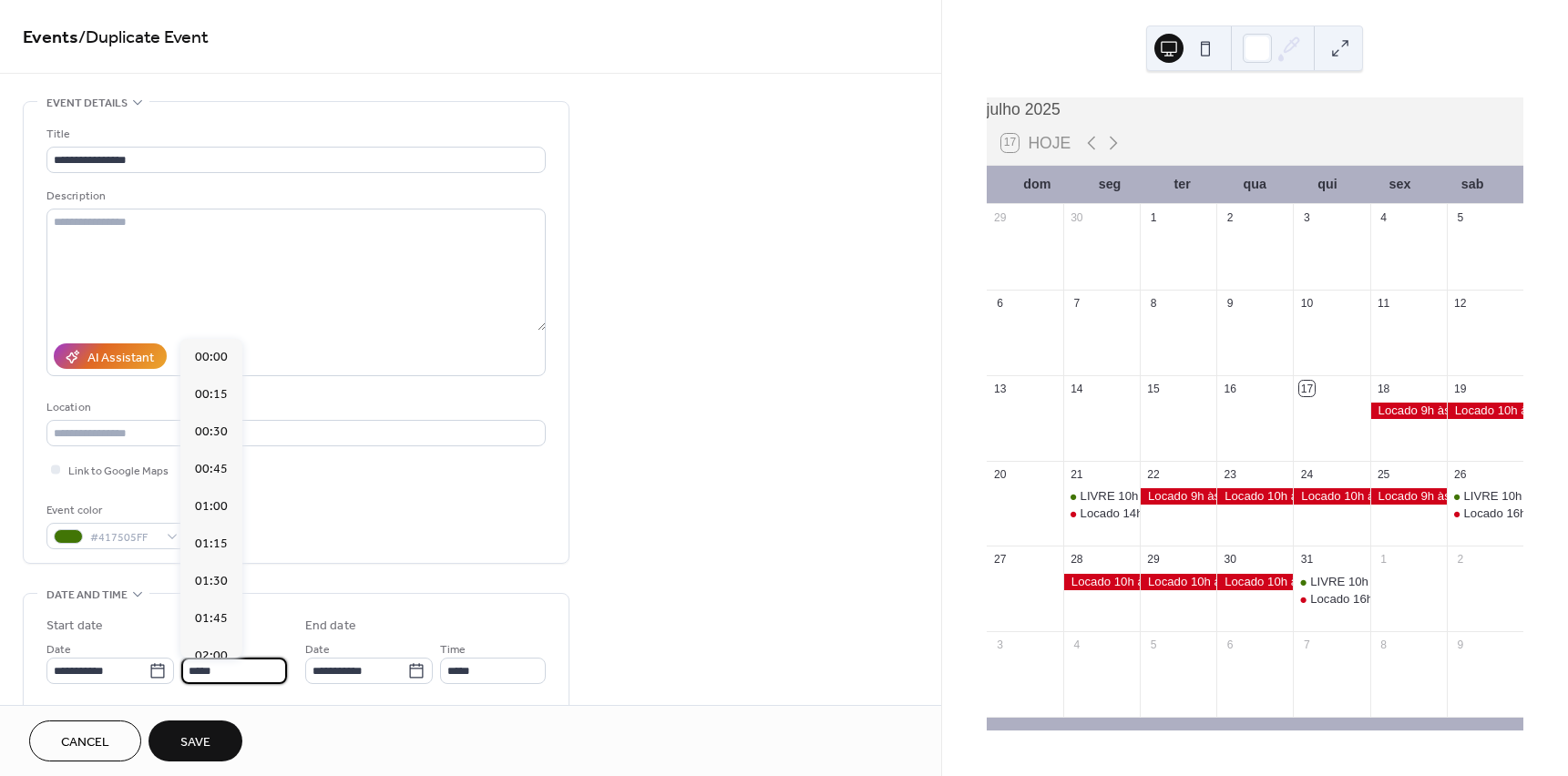 scroll, scrollTop: 1494, scrollLeft: 0, axis: vertical 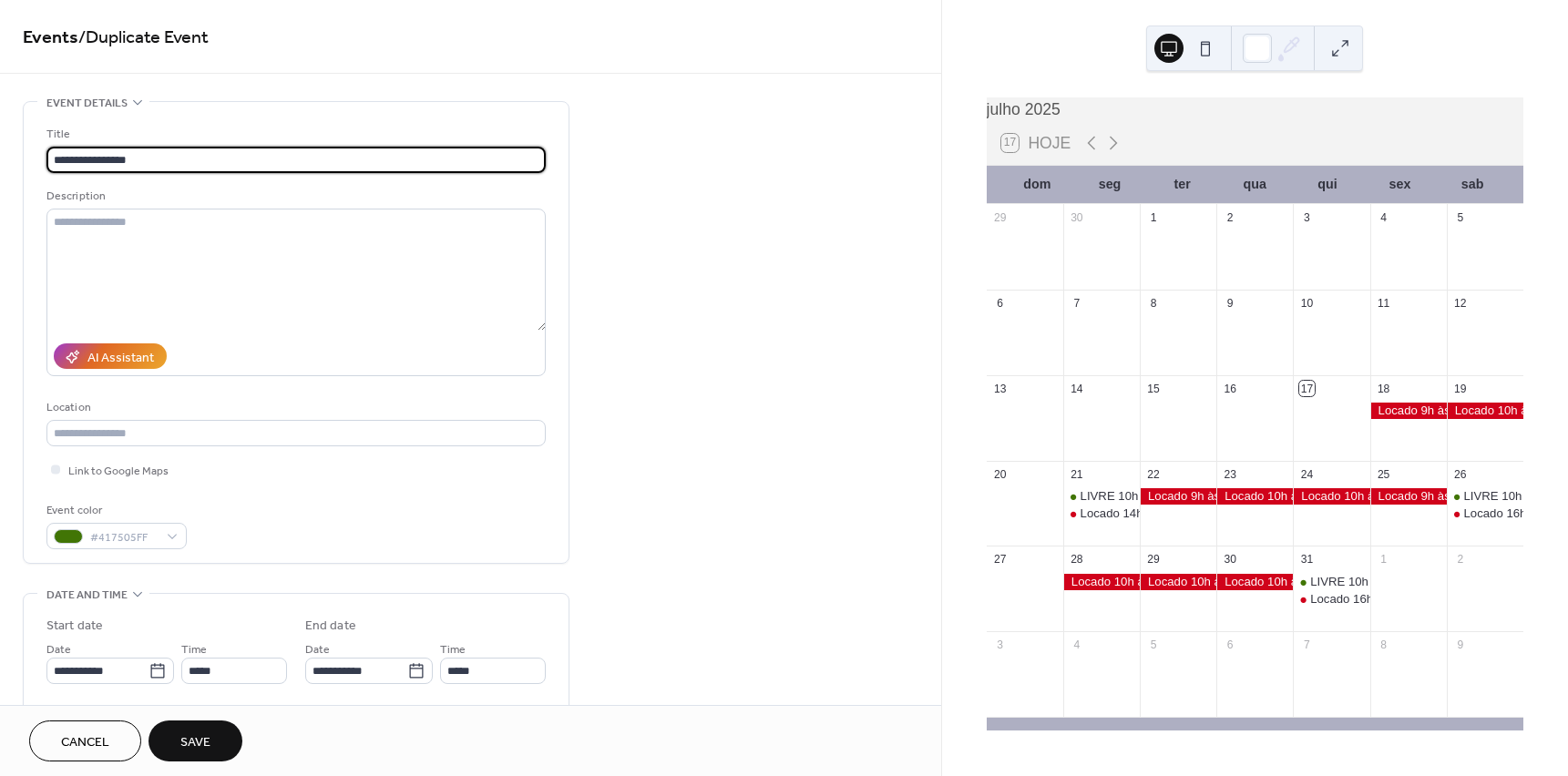 drag, startPoint x: 122, startPoint y: 157, endPoint x: 137, endPoint y: 157, distance: 15 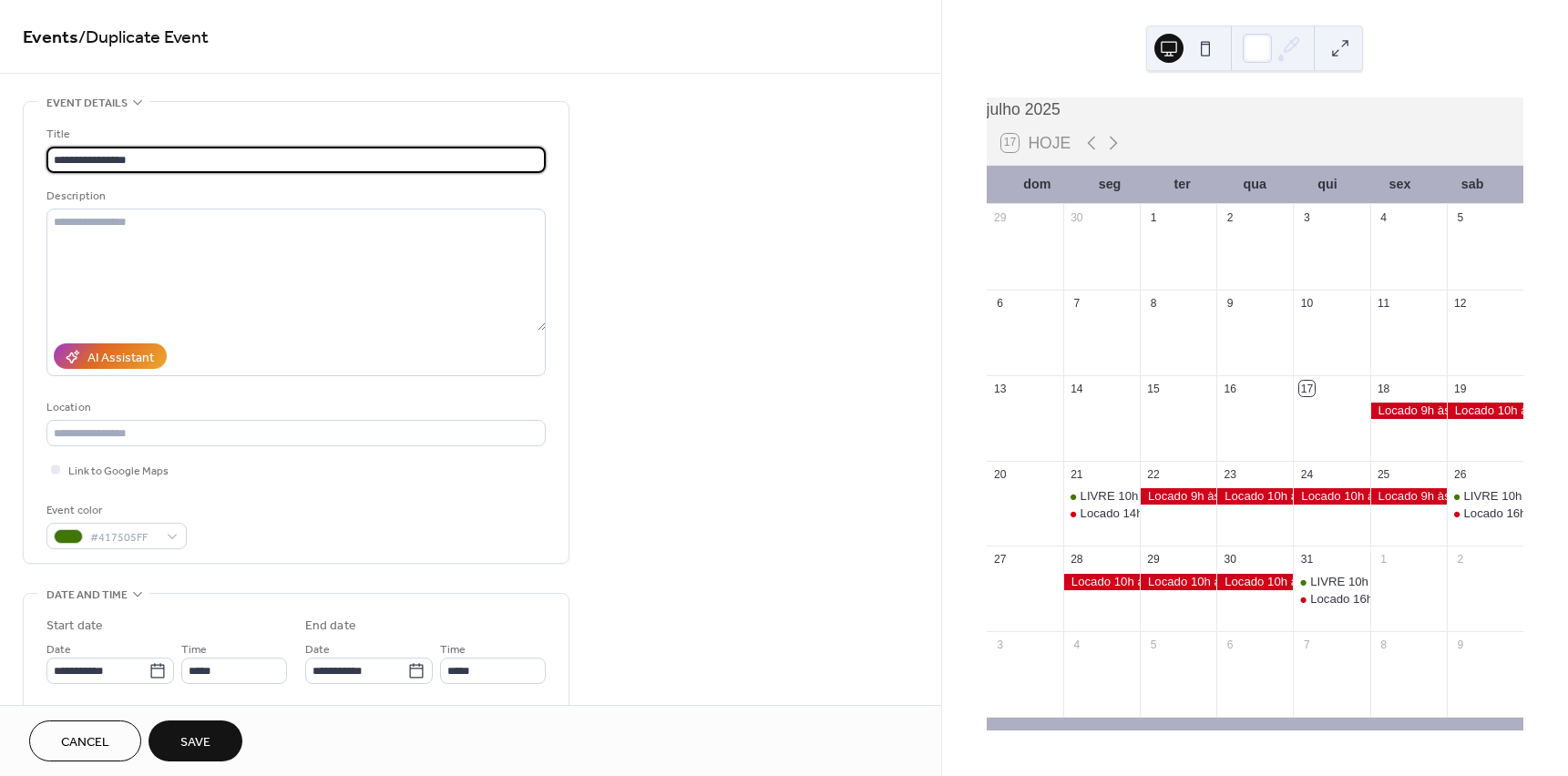 click on "**********" at bounding box center (296, 159) 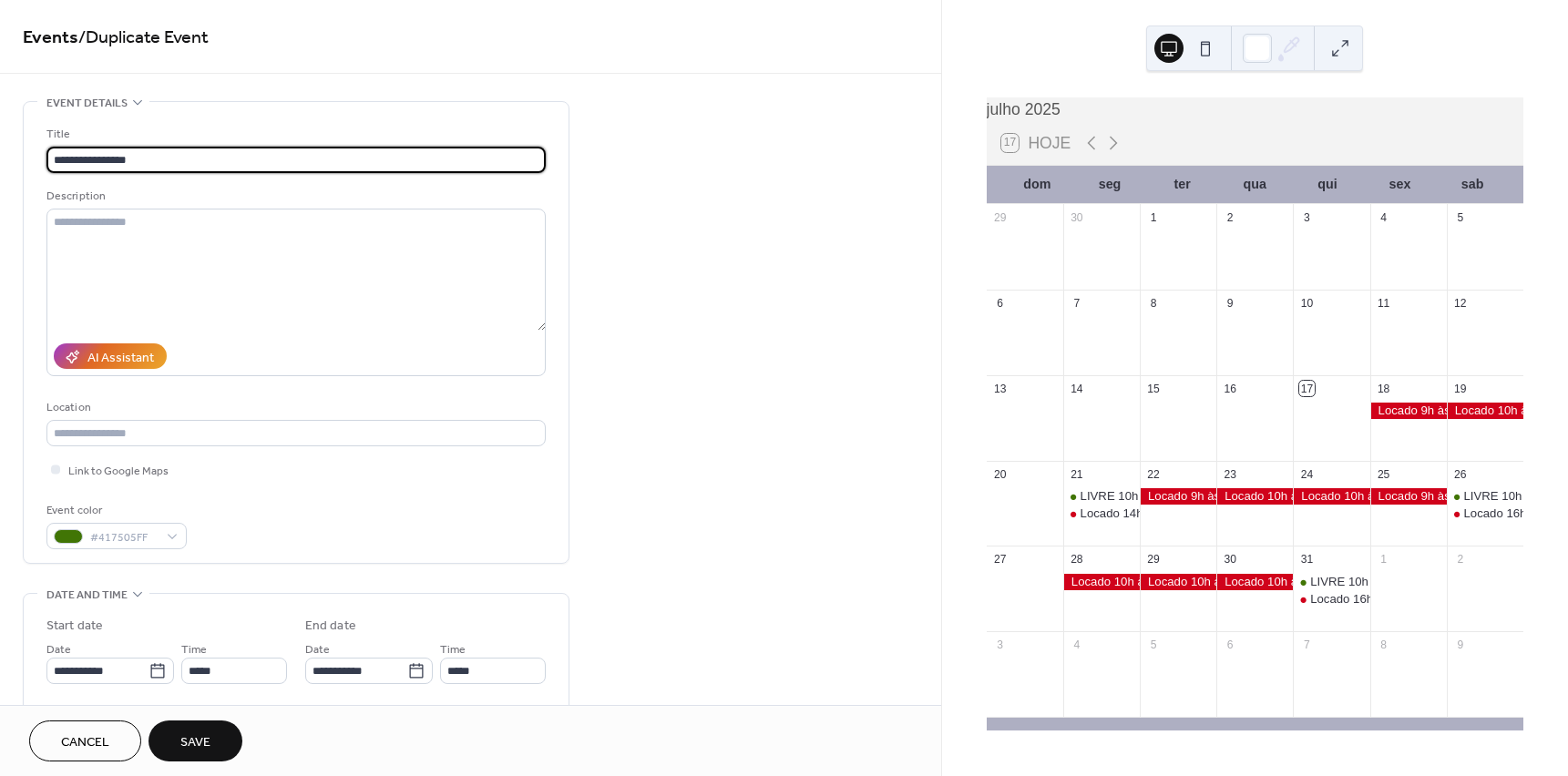 type on "**********" 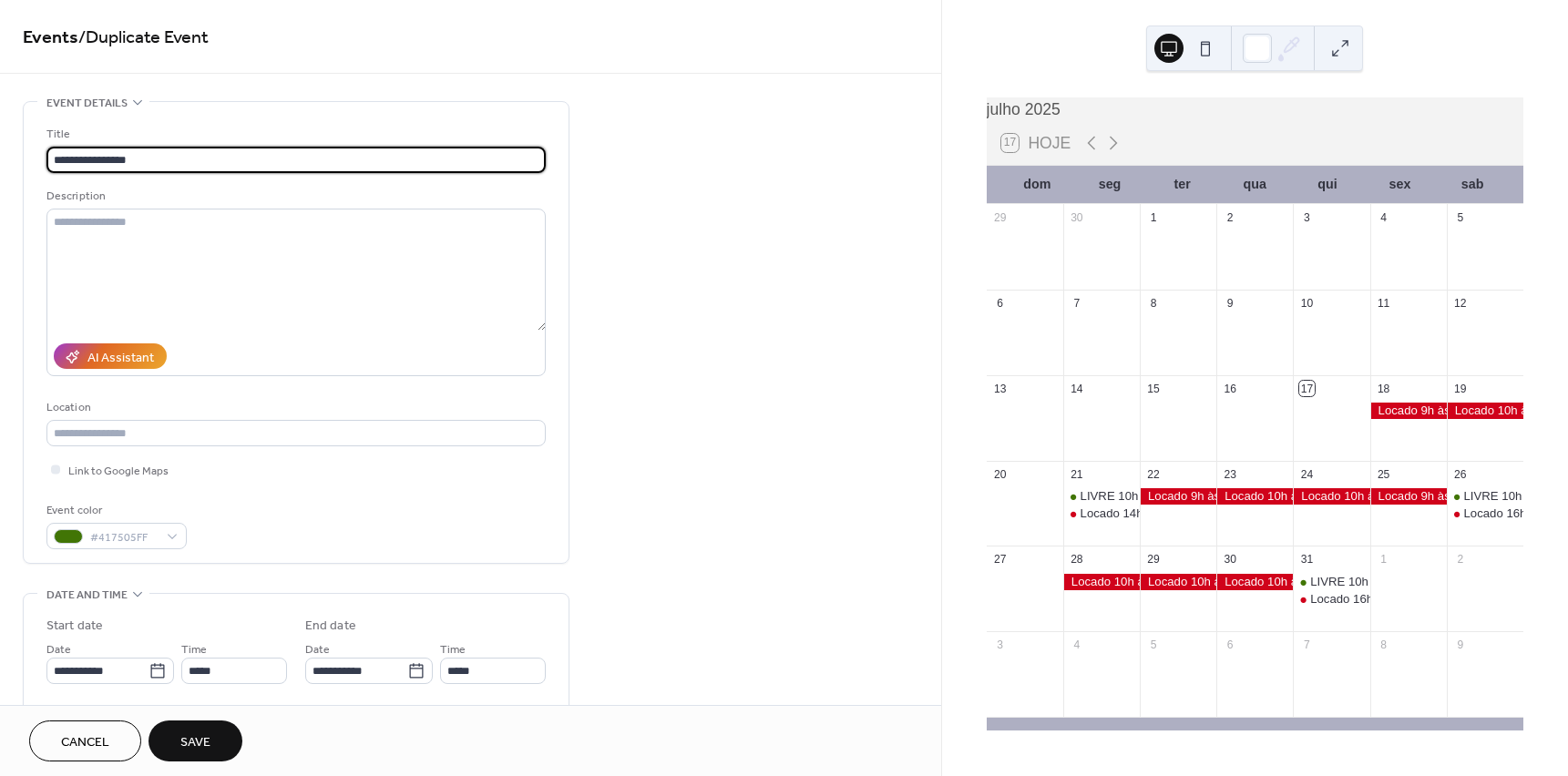 click on "Save" at bounding box center (195, 742) 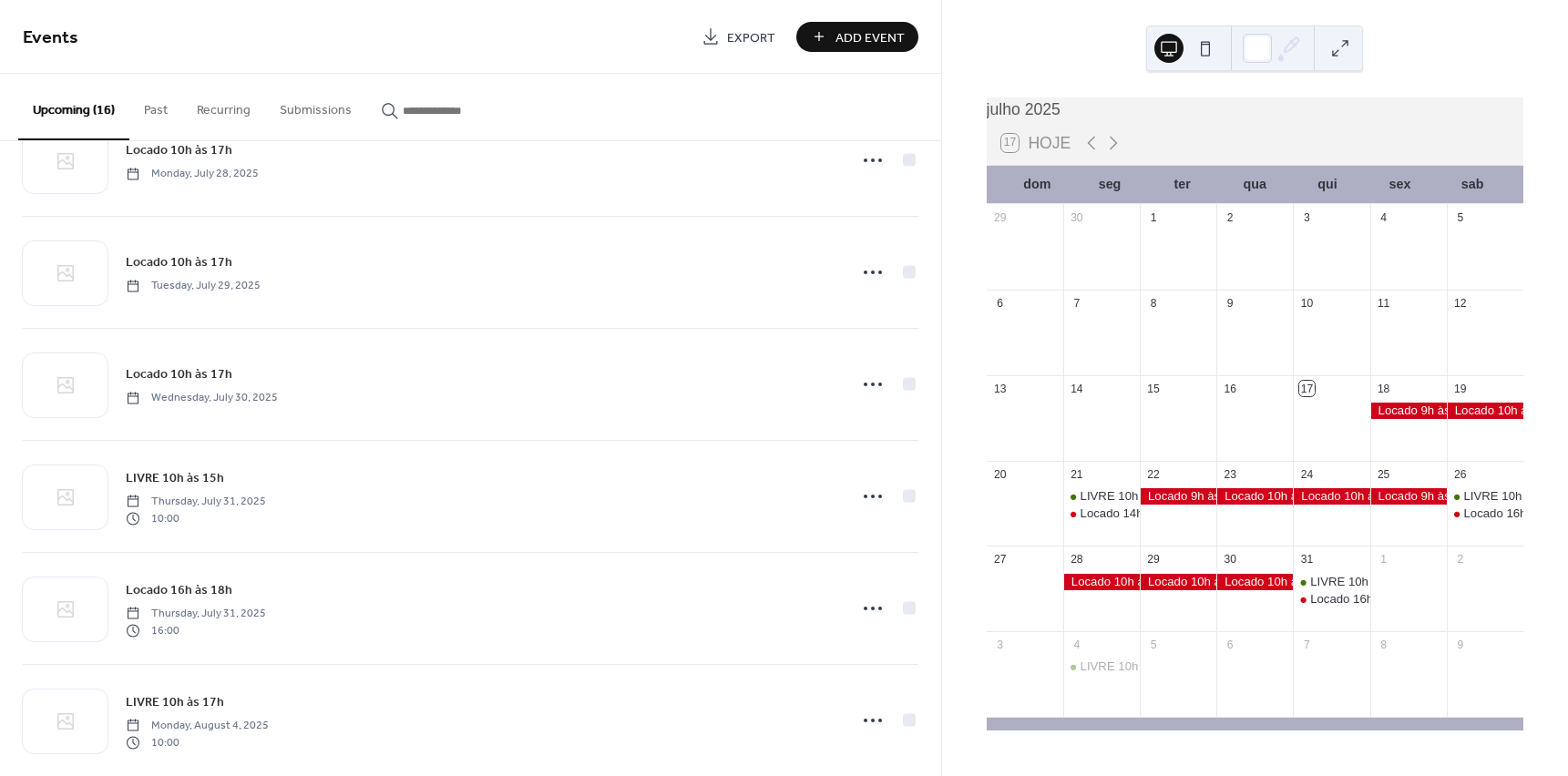 scroll, scrollTop: 1211, scrollLeft: 0, axis: vertical 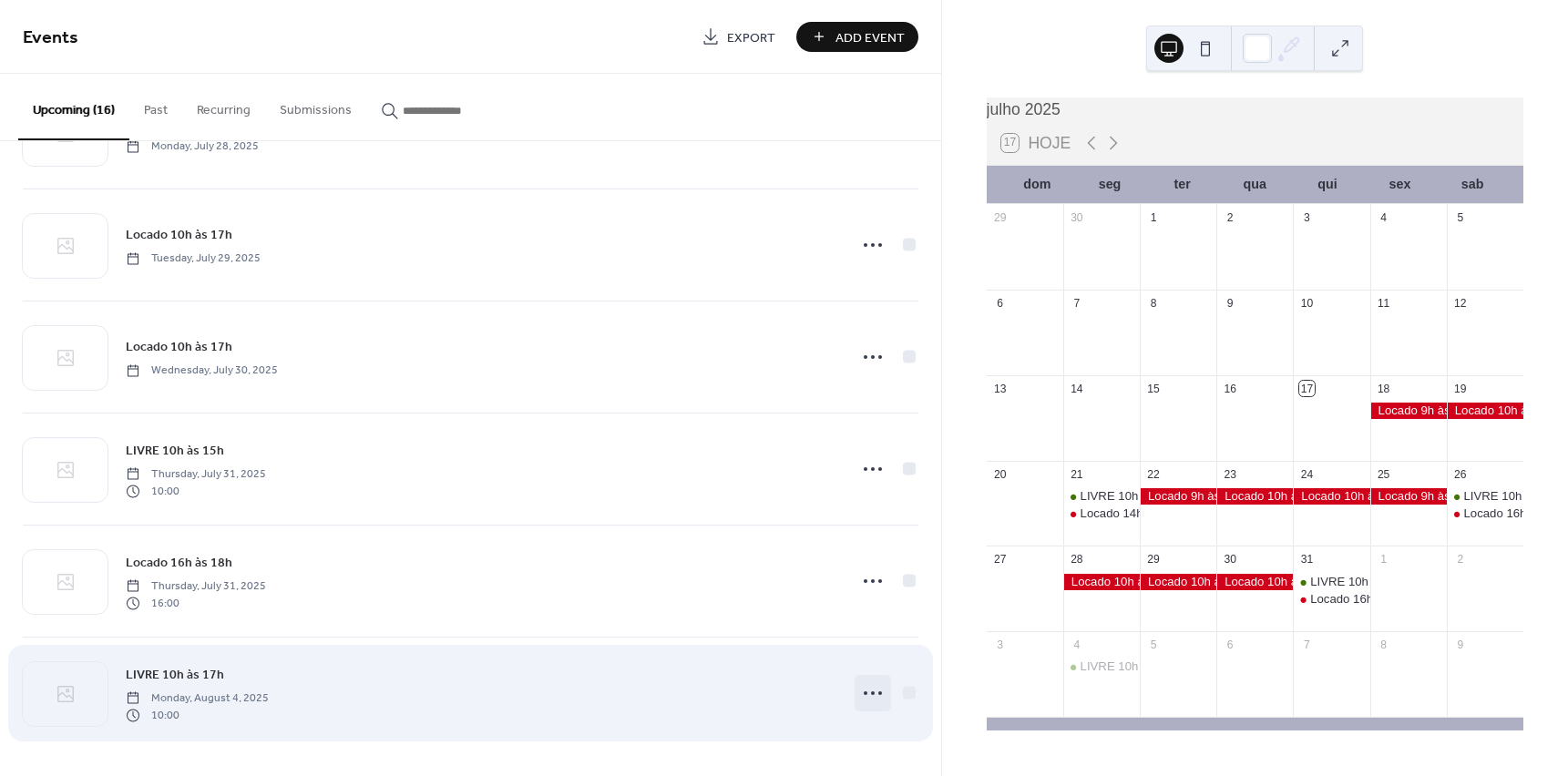 click 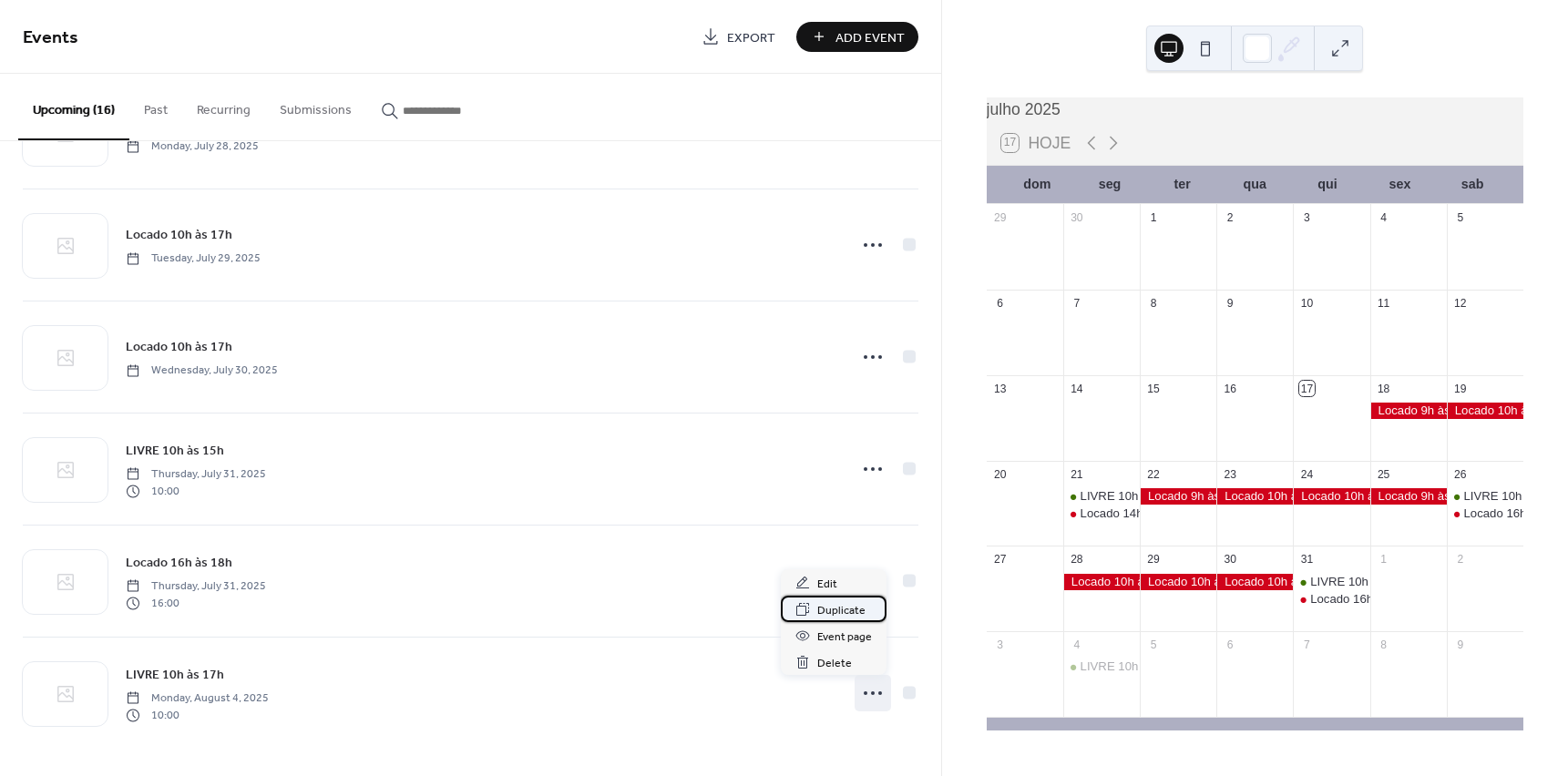 click on "Duplicate" at bounding box center [841, 610] 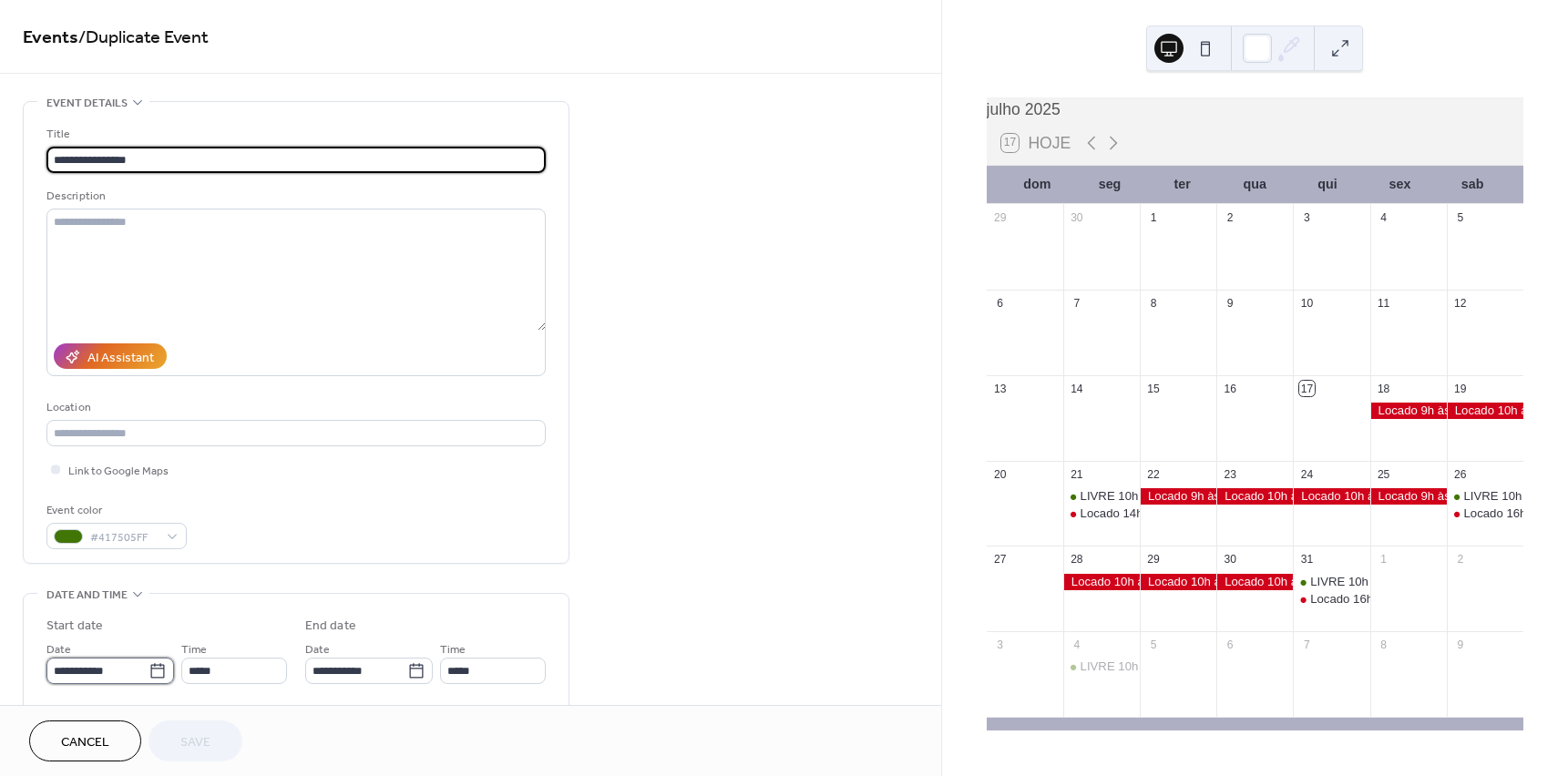 click on "**********" at bounding box center (97, 670) 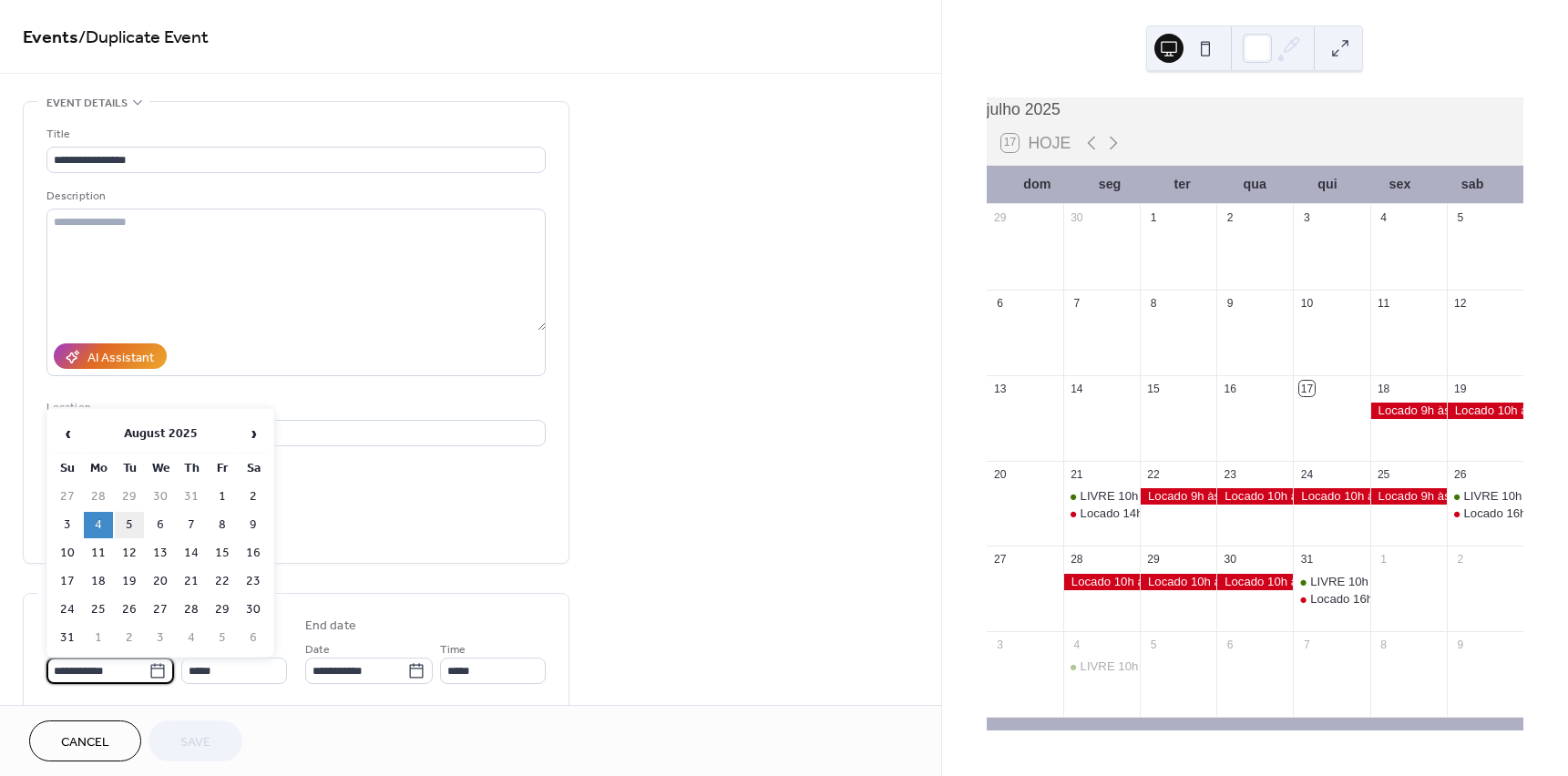 click on "5" at bounding box center [129, 525] 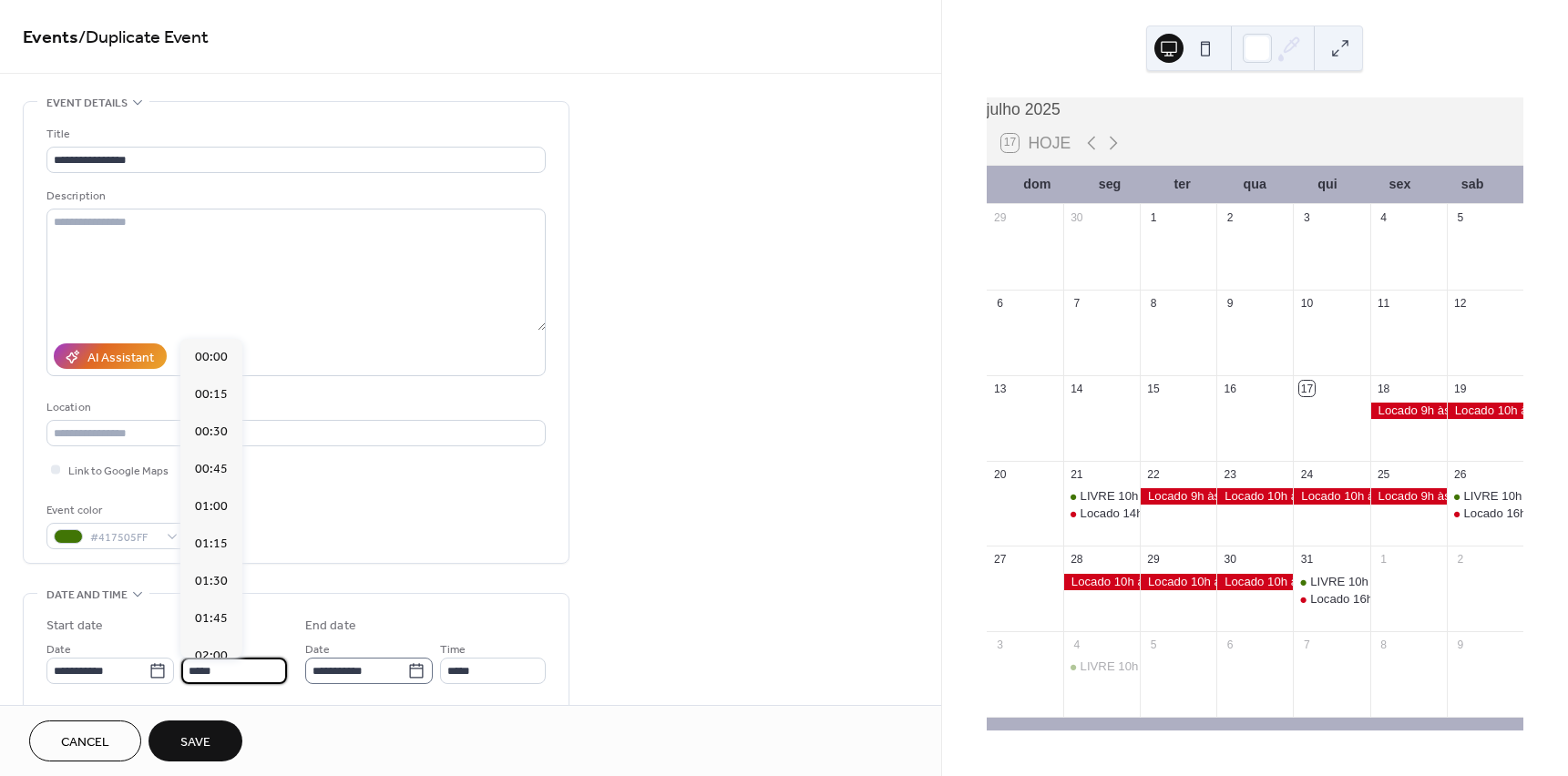 drag, startPoint x: 193, startPoint y: 670, endPoint x: 320, endPoint y: 670, distance: 127 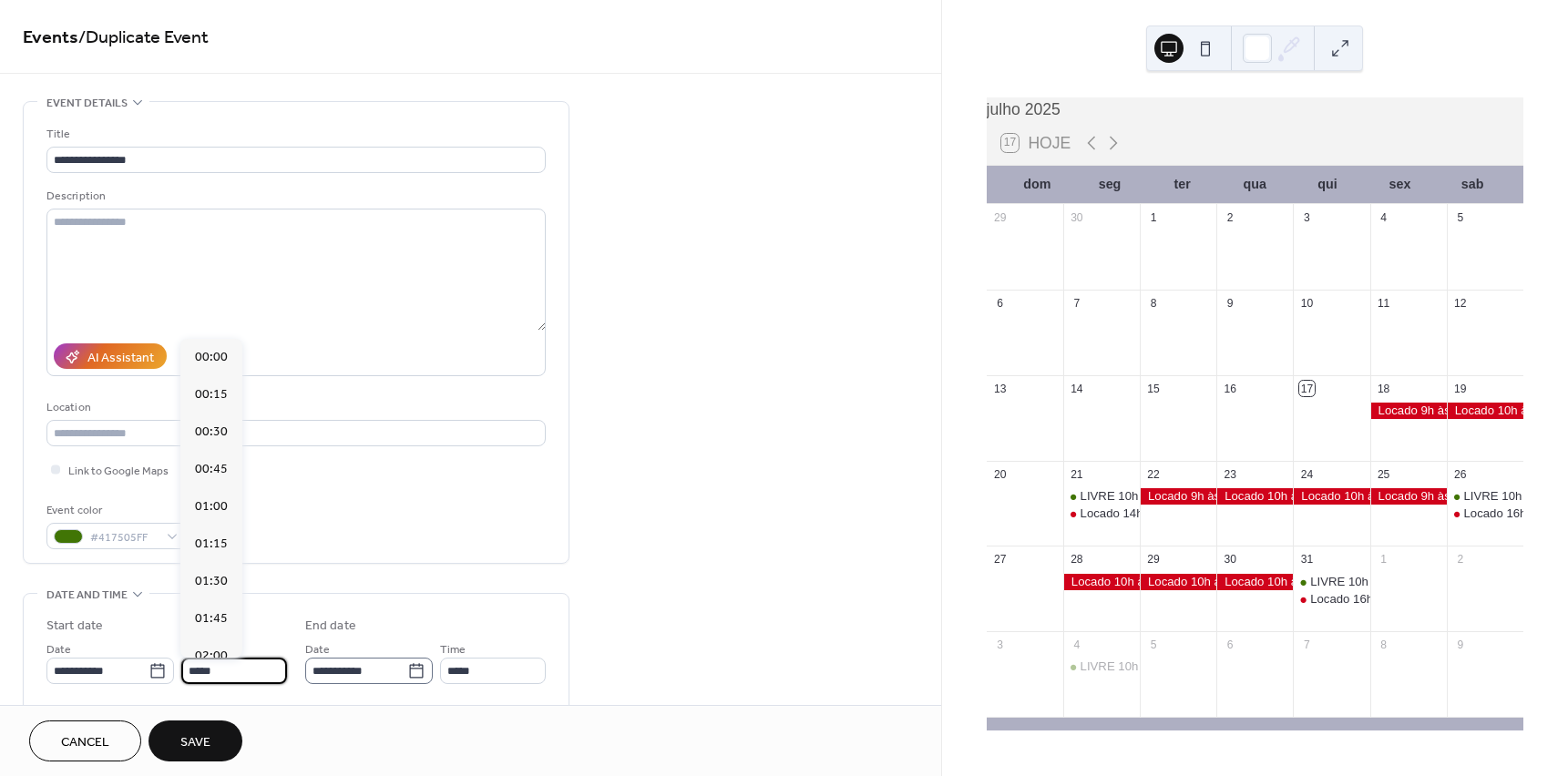 click on "**********" at bounding box center (296, 650) 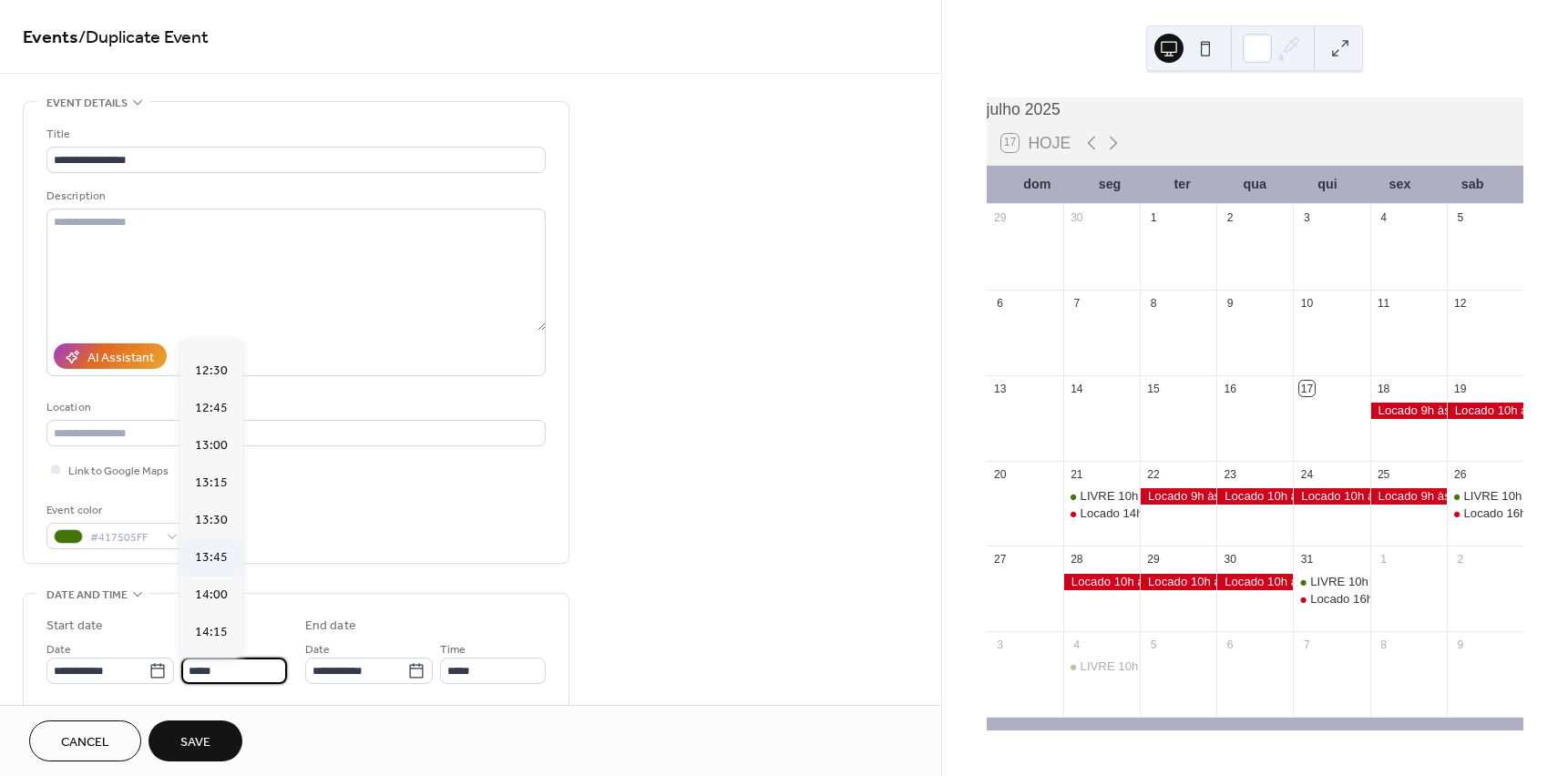 scroll, scrollTop: 1858, scrollLeft: 0, axis: vertical 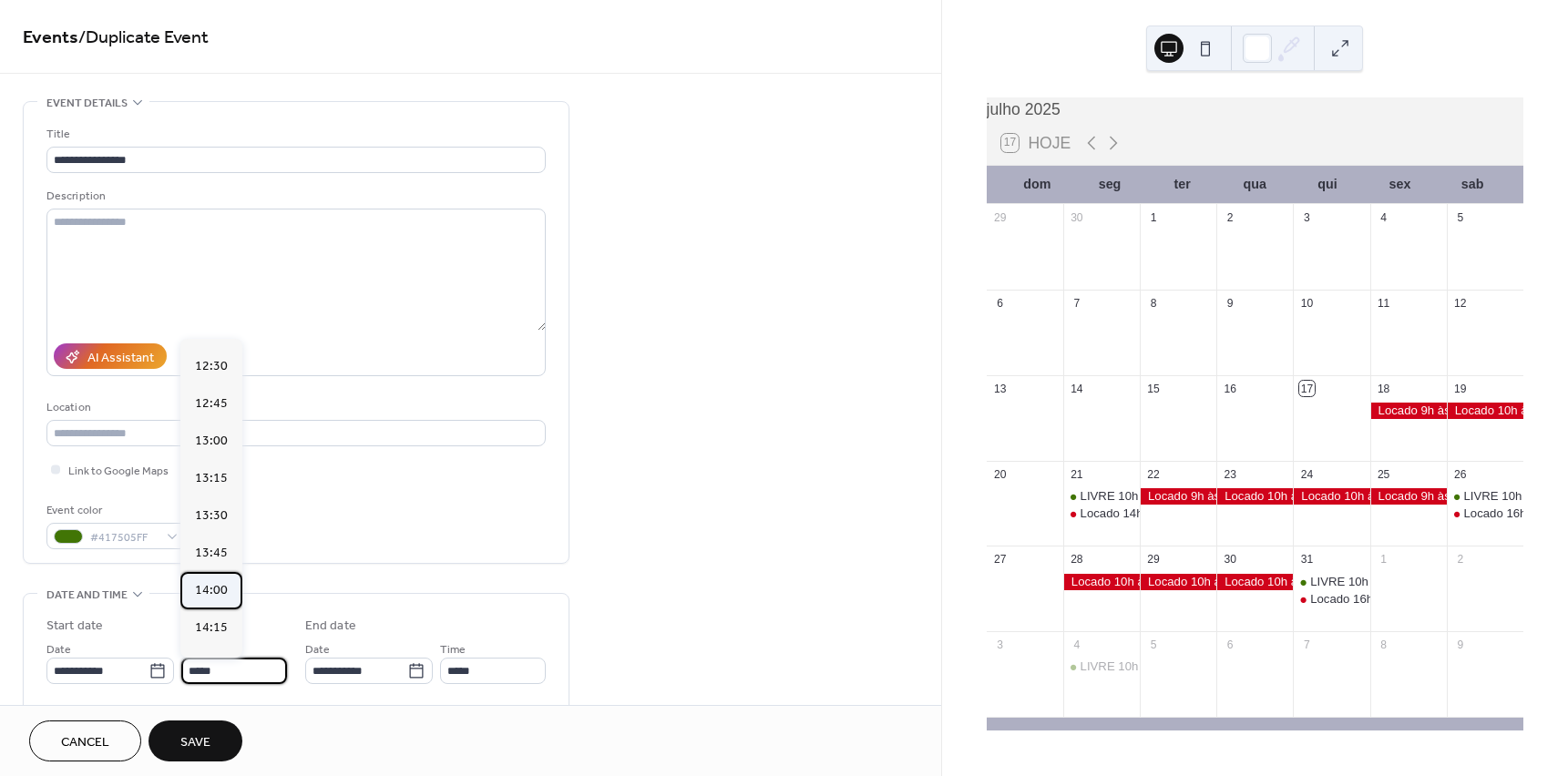 click on "14:00" at bounding box center (211, 590) 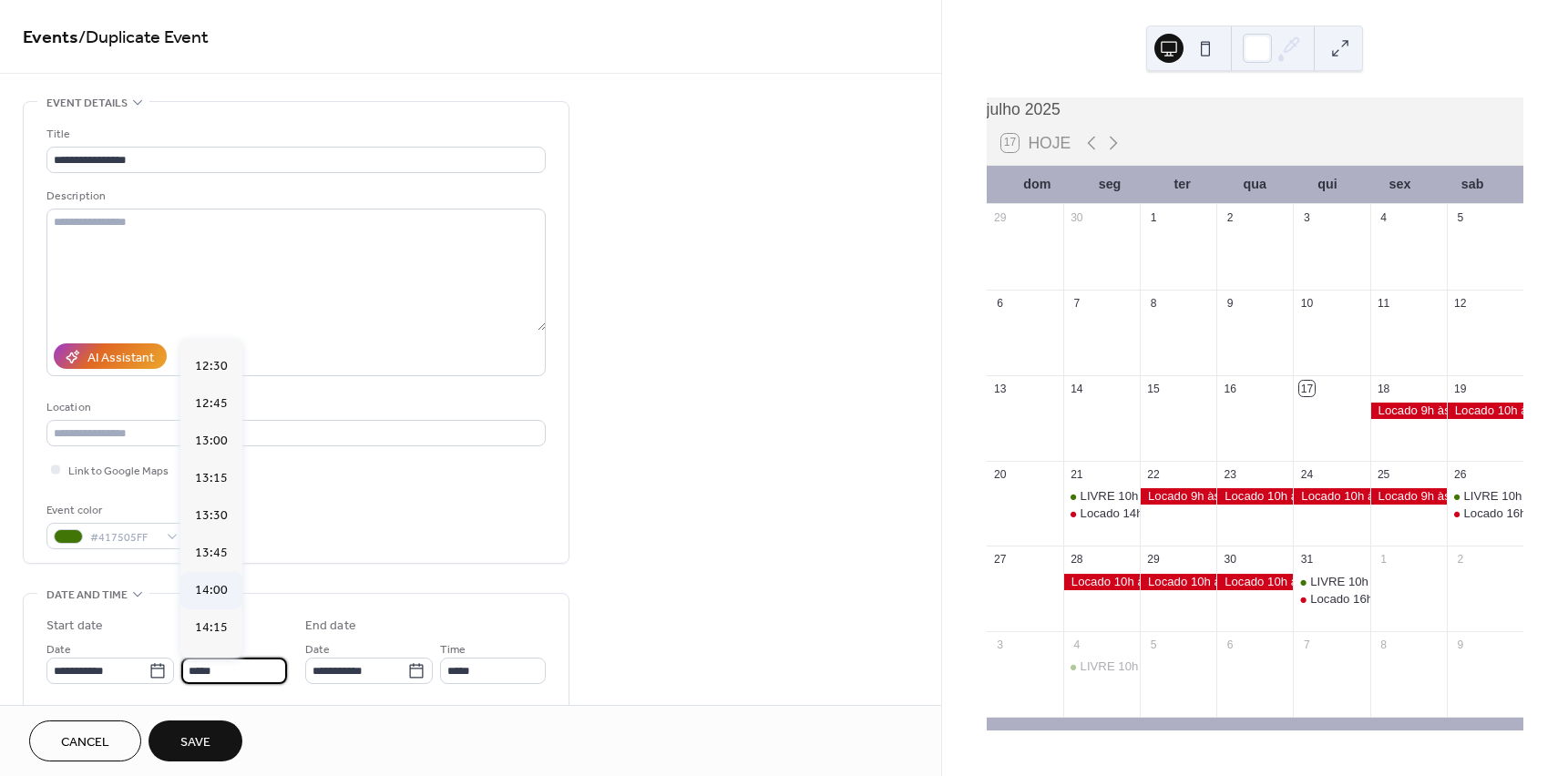 type on "*****" 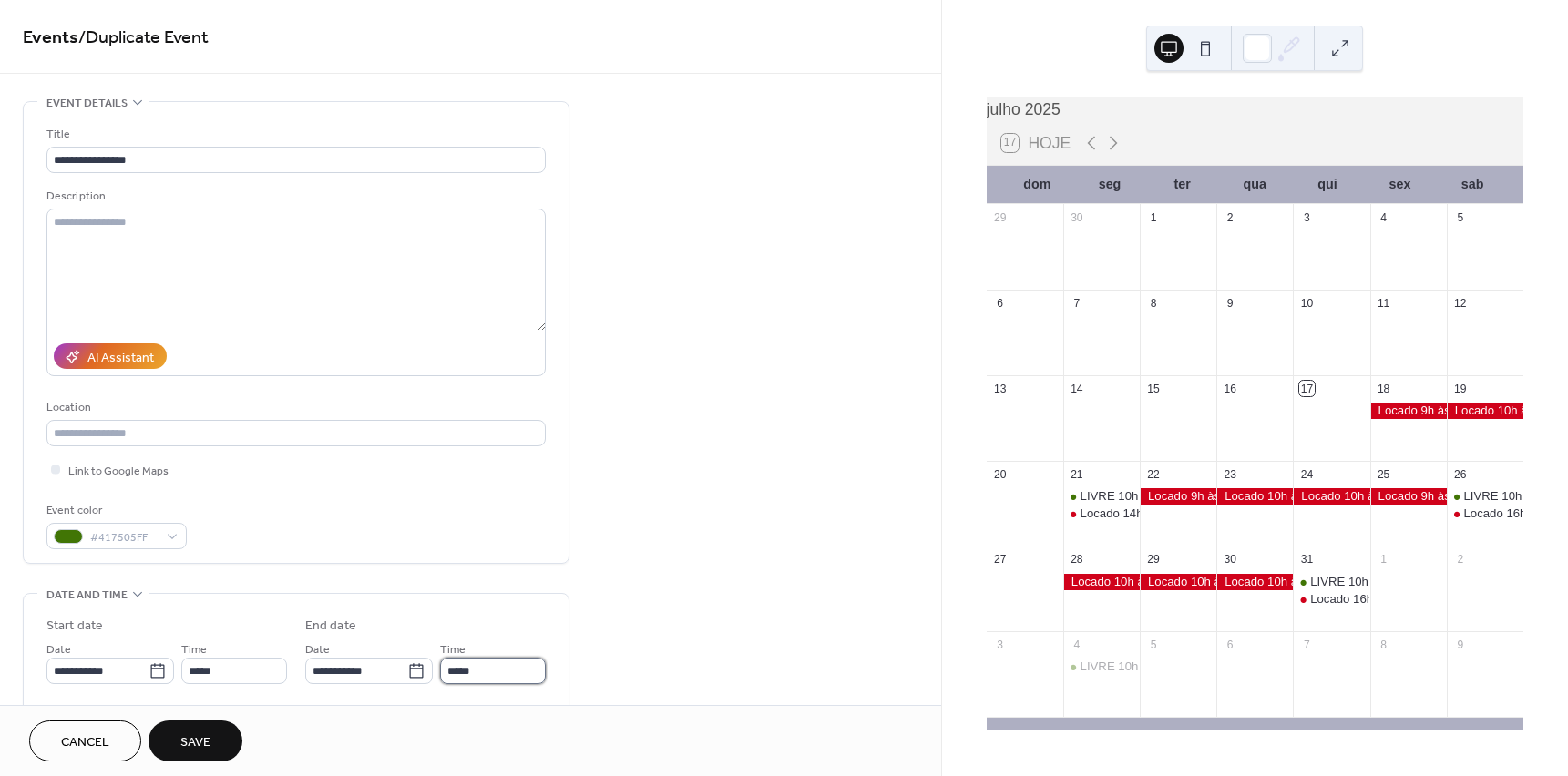 click on "*****" at bounding box center [493, 670] 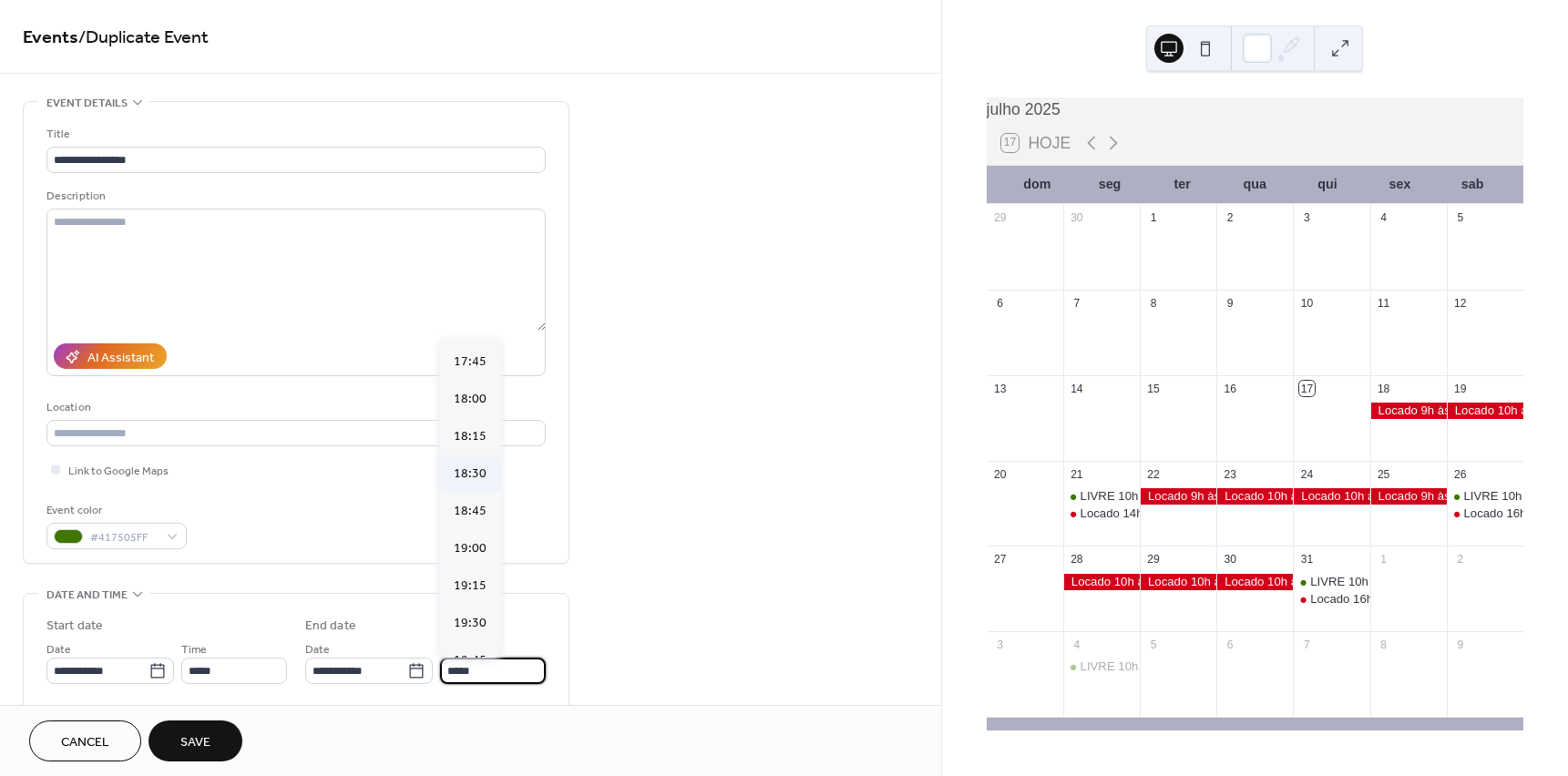 scroll, scrollTop: 371, scrollLeft: 0, axis: vertical 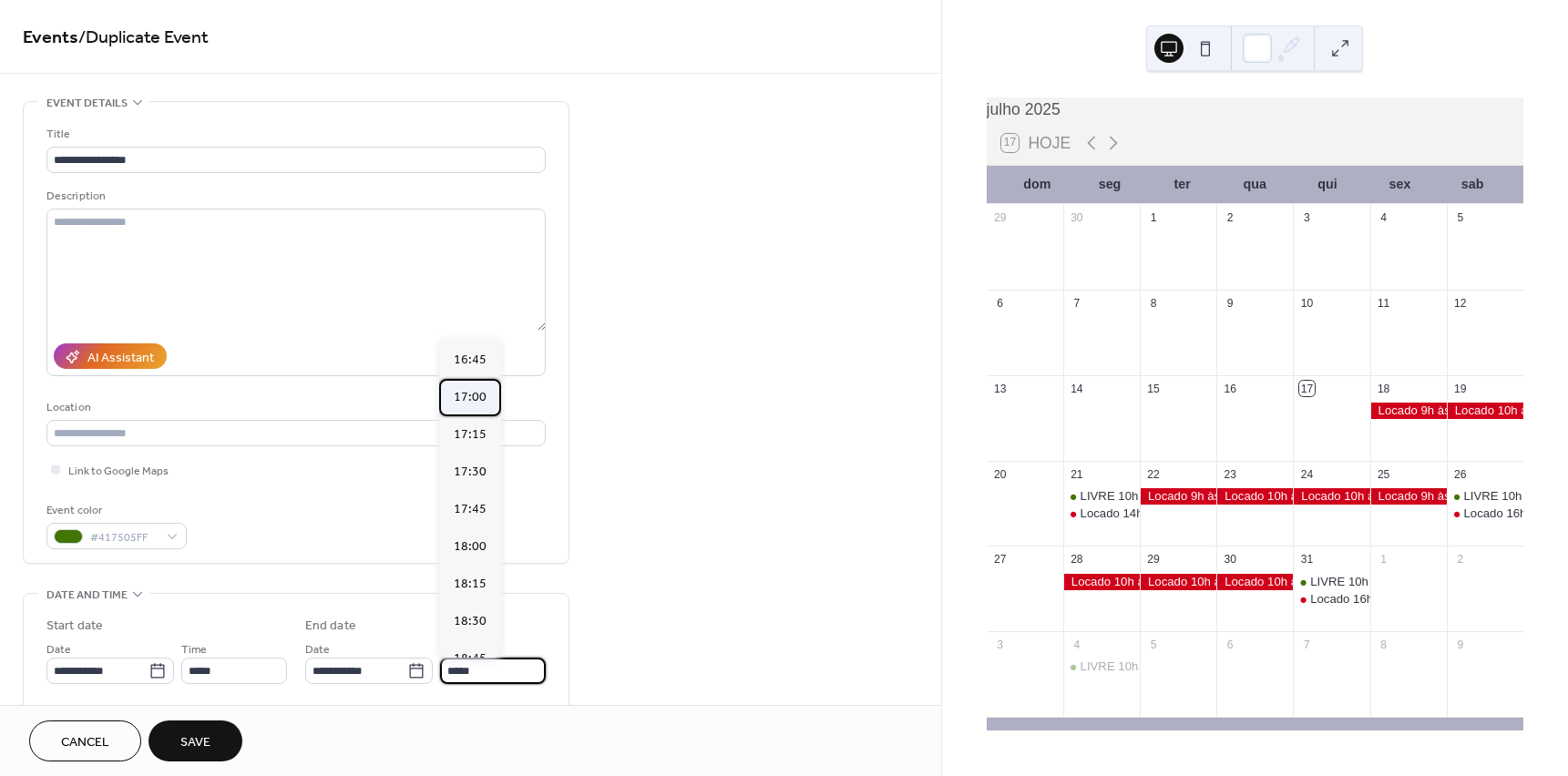 click on "17:00" at bounding box center (470, 397) 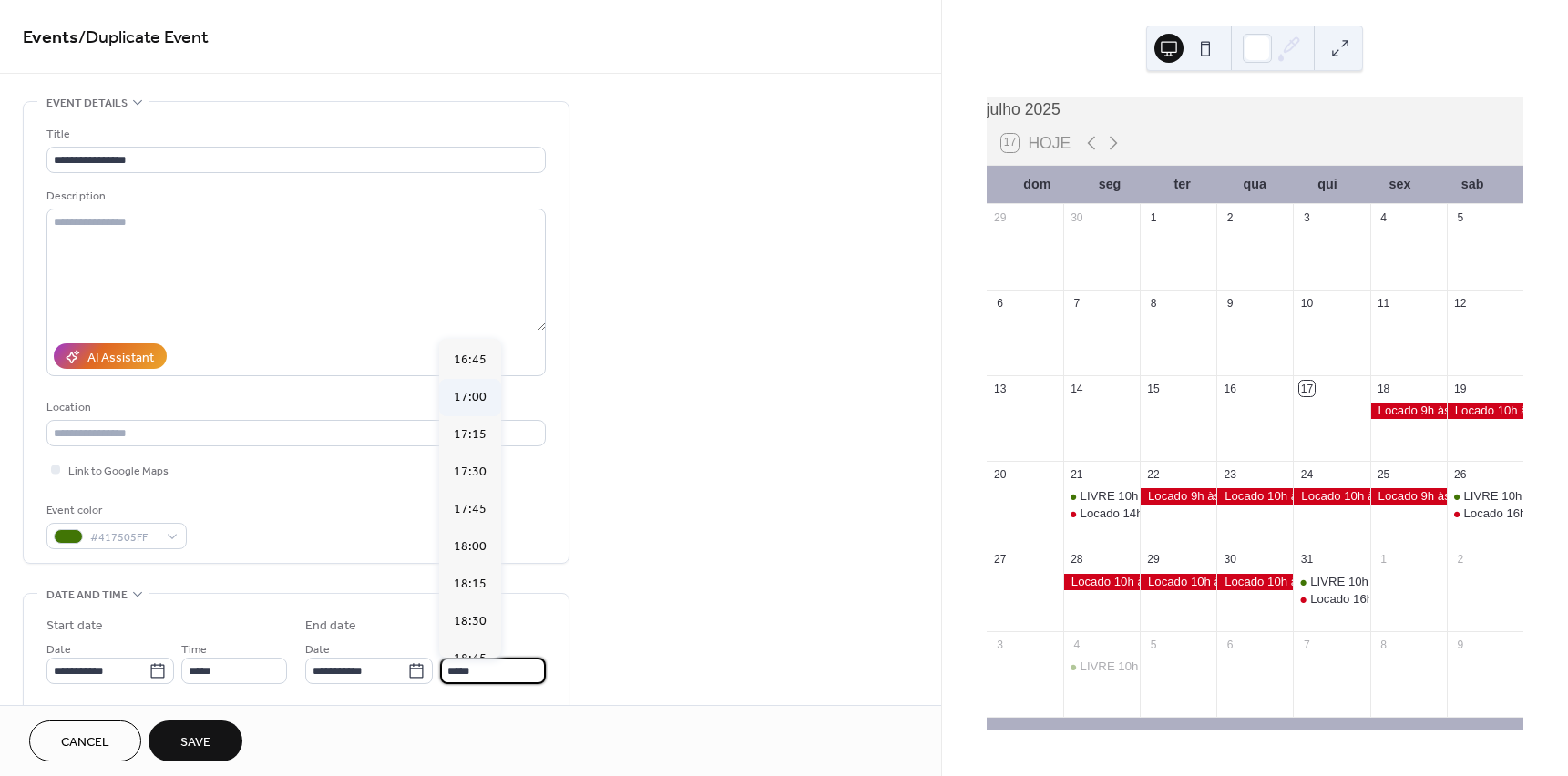 type on "*****" 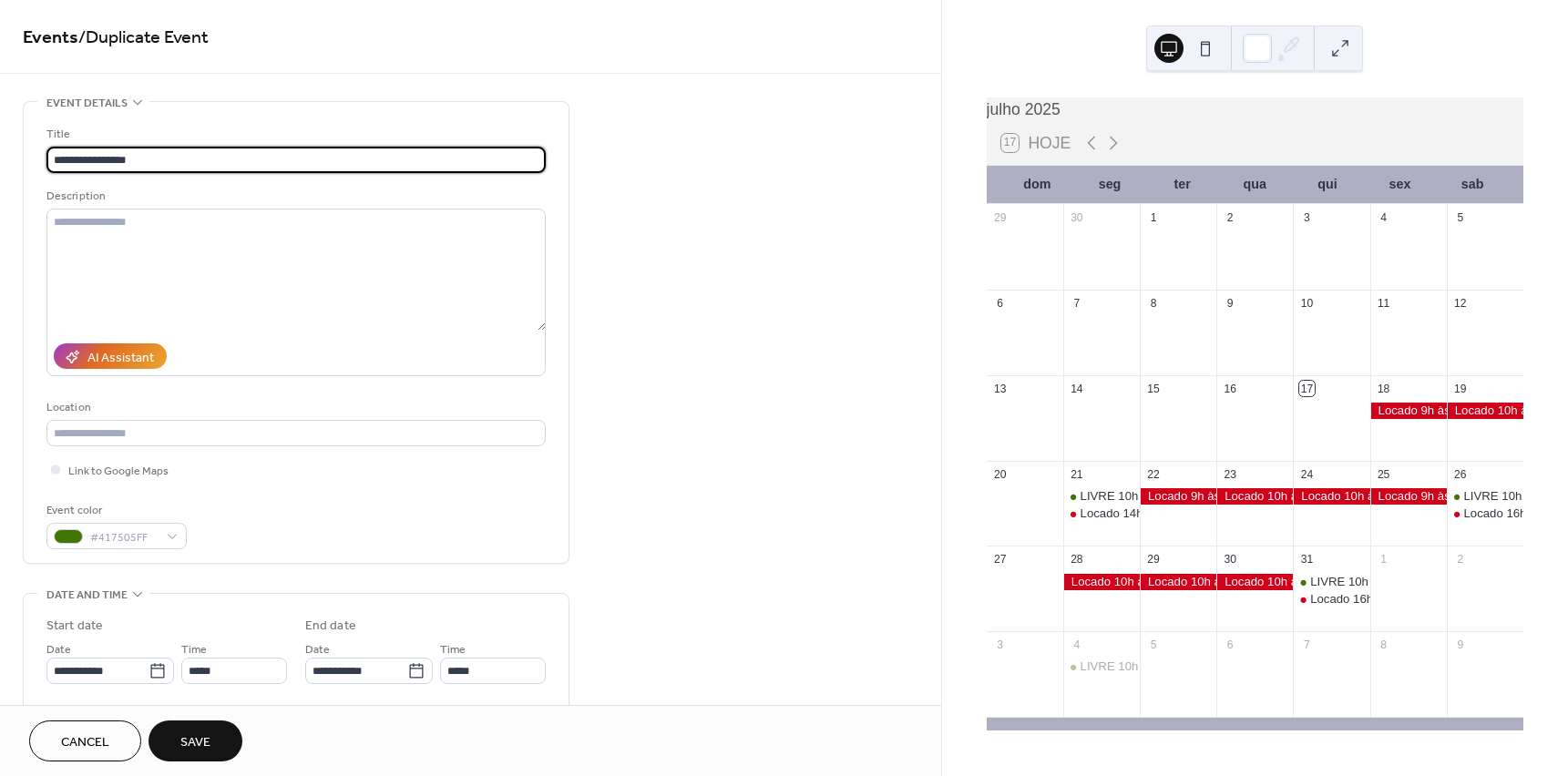 drag, startPoint x: 51, startPoint y: 161, endPoint x: 312, endPoint y: 168, distance: 261.09385 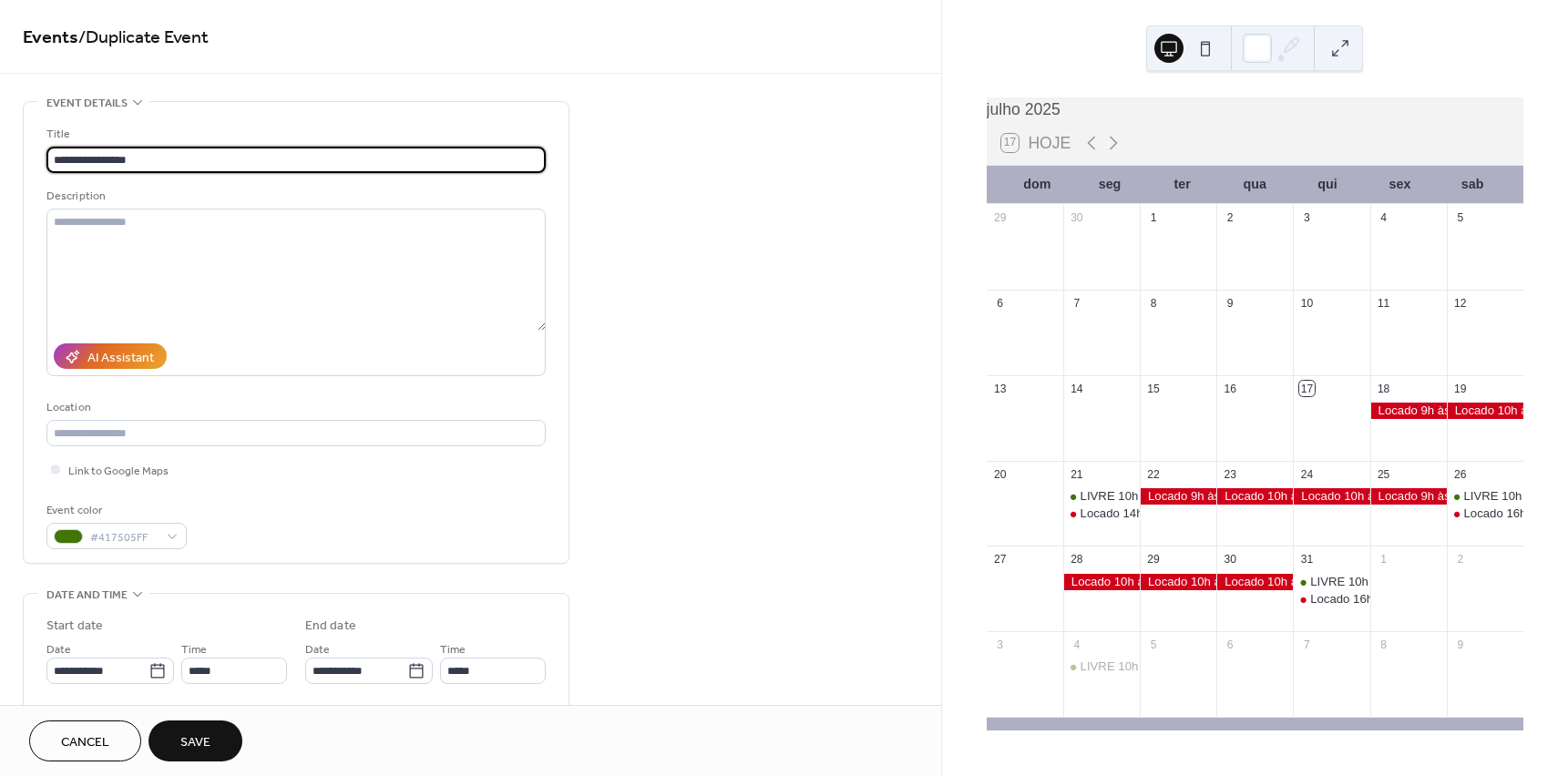 click on "**********" at bounding box center (296, 159) 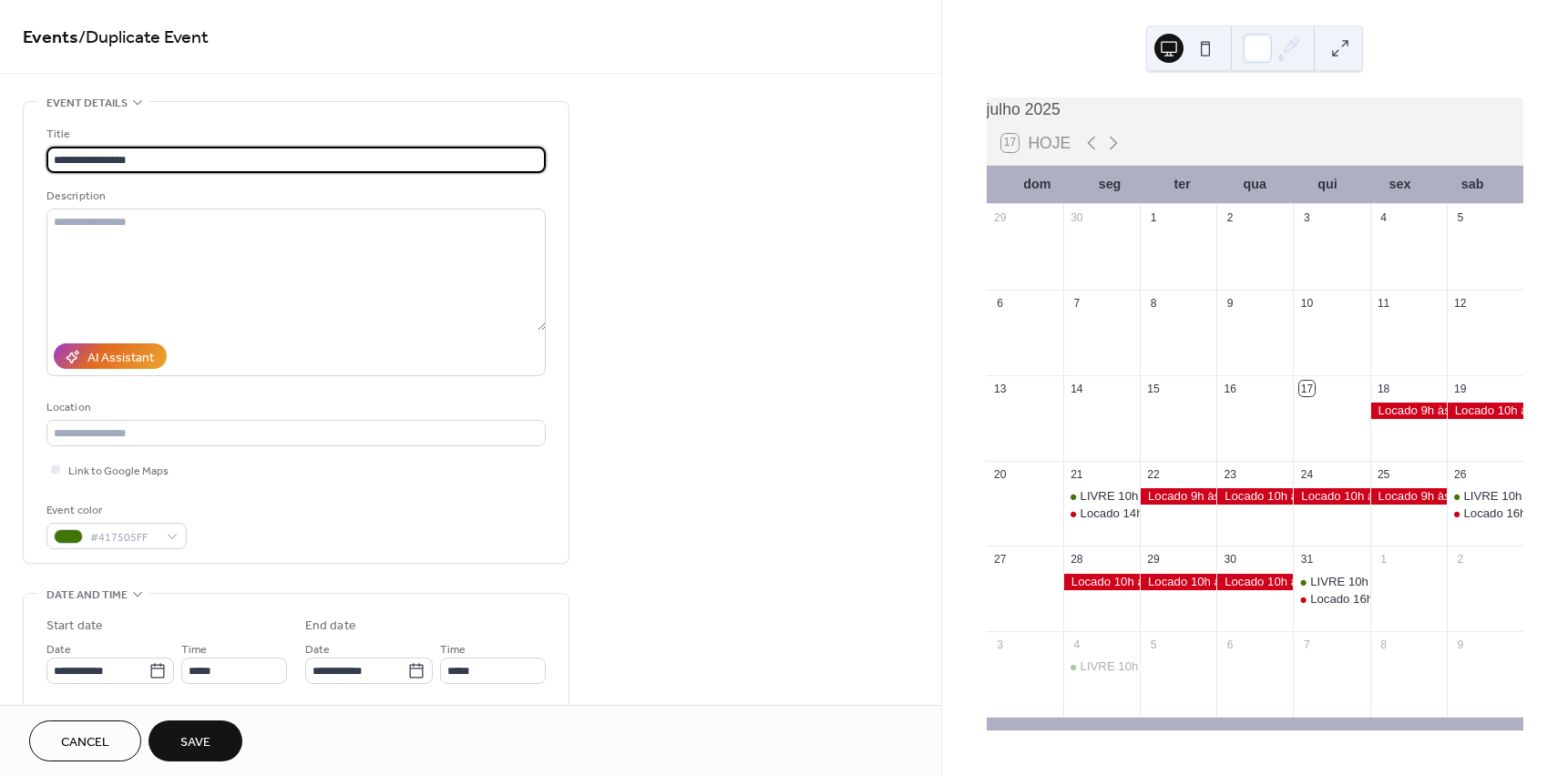 click on "**********" at bounding box center (296, 159) 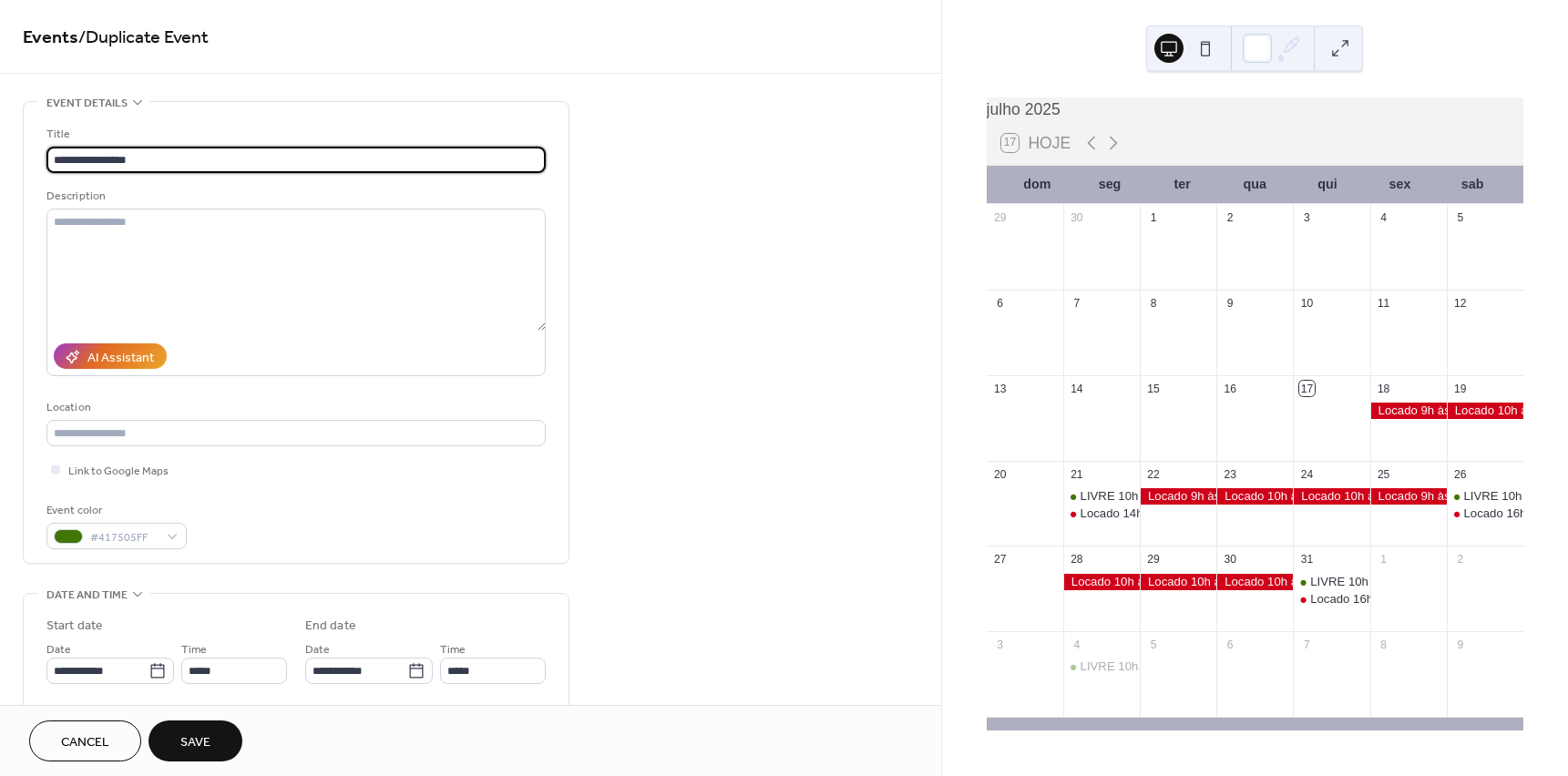 click on "**********" at bounding box center [296, 159] 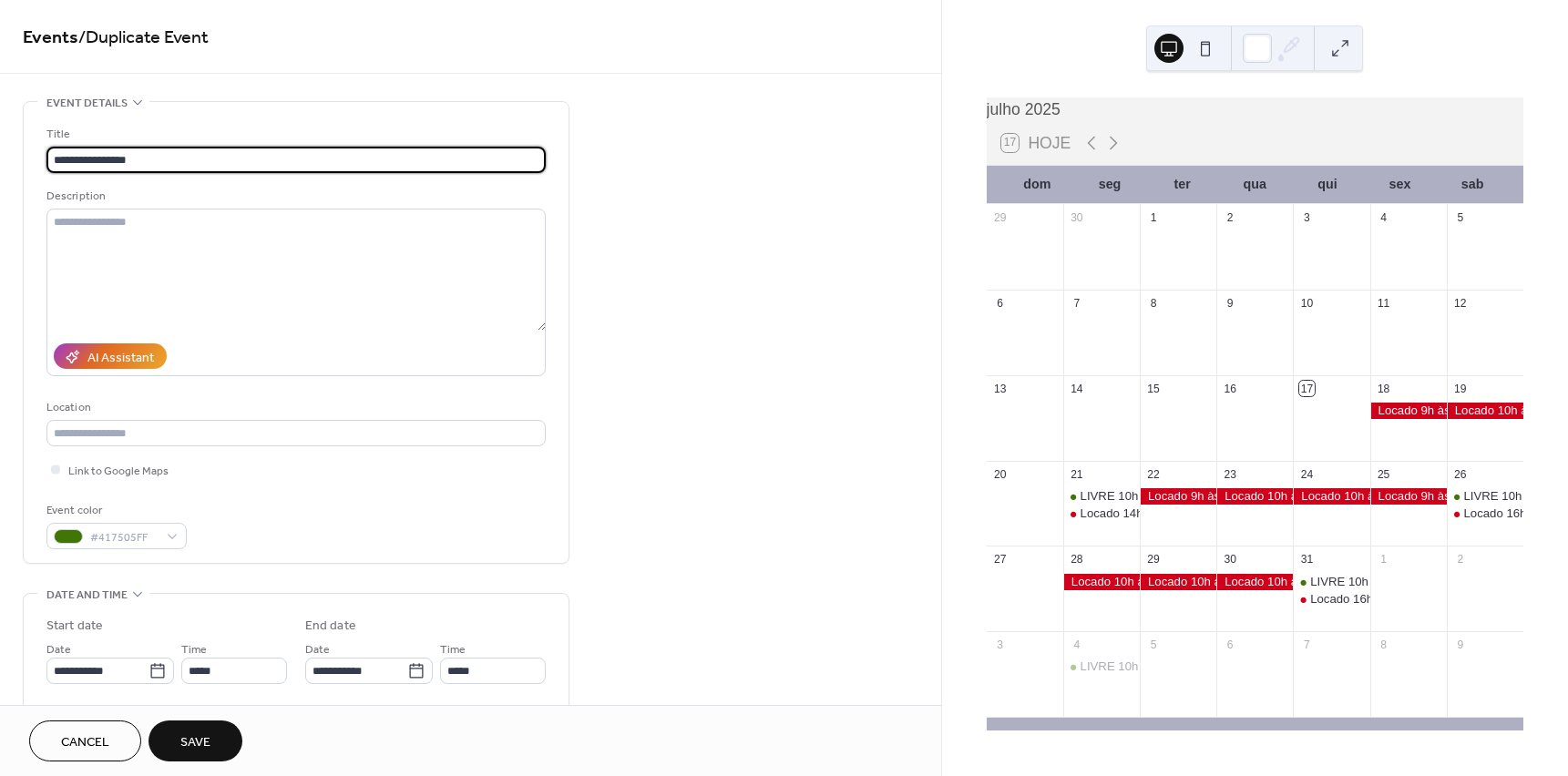 type on "**********" 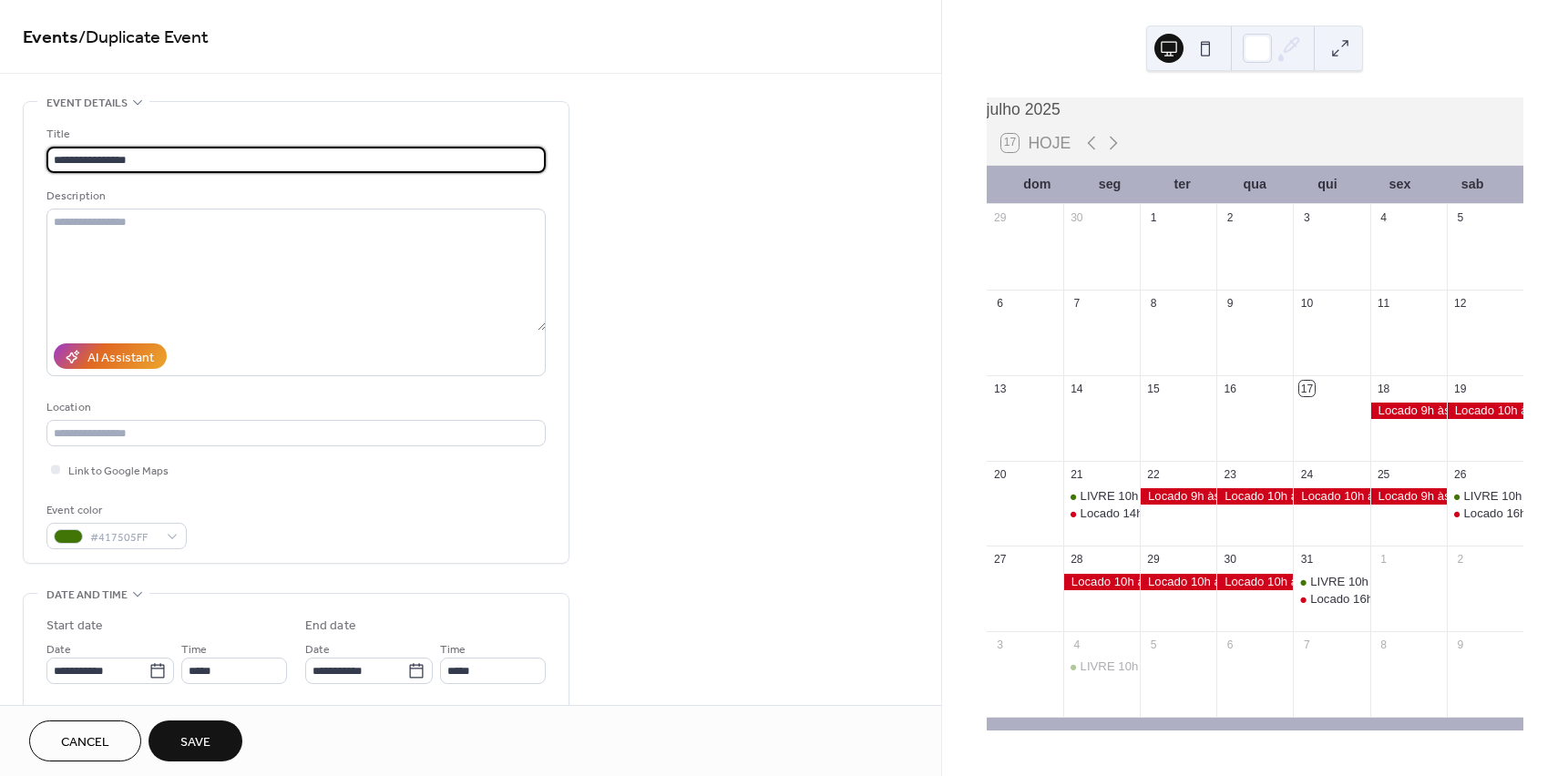 click on "Save" at bounding box center [195, 742] 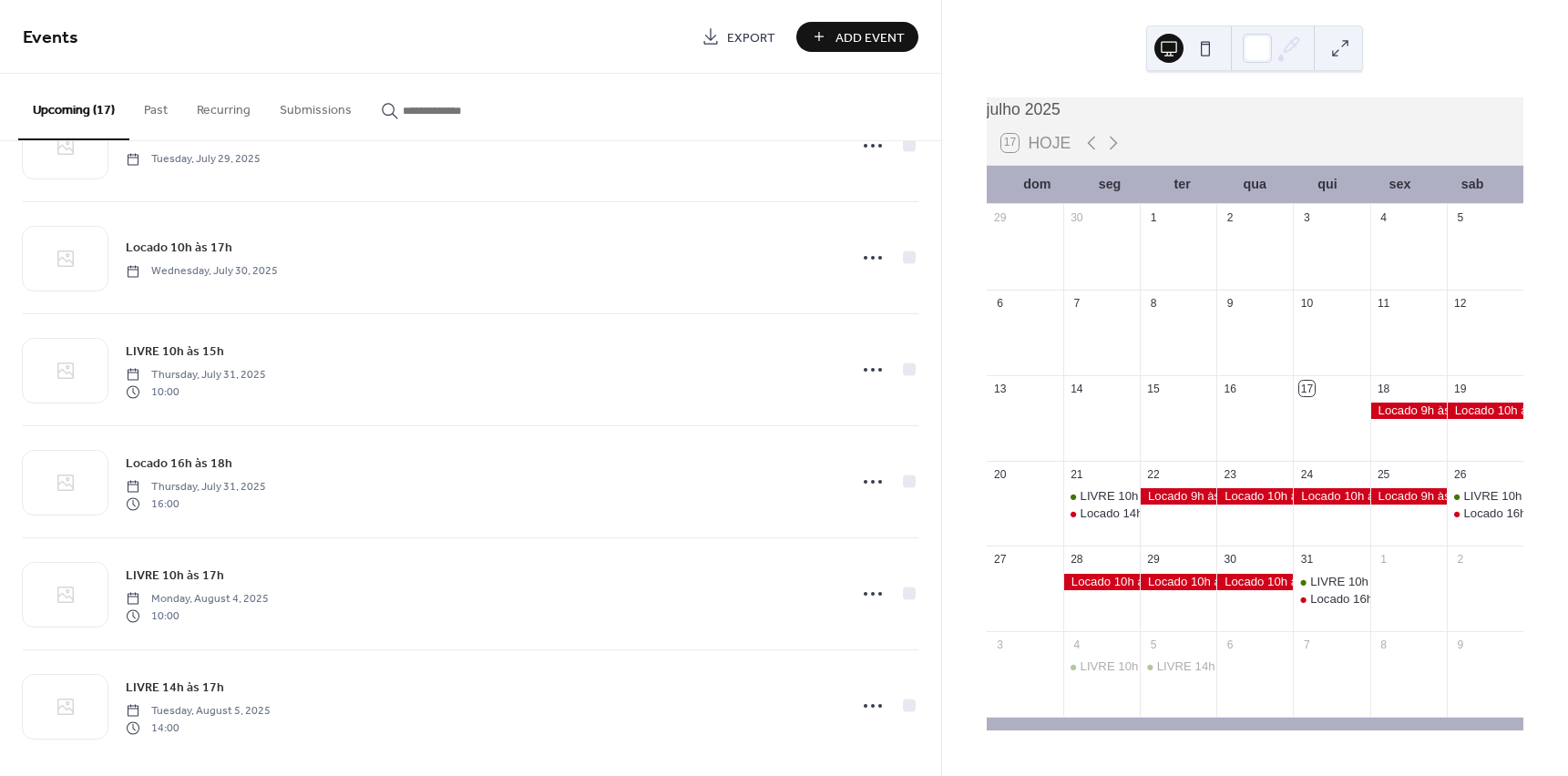scroll, scrollTop: 1323, scrollLeft: 0, axis: vertical 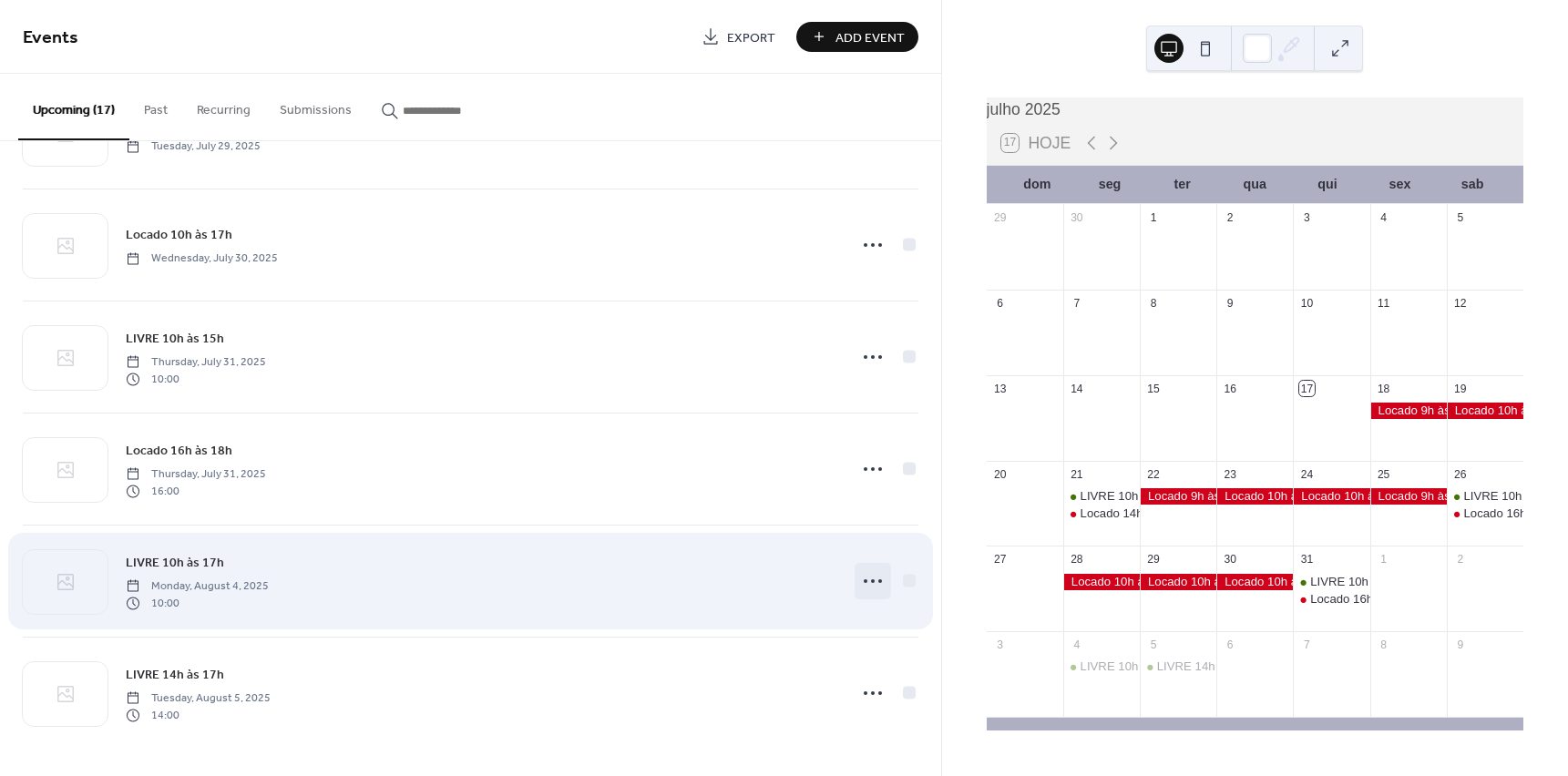 click 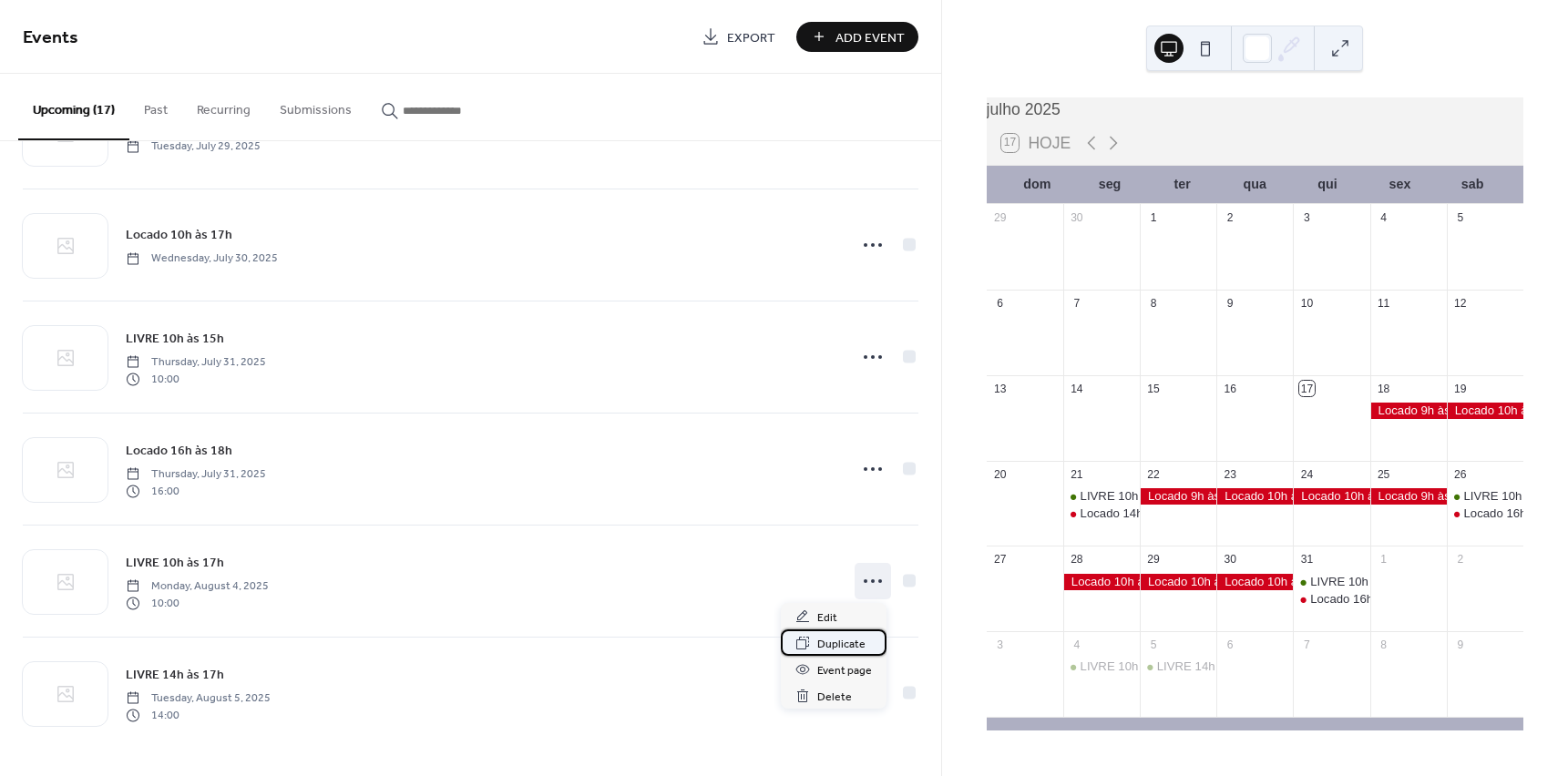 click on "Duplicate" at bounding box center (841, 644) 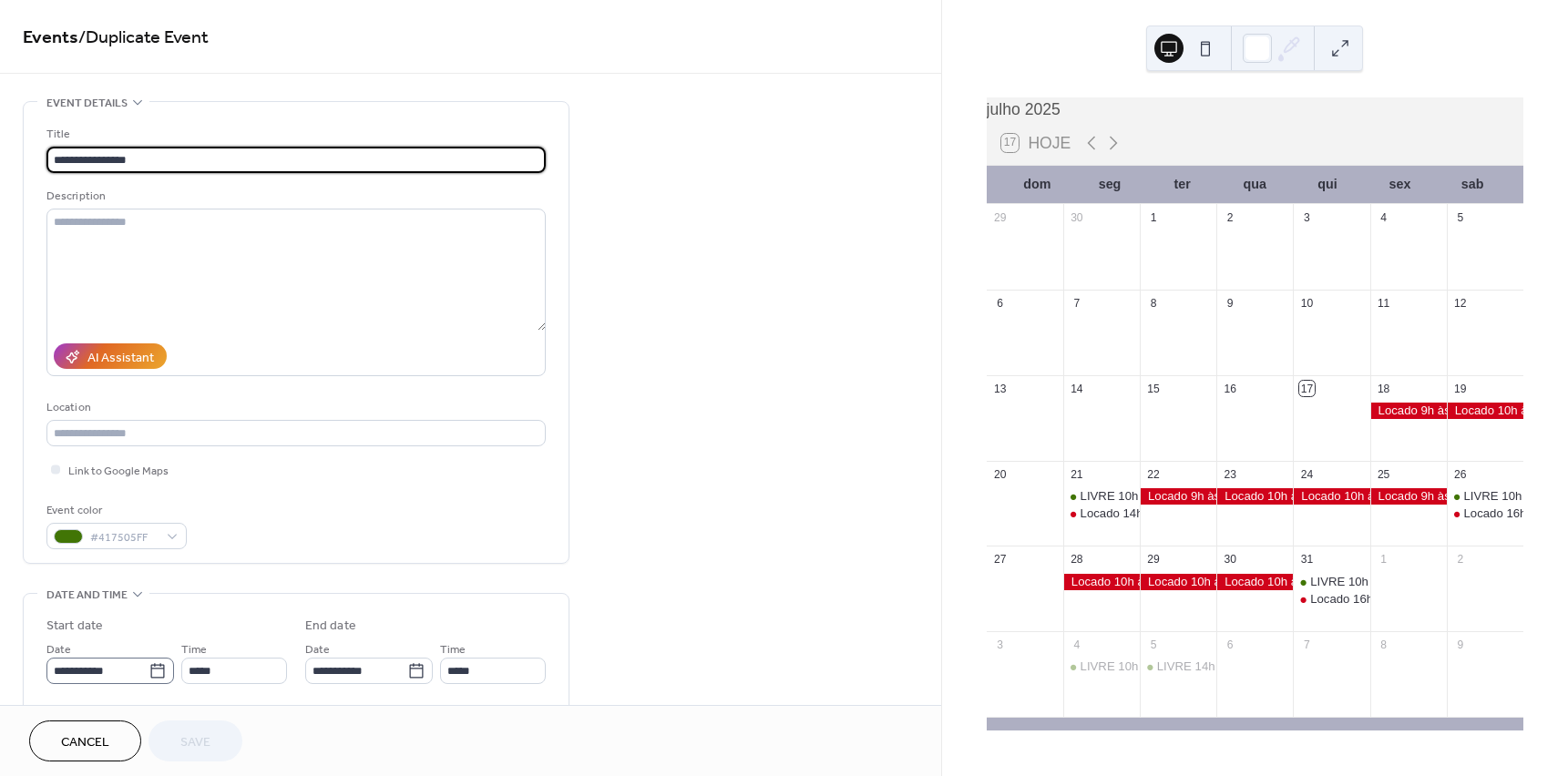 click 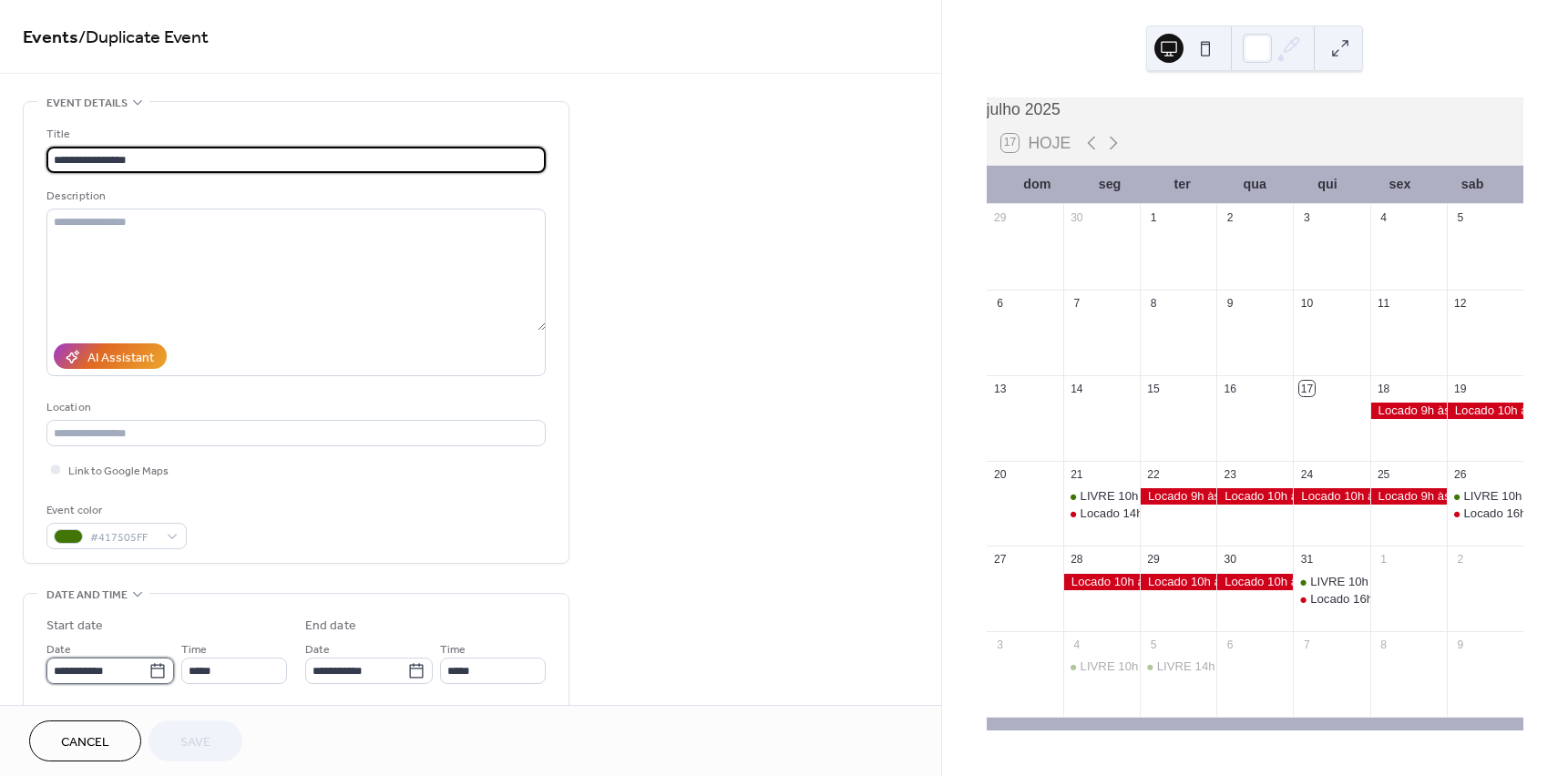 click on "**********" at bounding box center (97, 670) 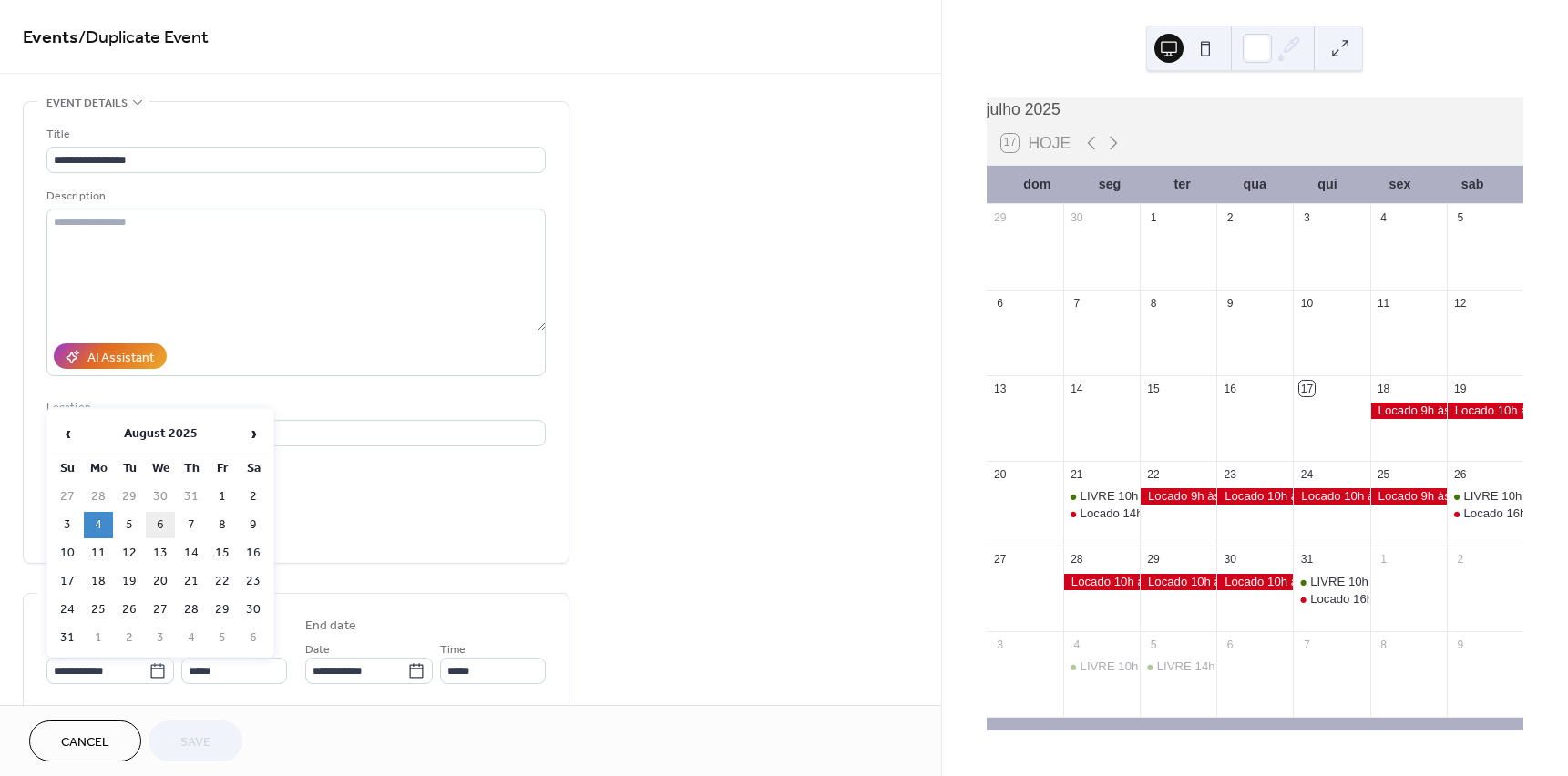 click on "6" at bounding box center (160, 525) 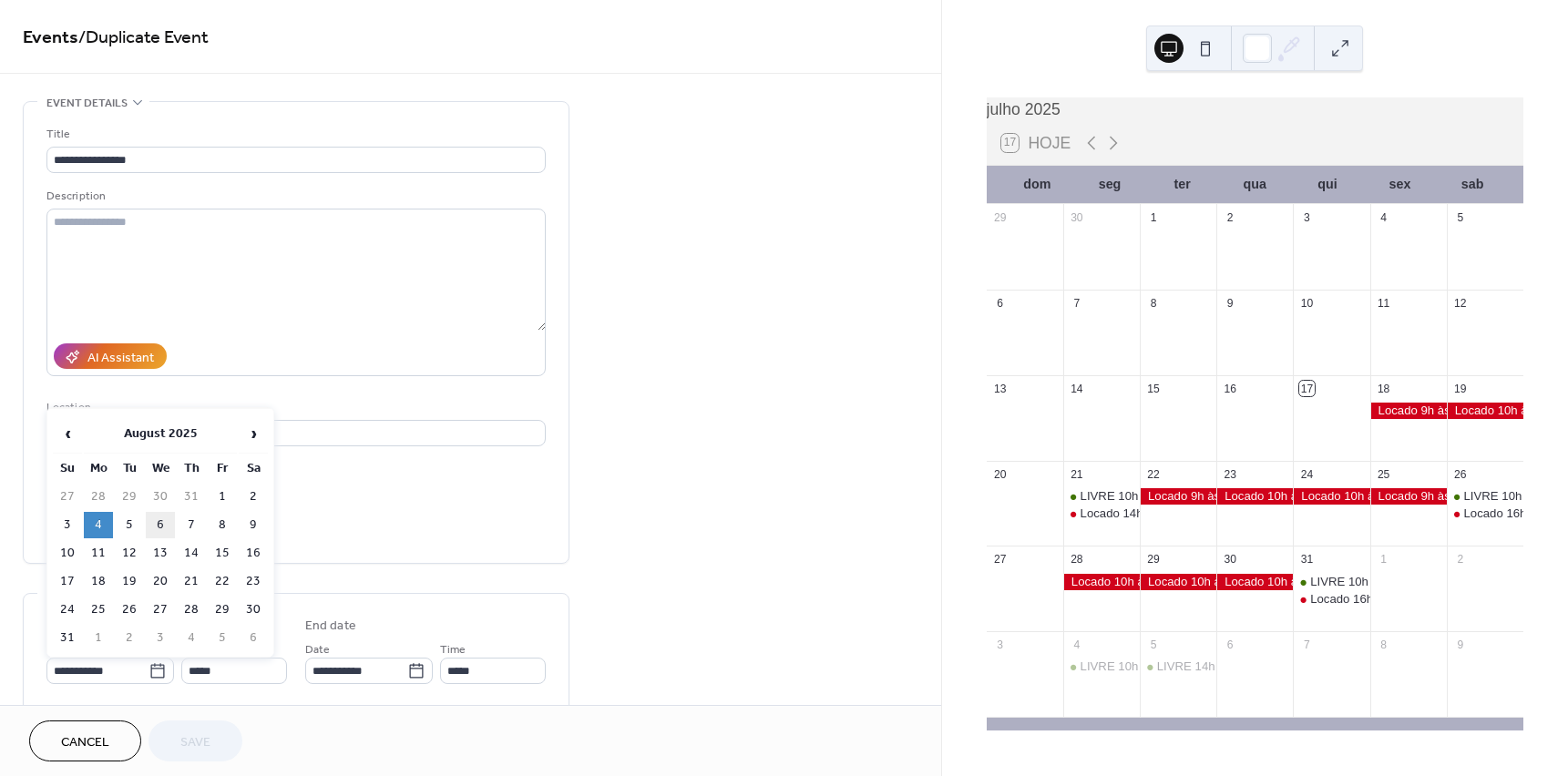 type on "**********" 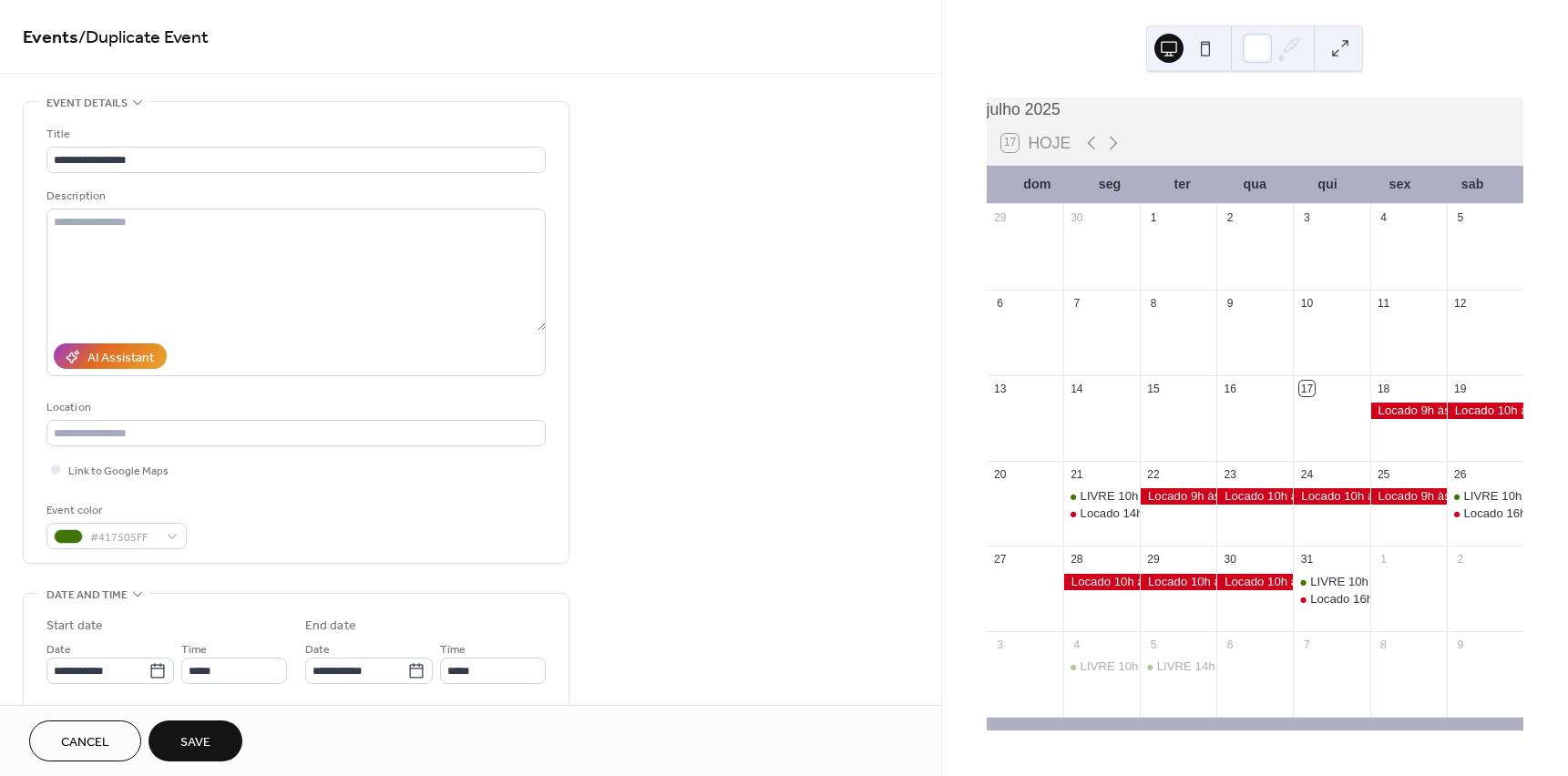 click on "Save" at bounding box center [195, 742] 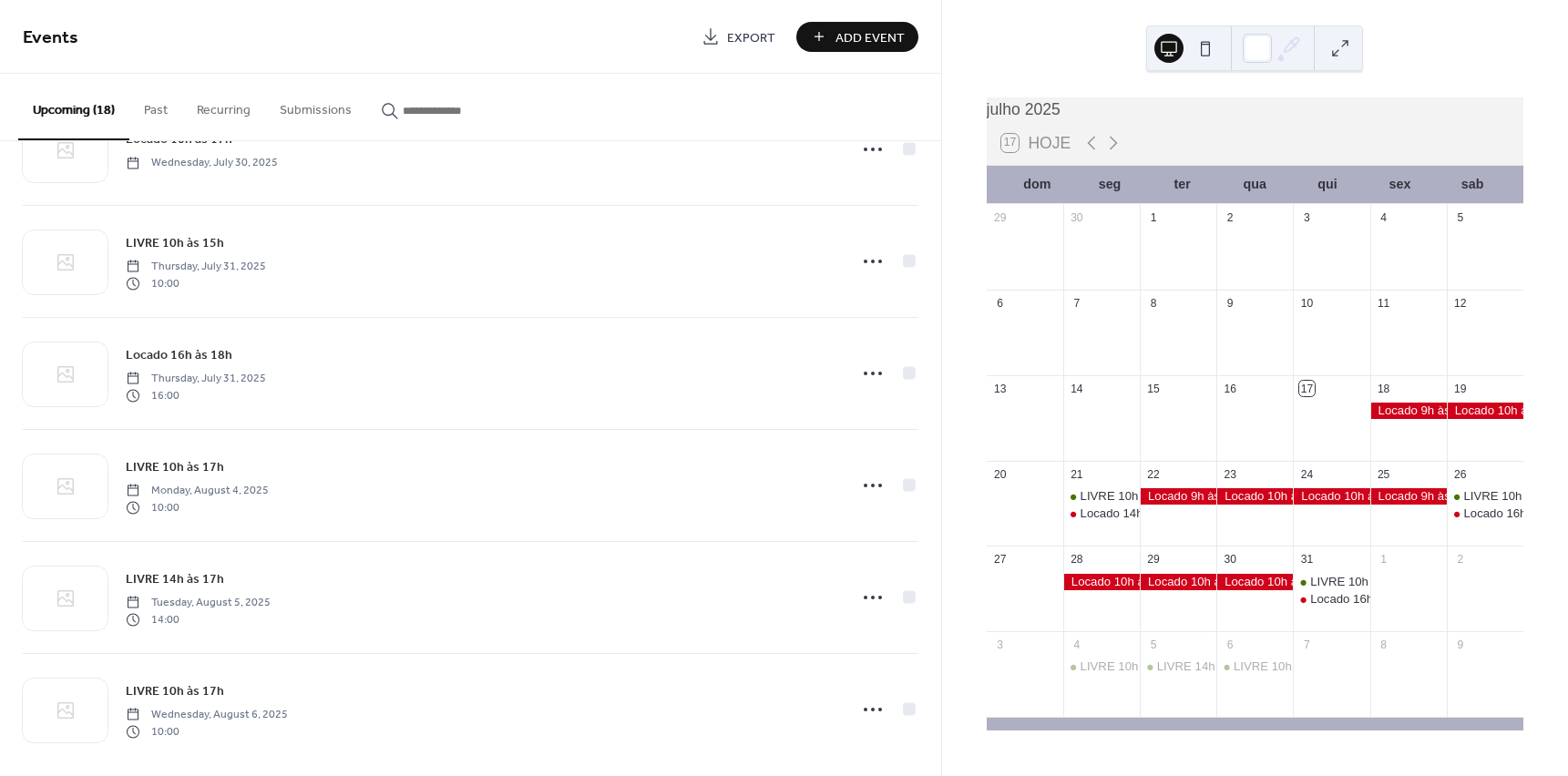 scroll, scrollTop: 1435, scrollLeft: 0, axis: vertical 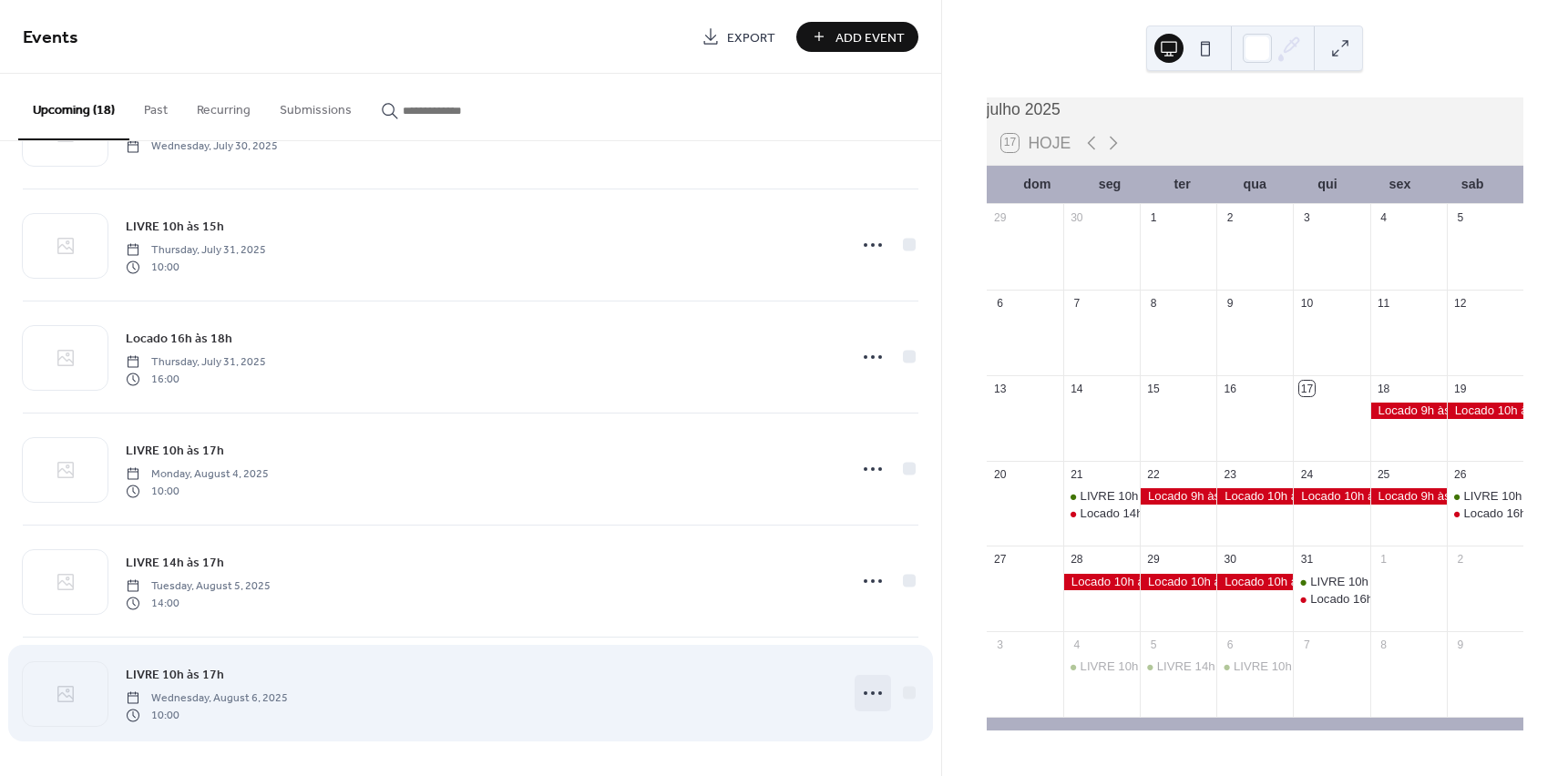 click 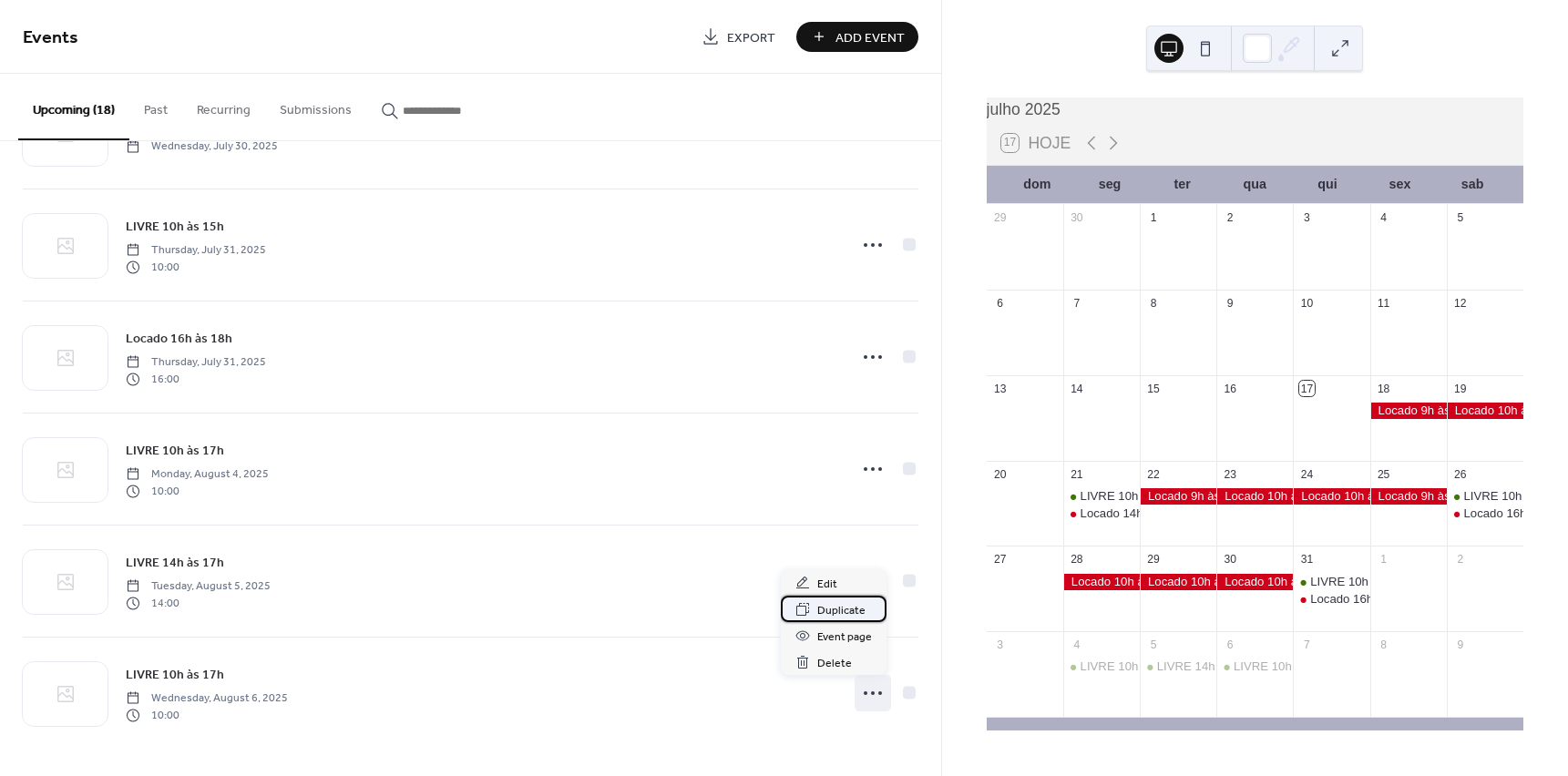 click on "Duplicate" at bounding box center (841, 610) 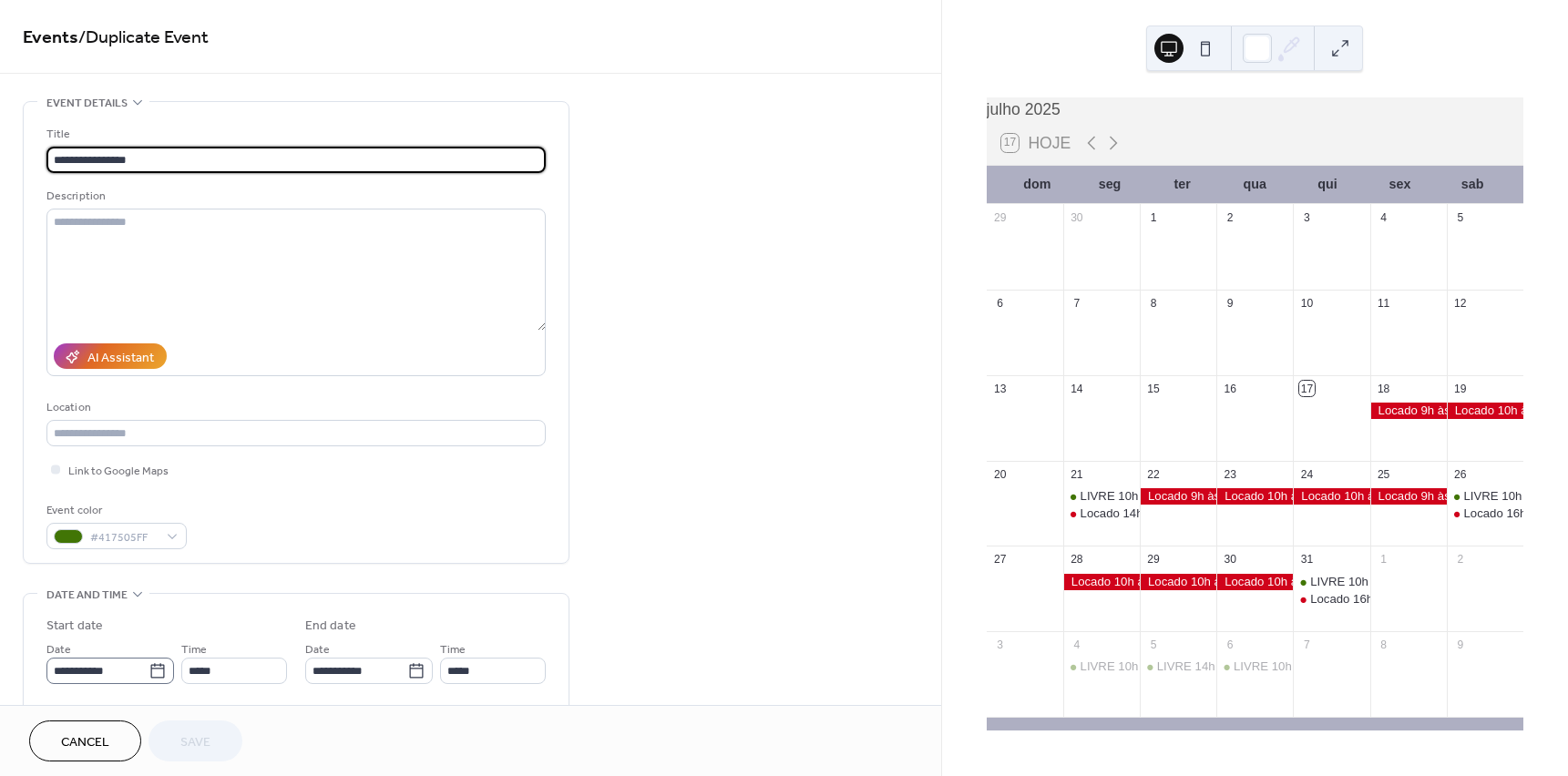 click 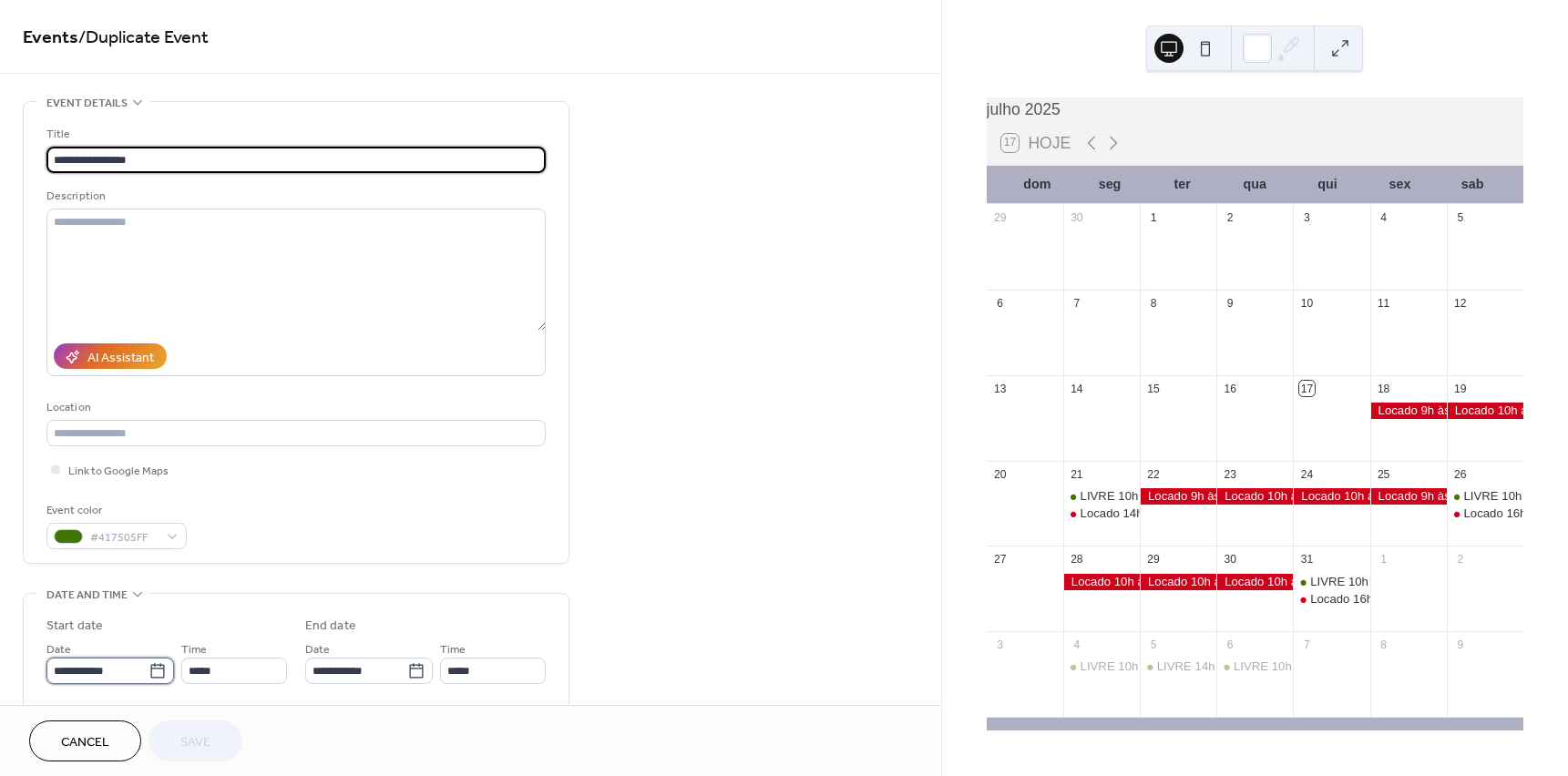 click on "**********" at bounding box center [97, 670] 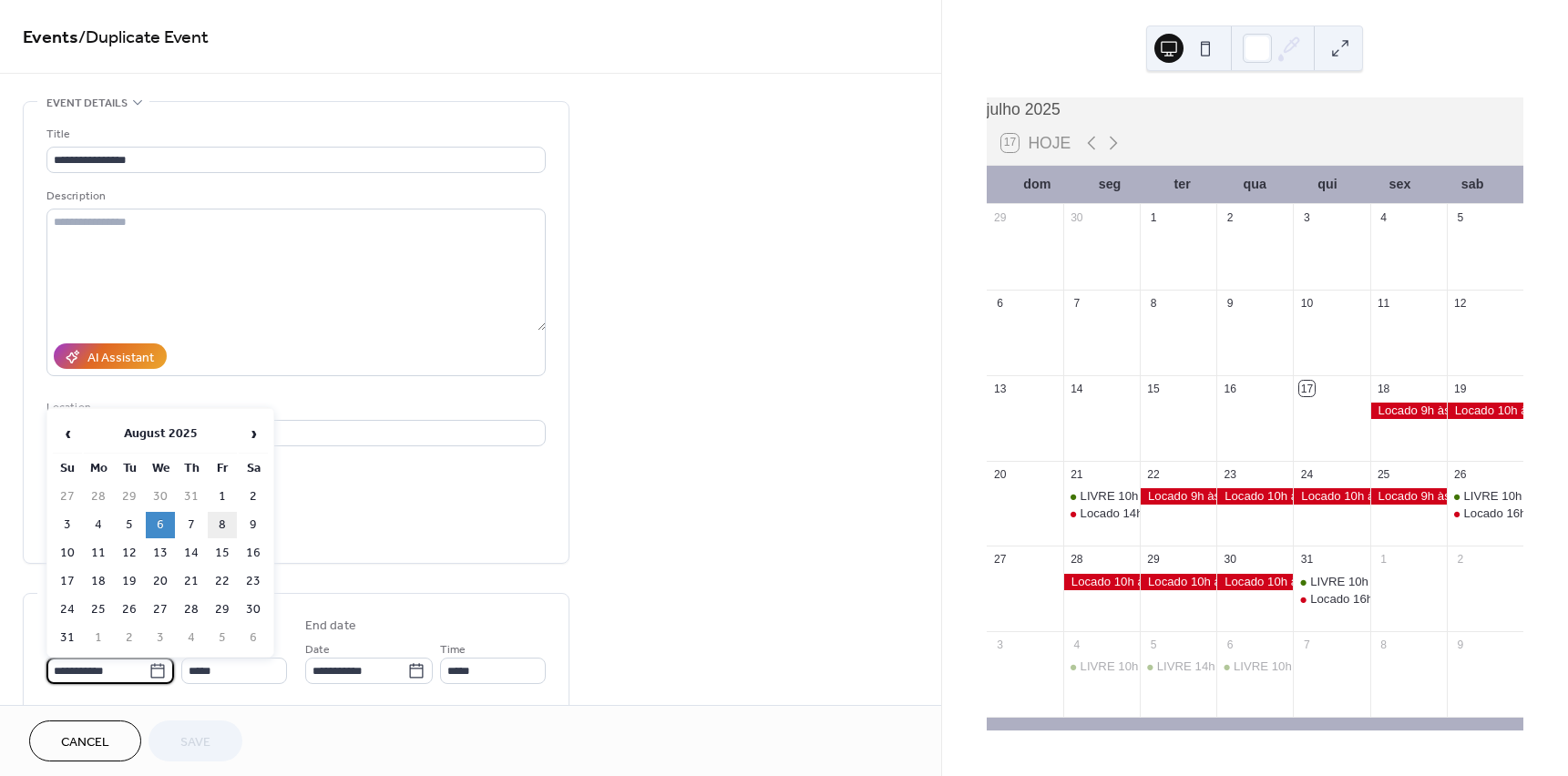 click on "8" at bounding box center [222, 525] 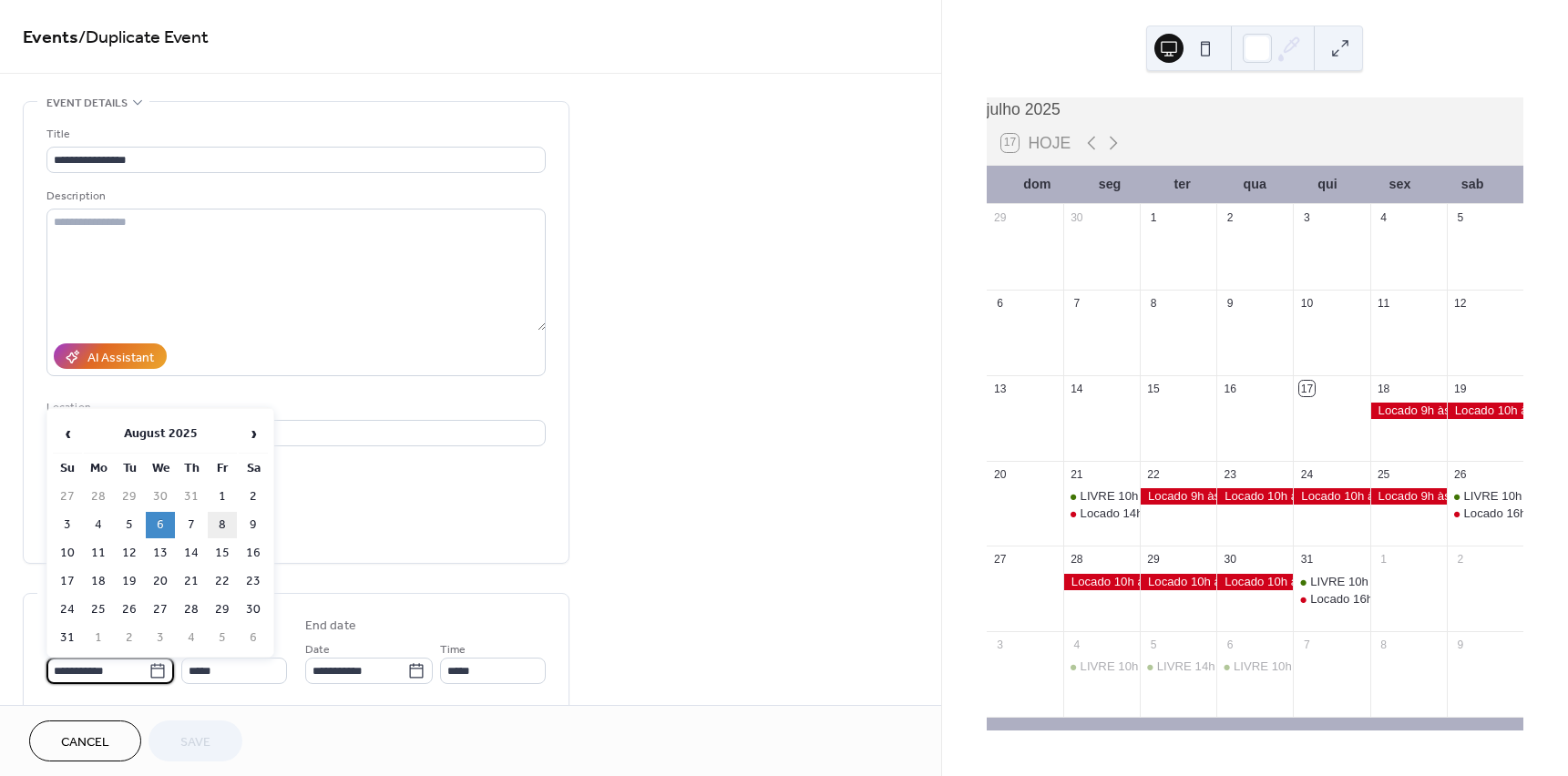 type on "**********" 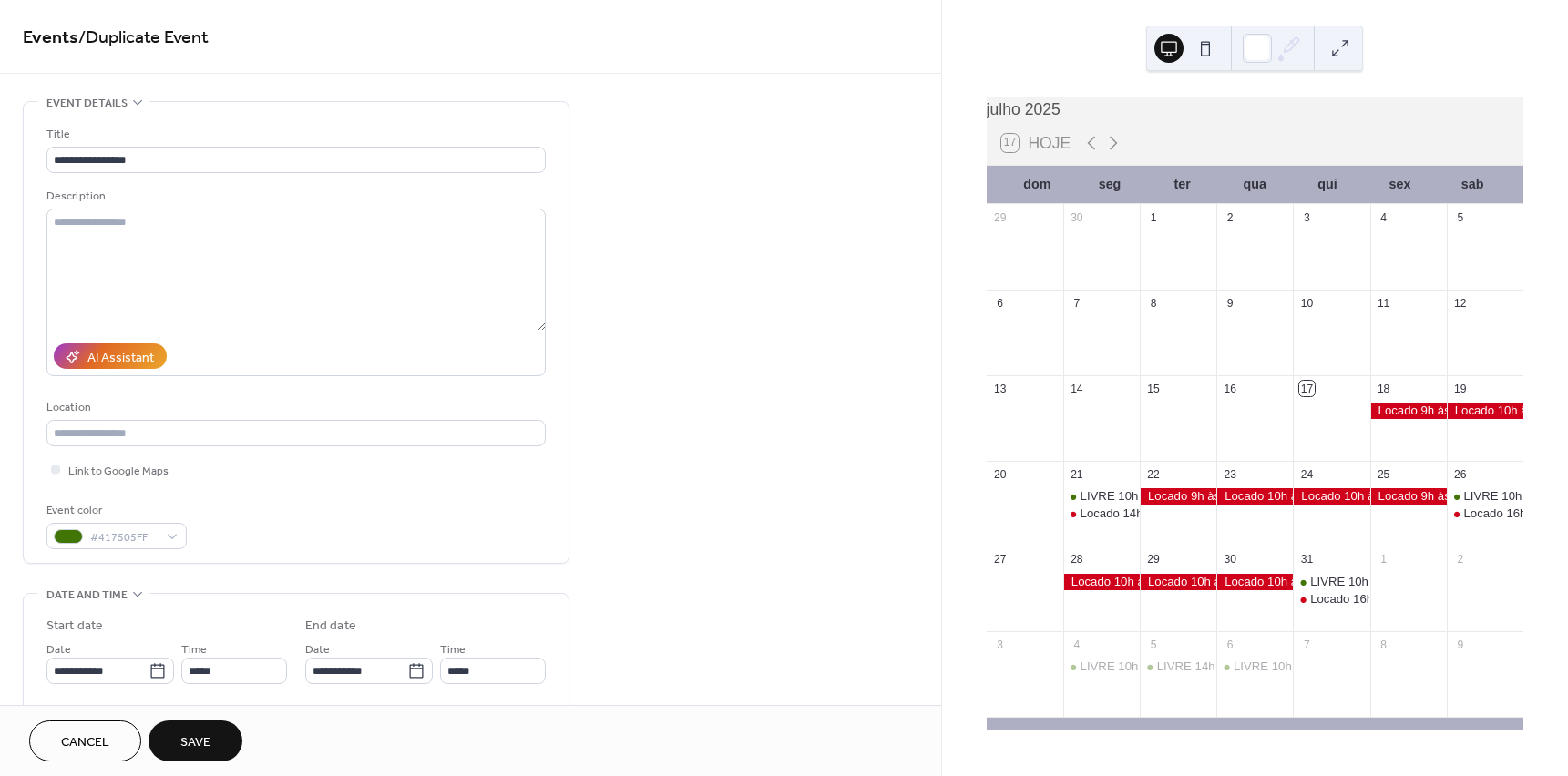 click on "Save" at bounding box center [195, 742] 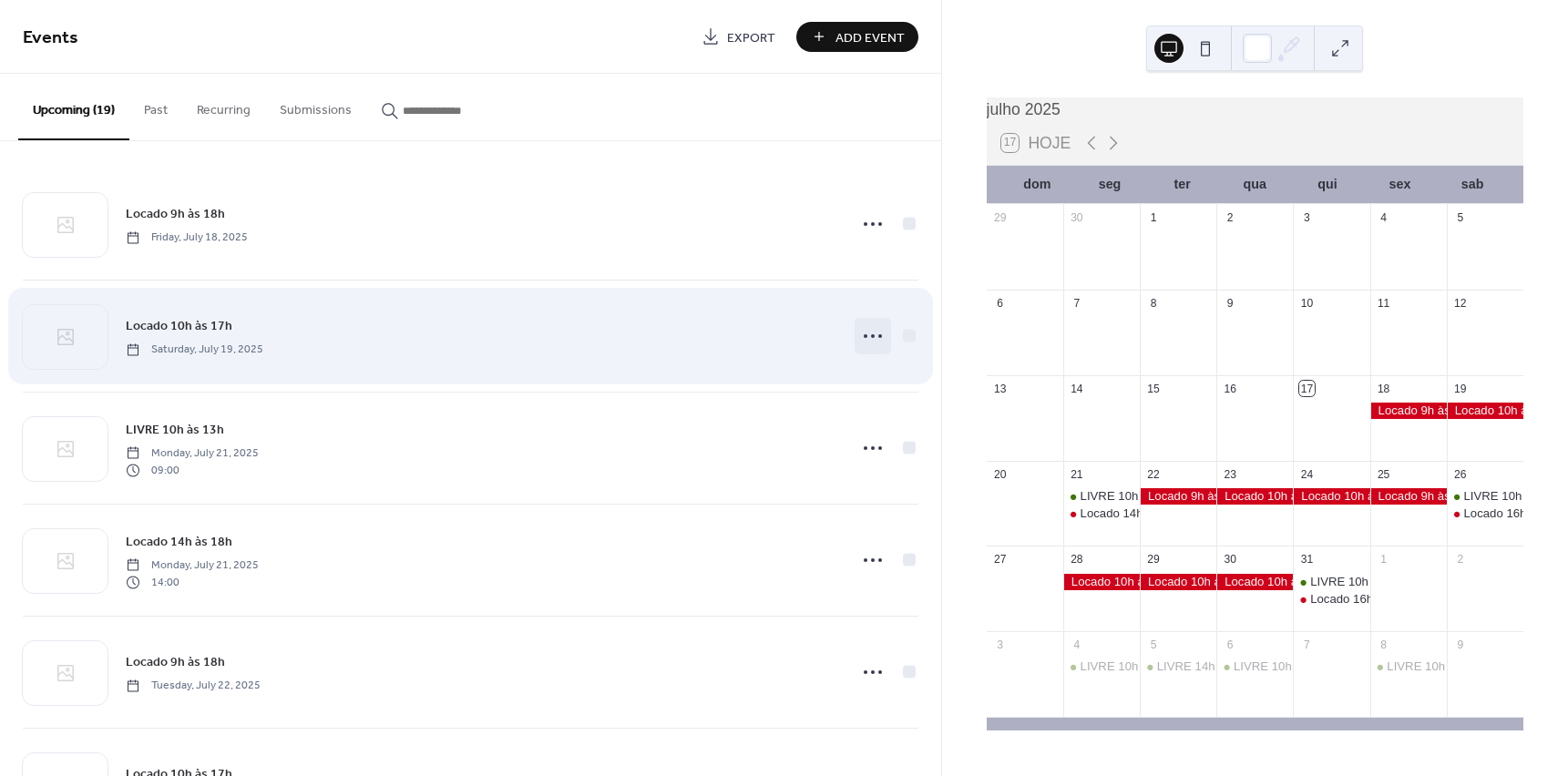 click 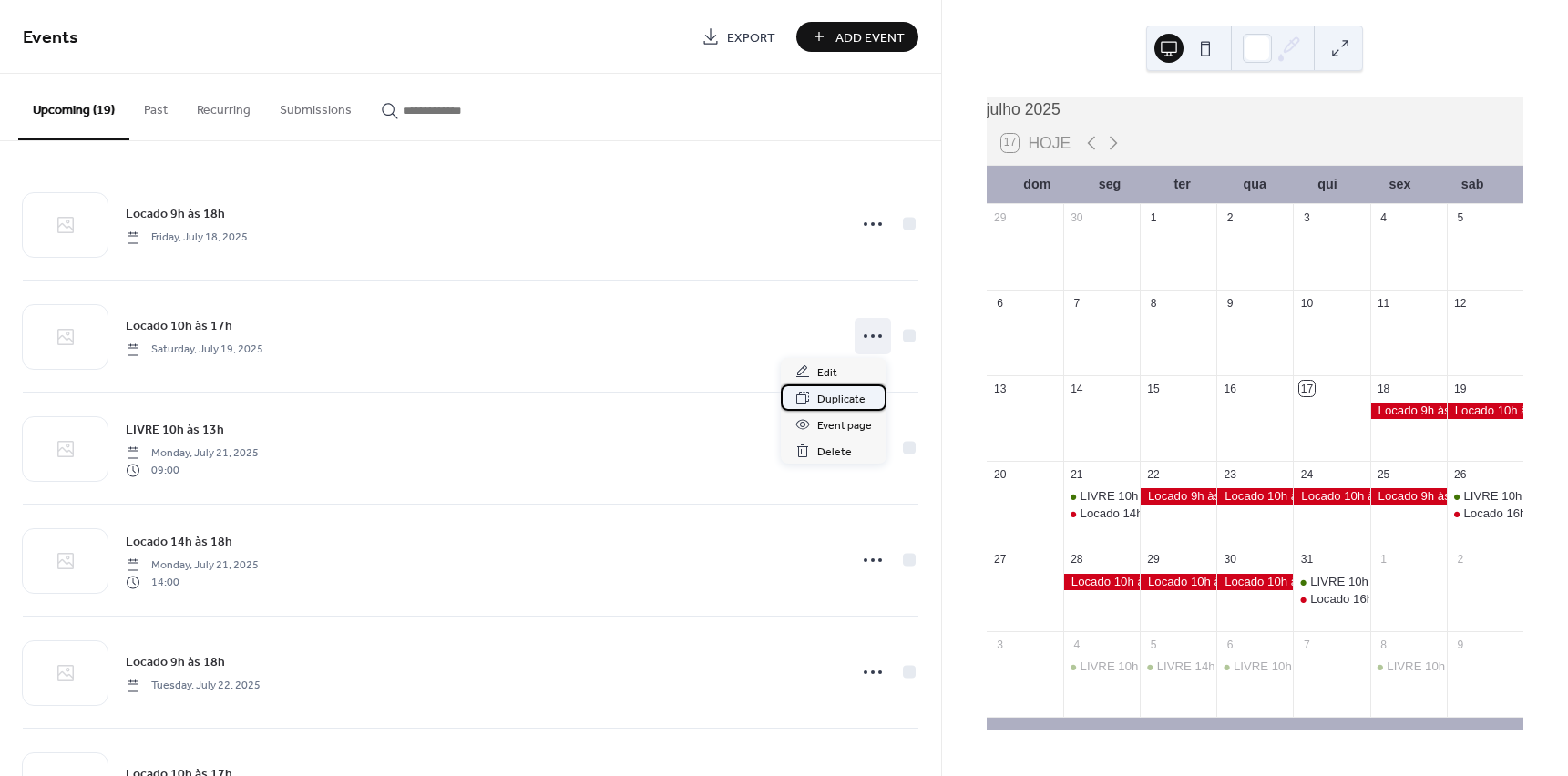 click on "Duplicate" at bounding box center (841, 399) 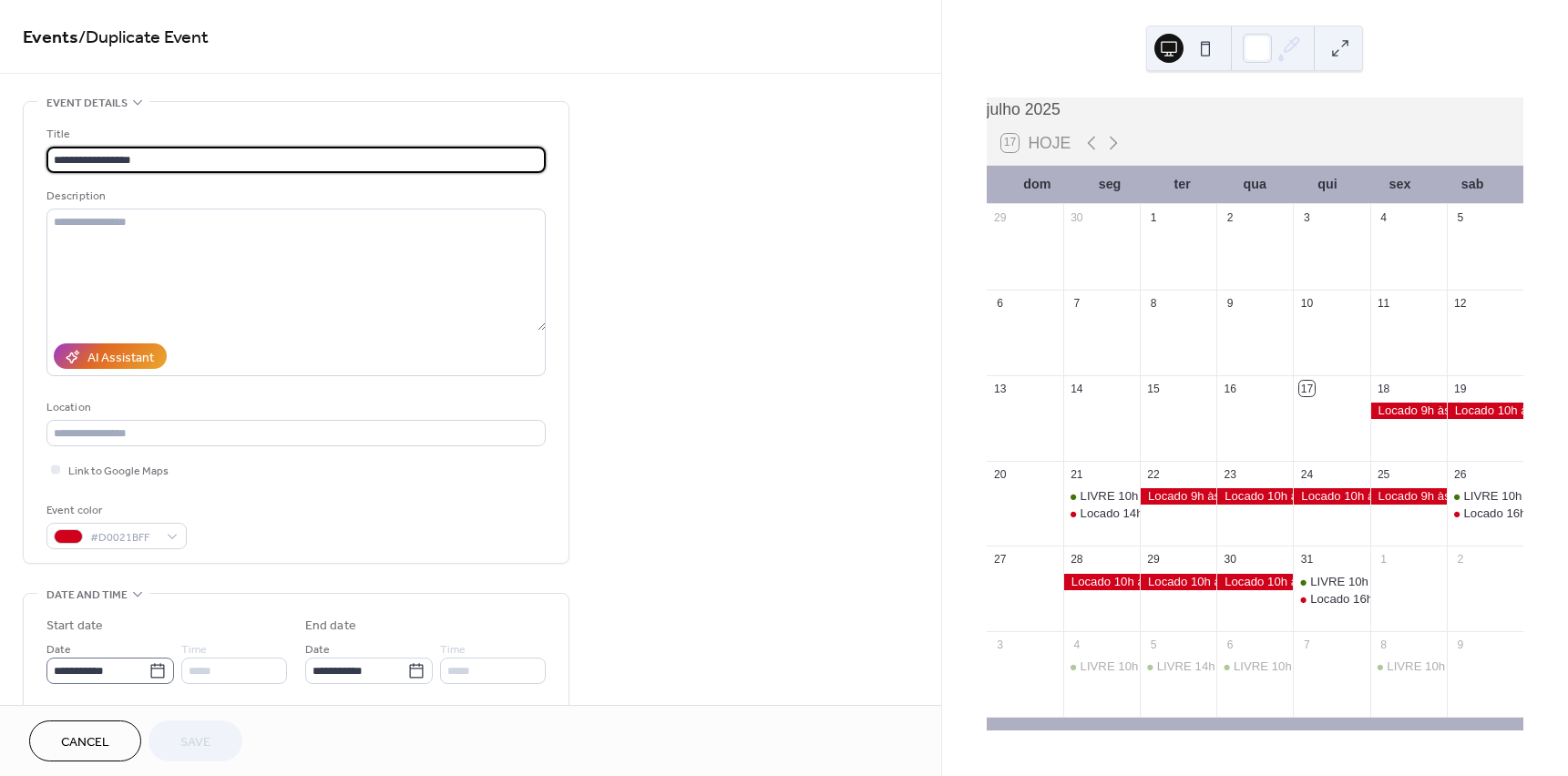 click 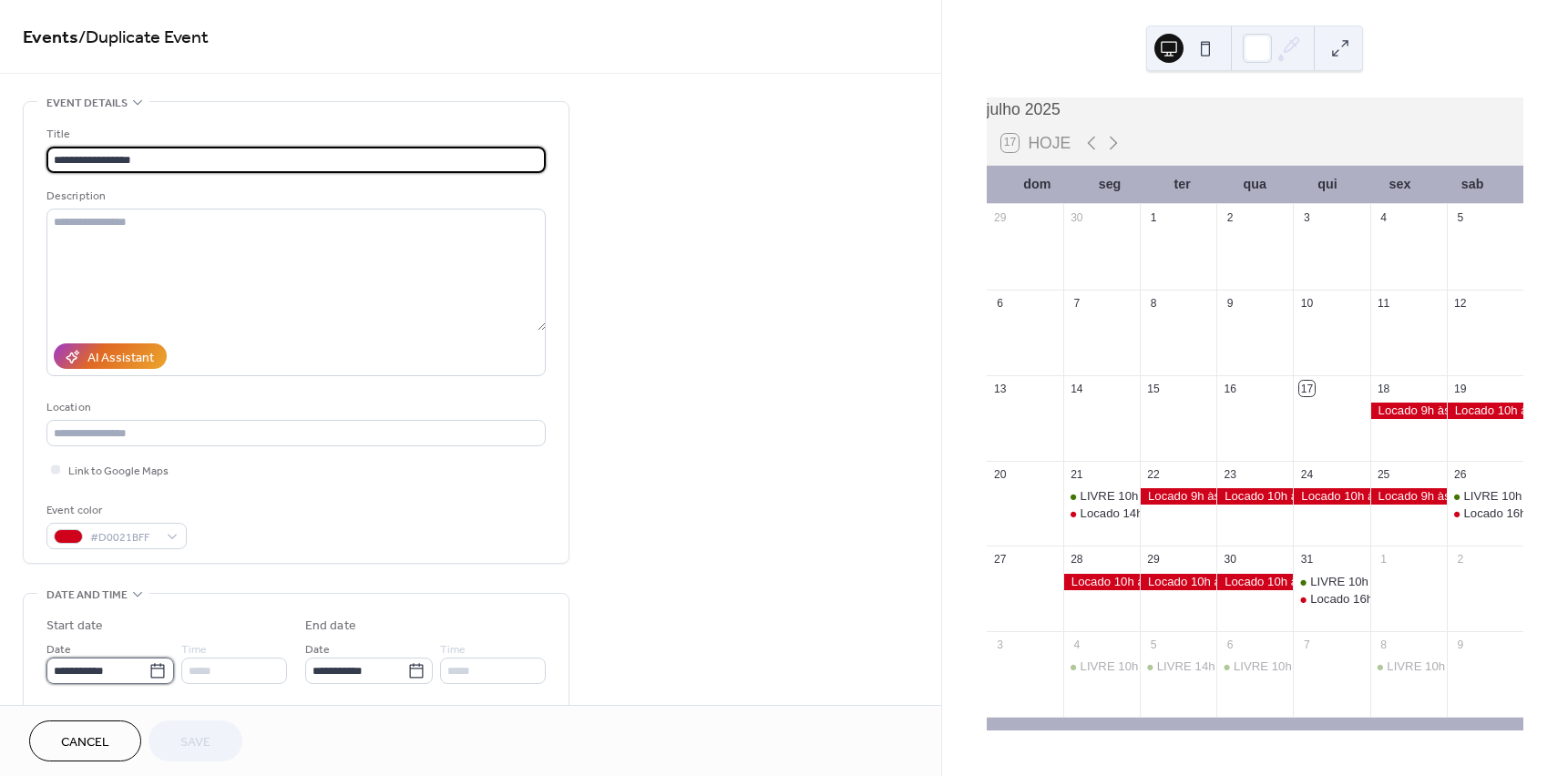 click on "**********" at bounding box center (97, 670) 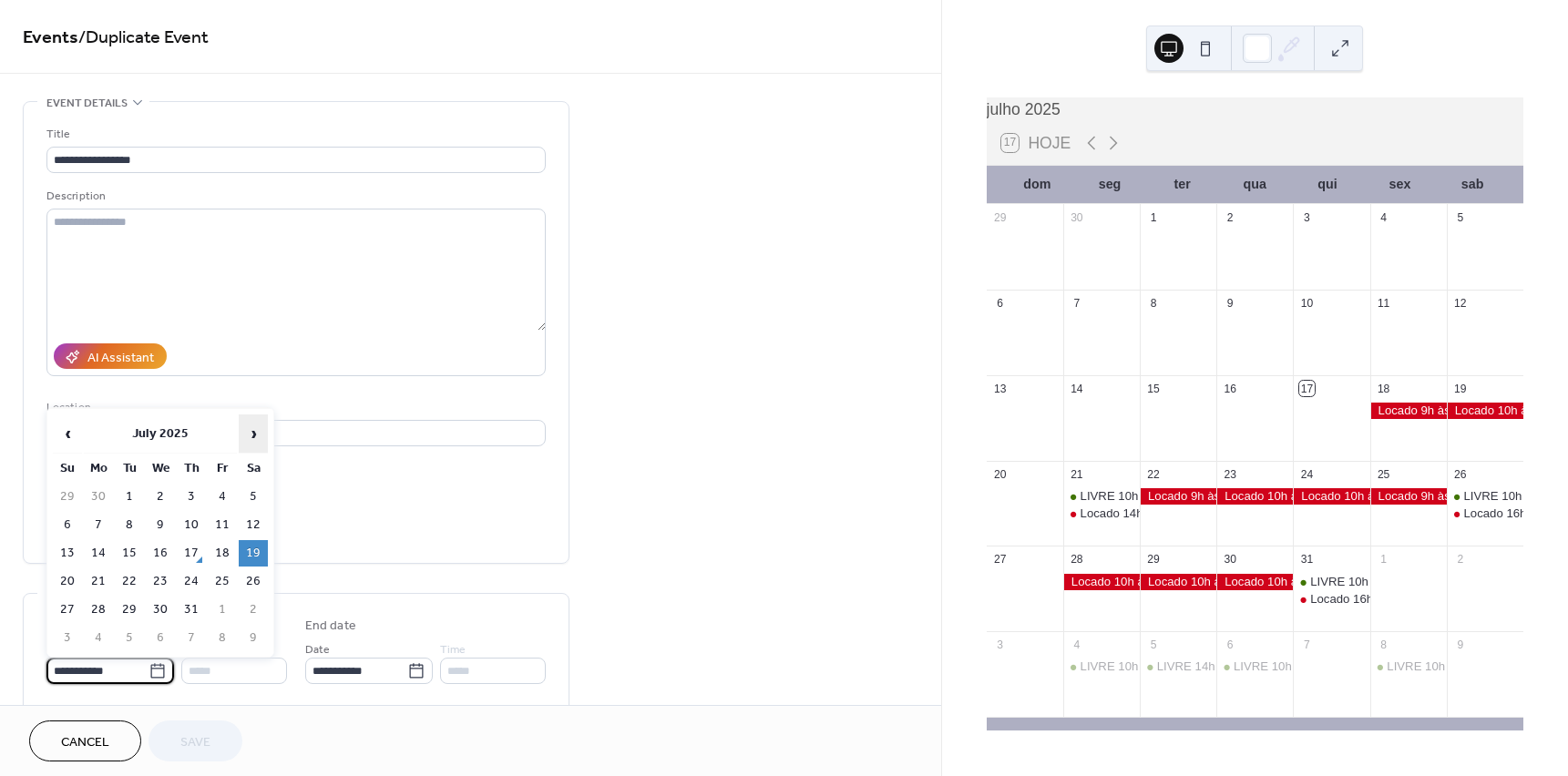 click on "›" at bounding box center [253, 434] 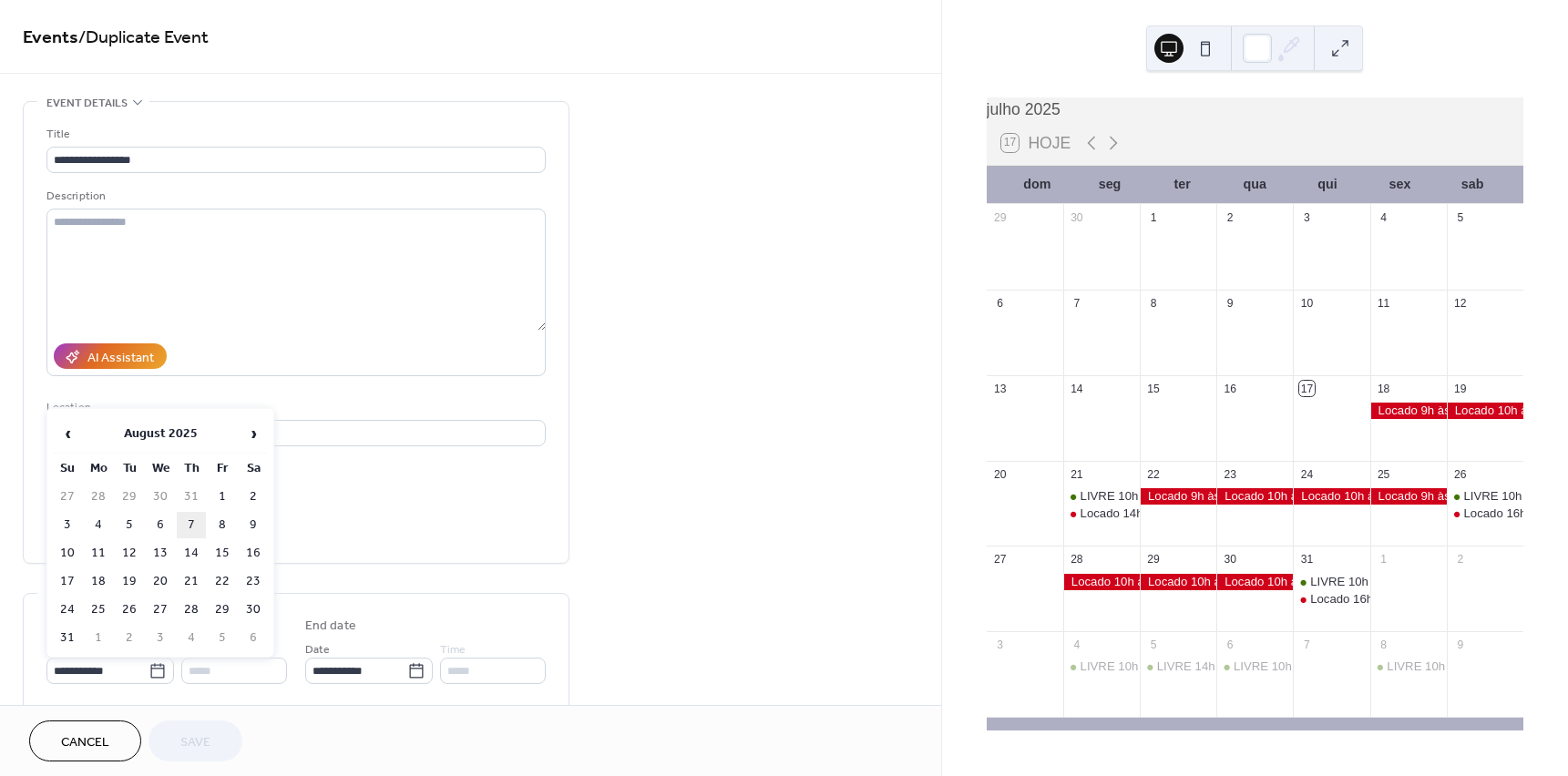 click on "7" at bounding box center (191, 525) 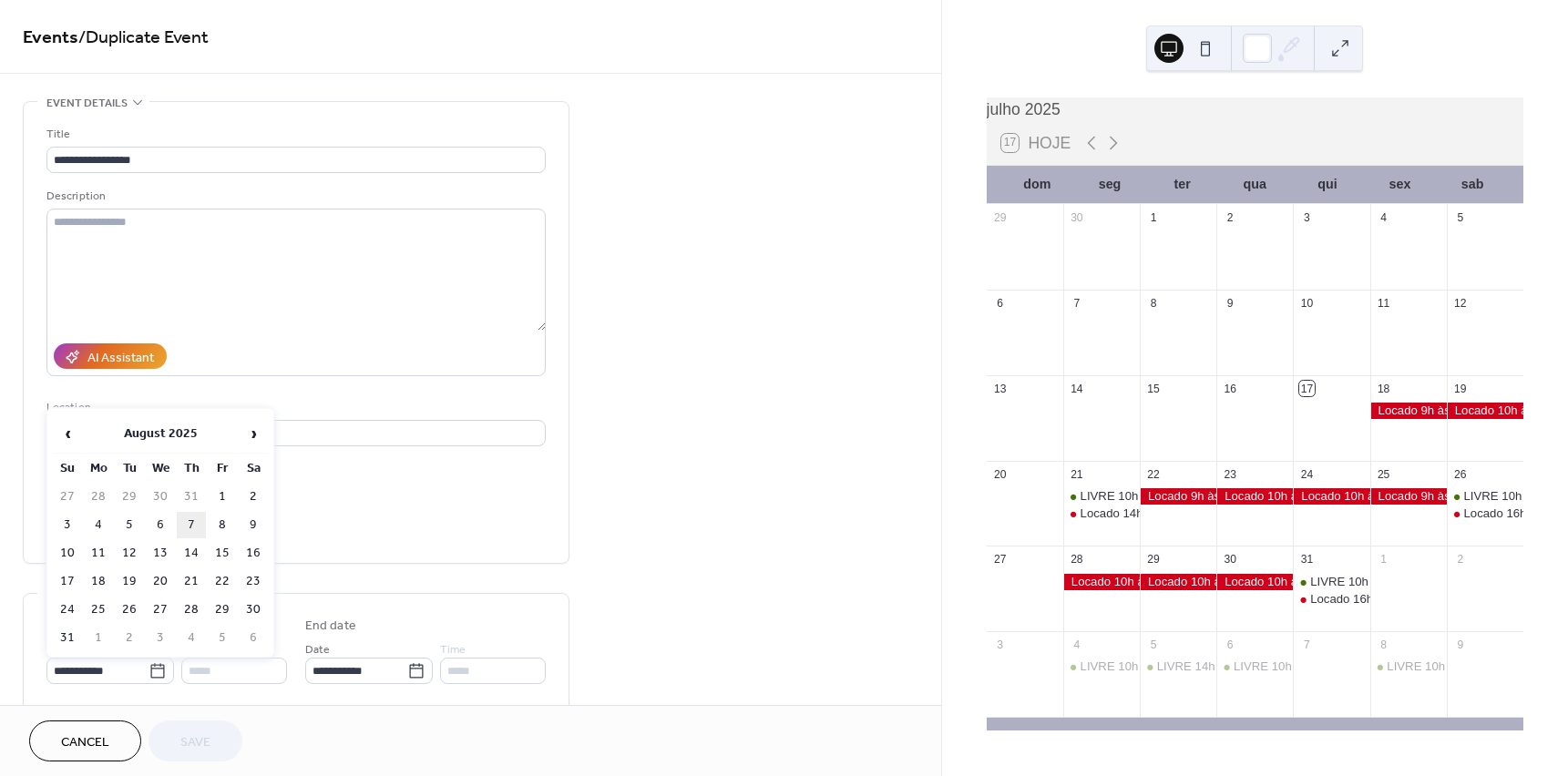 type on "**********" 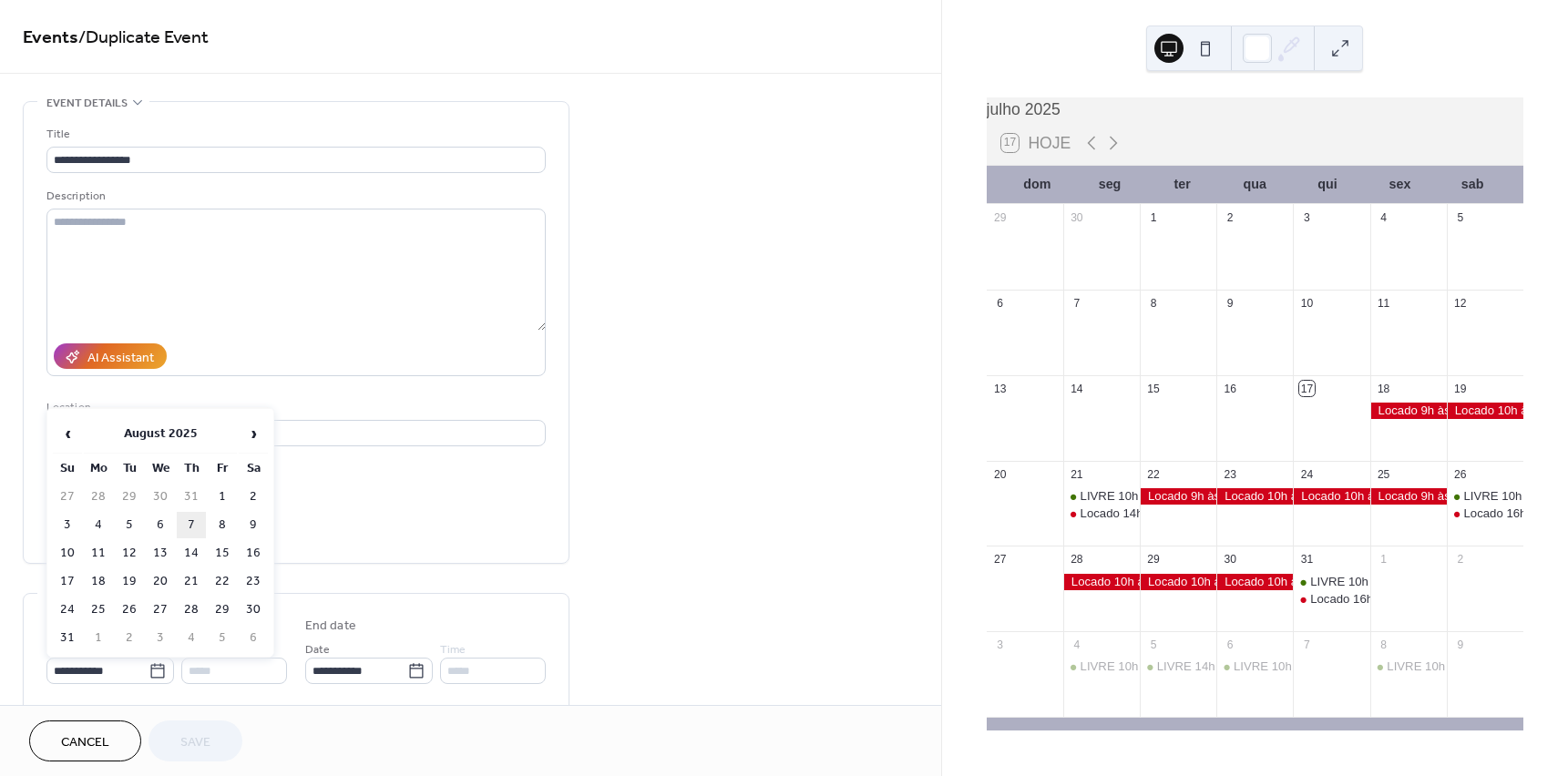 type on "**********" 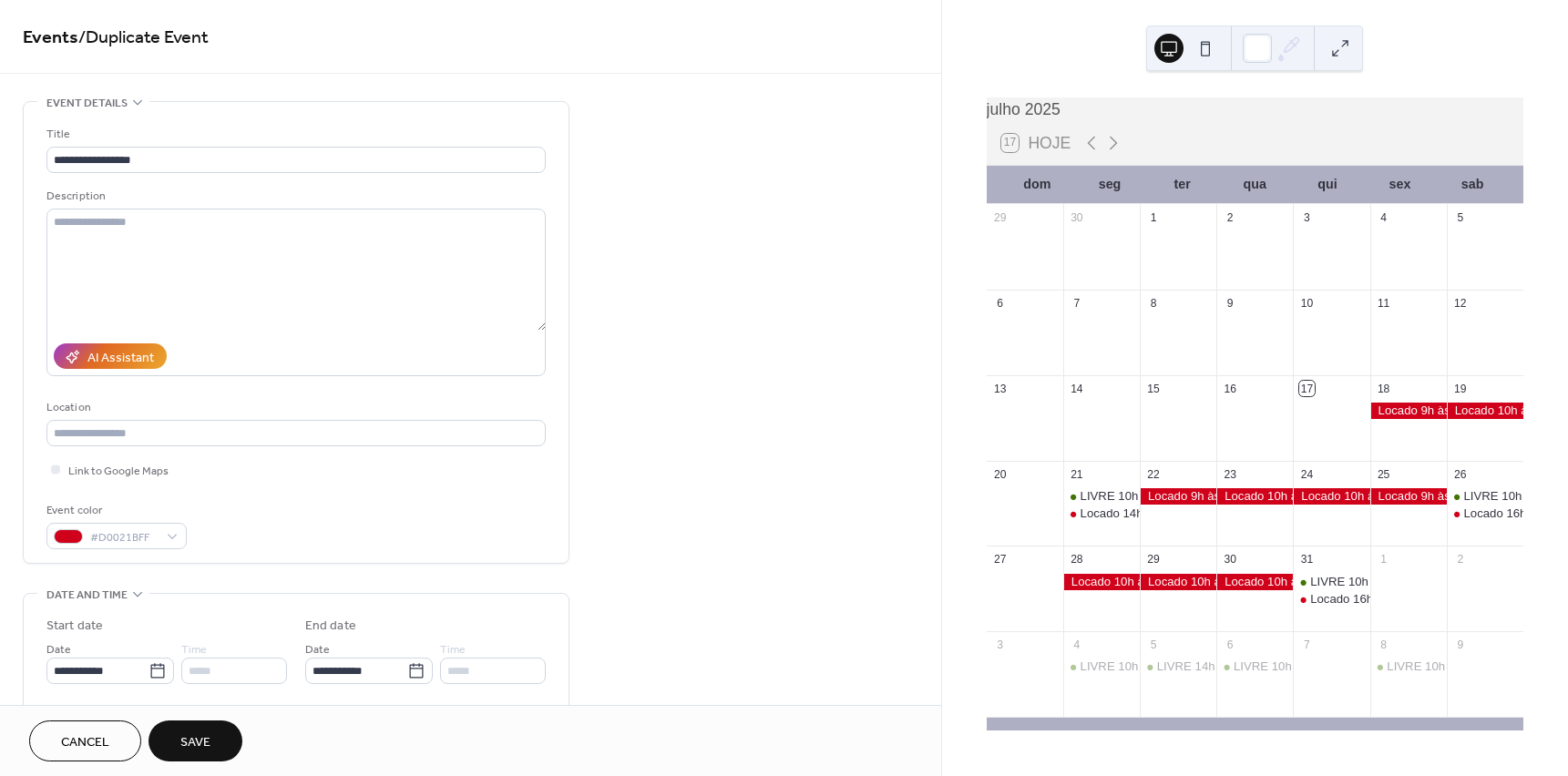 click on "Save" at bounding box center (195, 742) 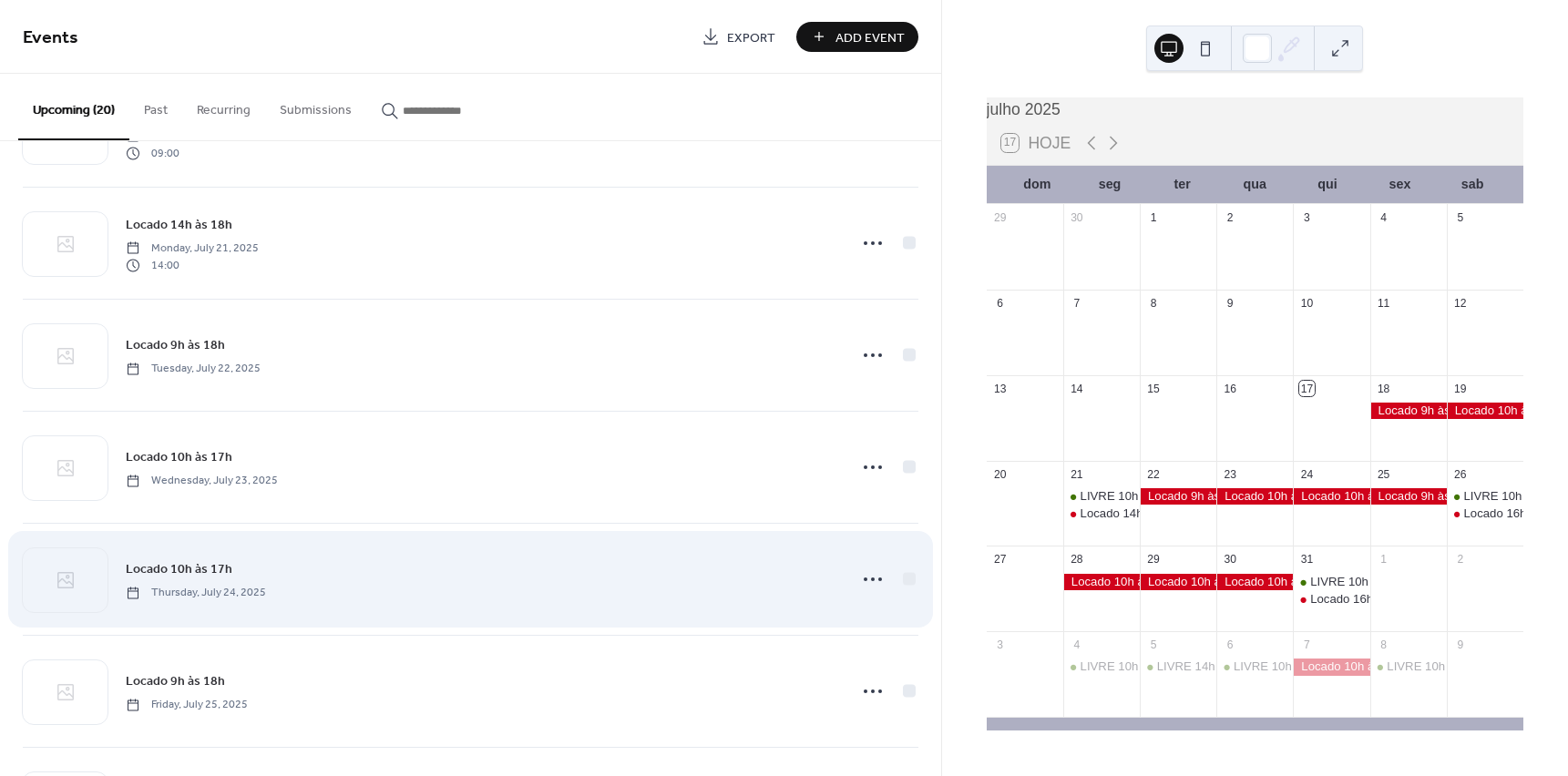 scroll, scrollTop: 455, scrollLeft: 0, axis: vertical 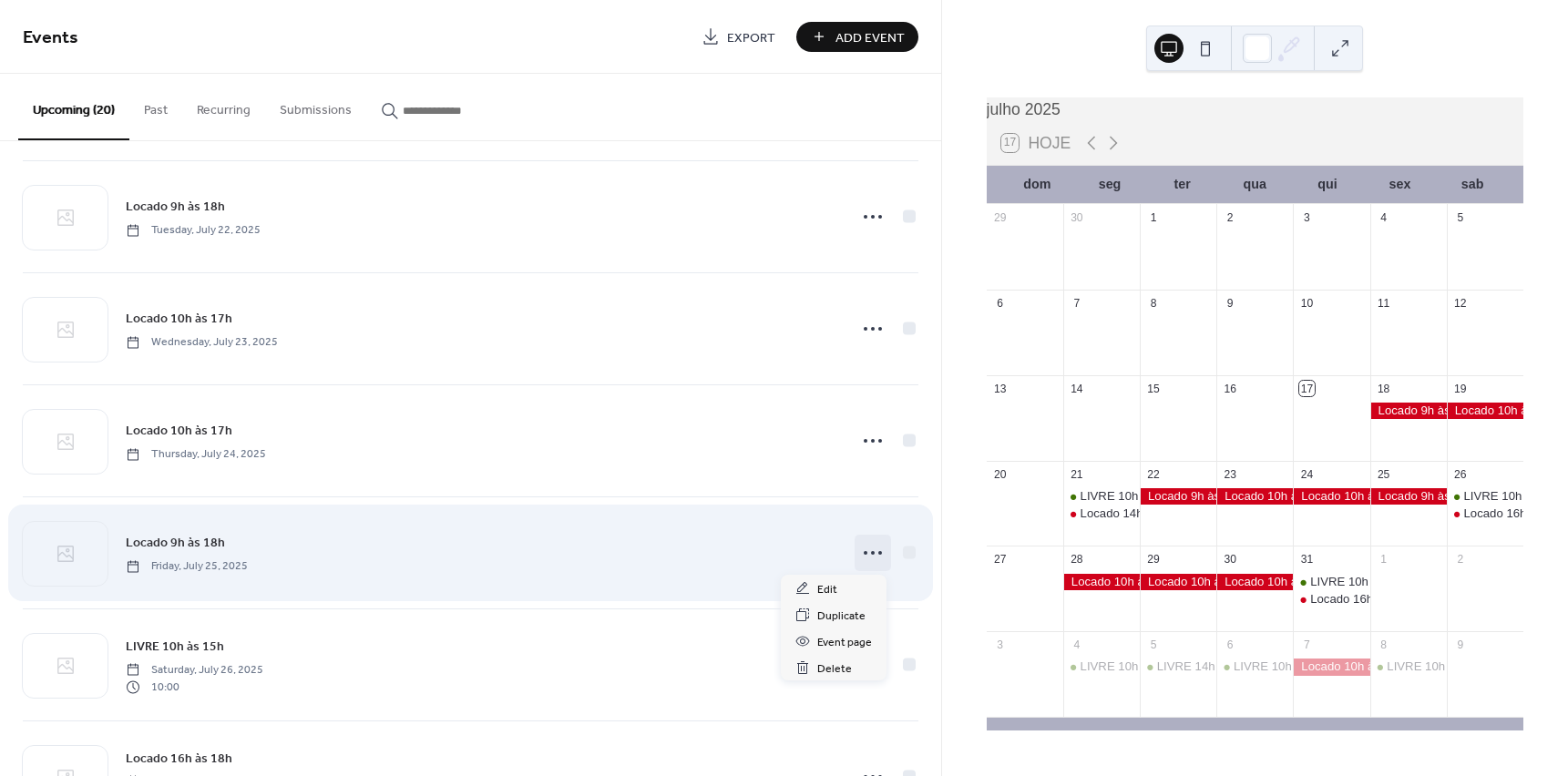click 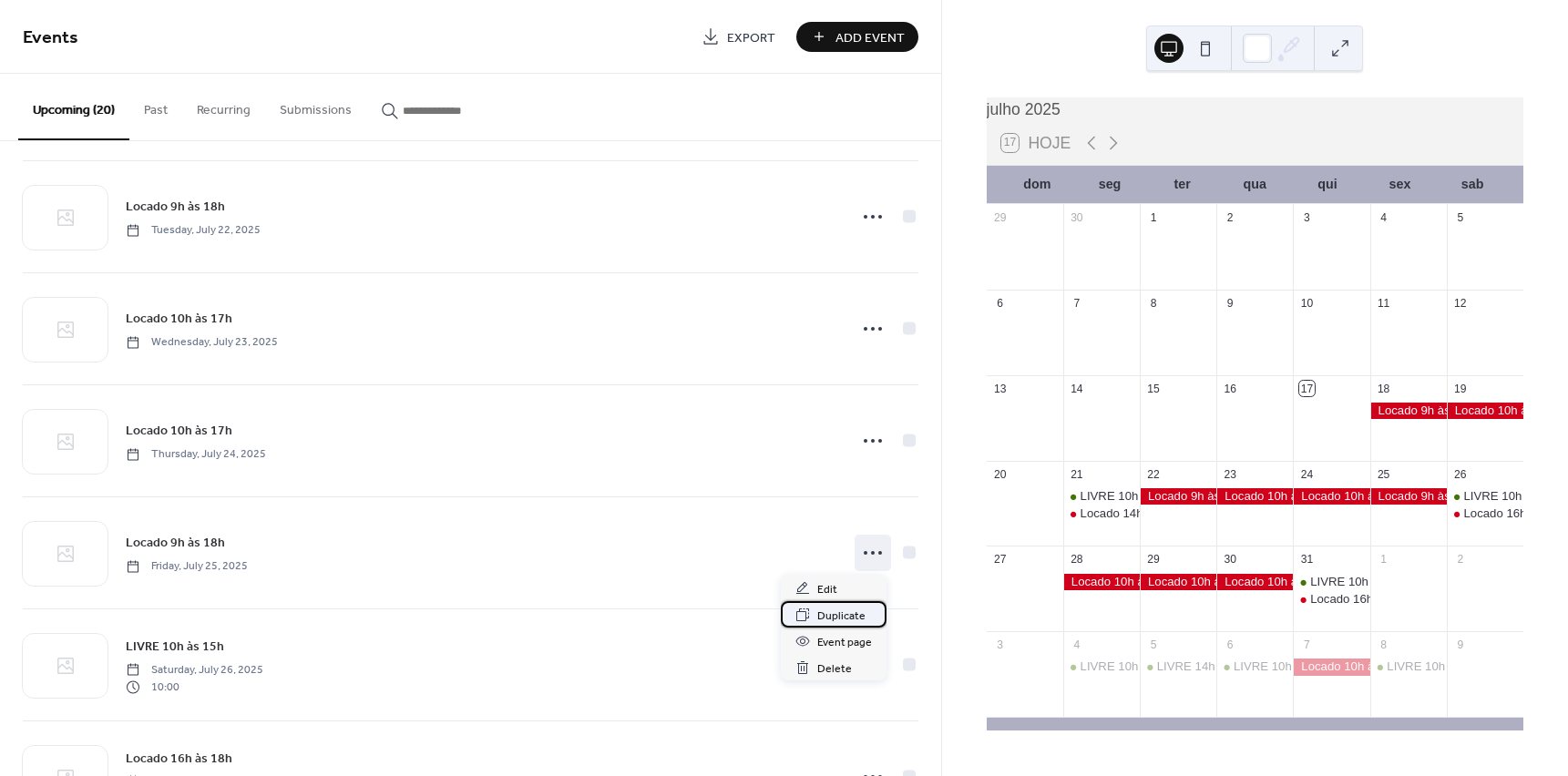 click on "Duplicate" at bounding box center (841, 616) 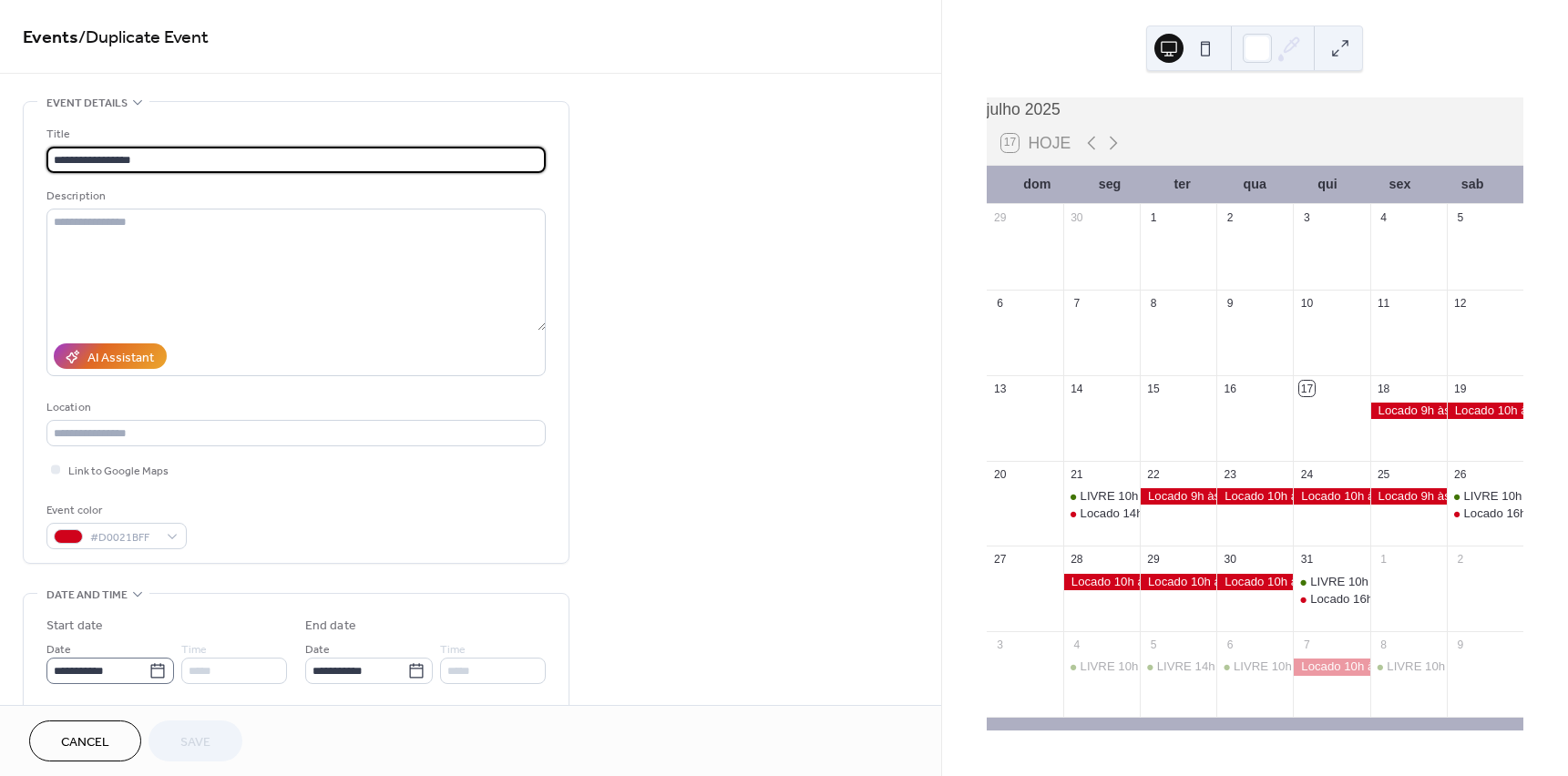 click 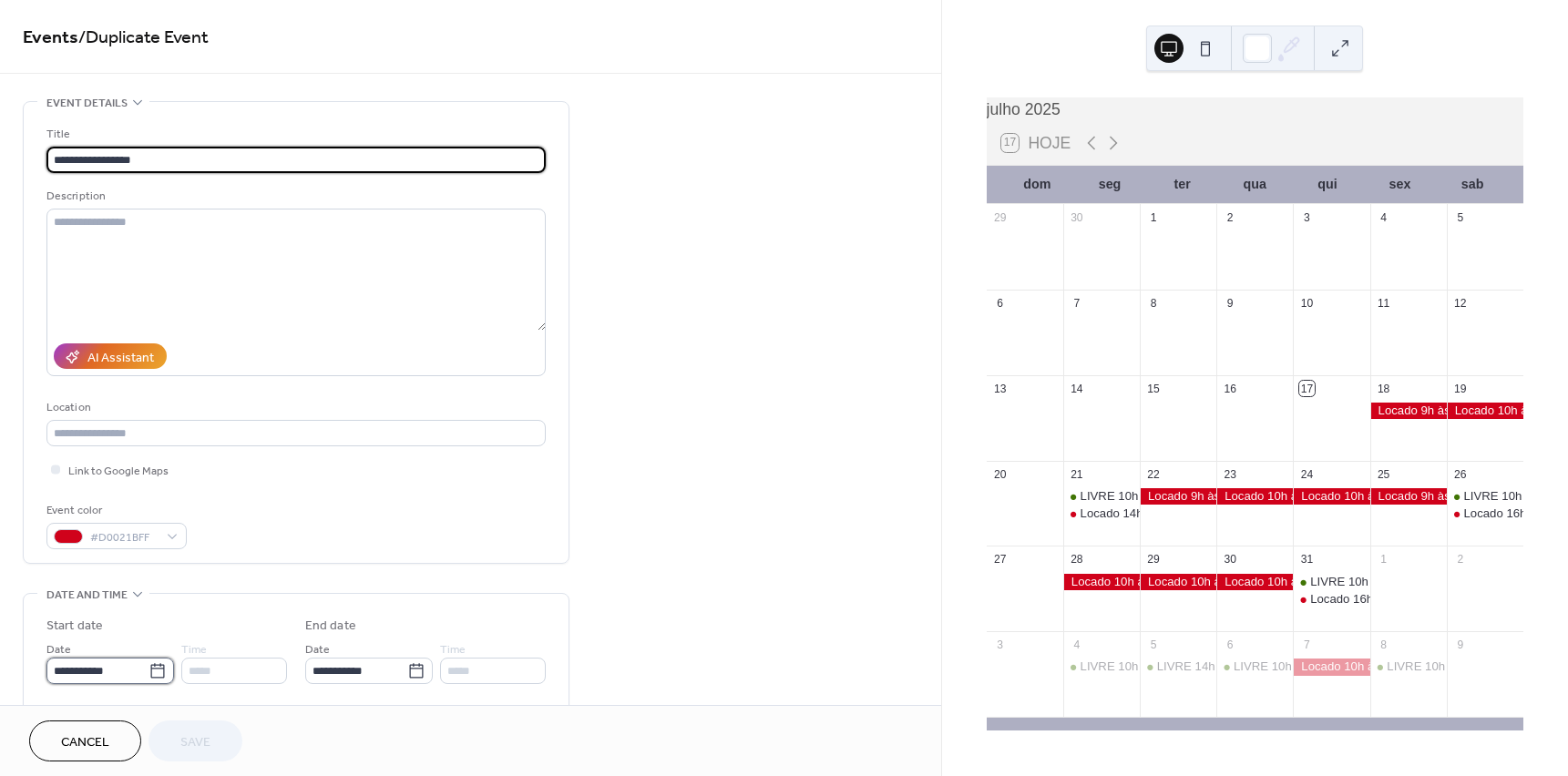 click on "**********" at bounding box center (97, 670) 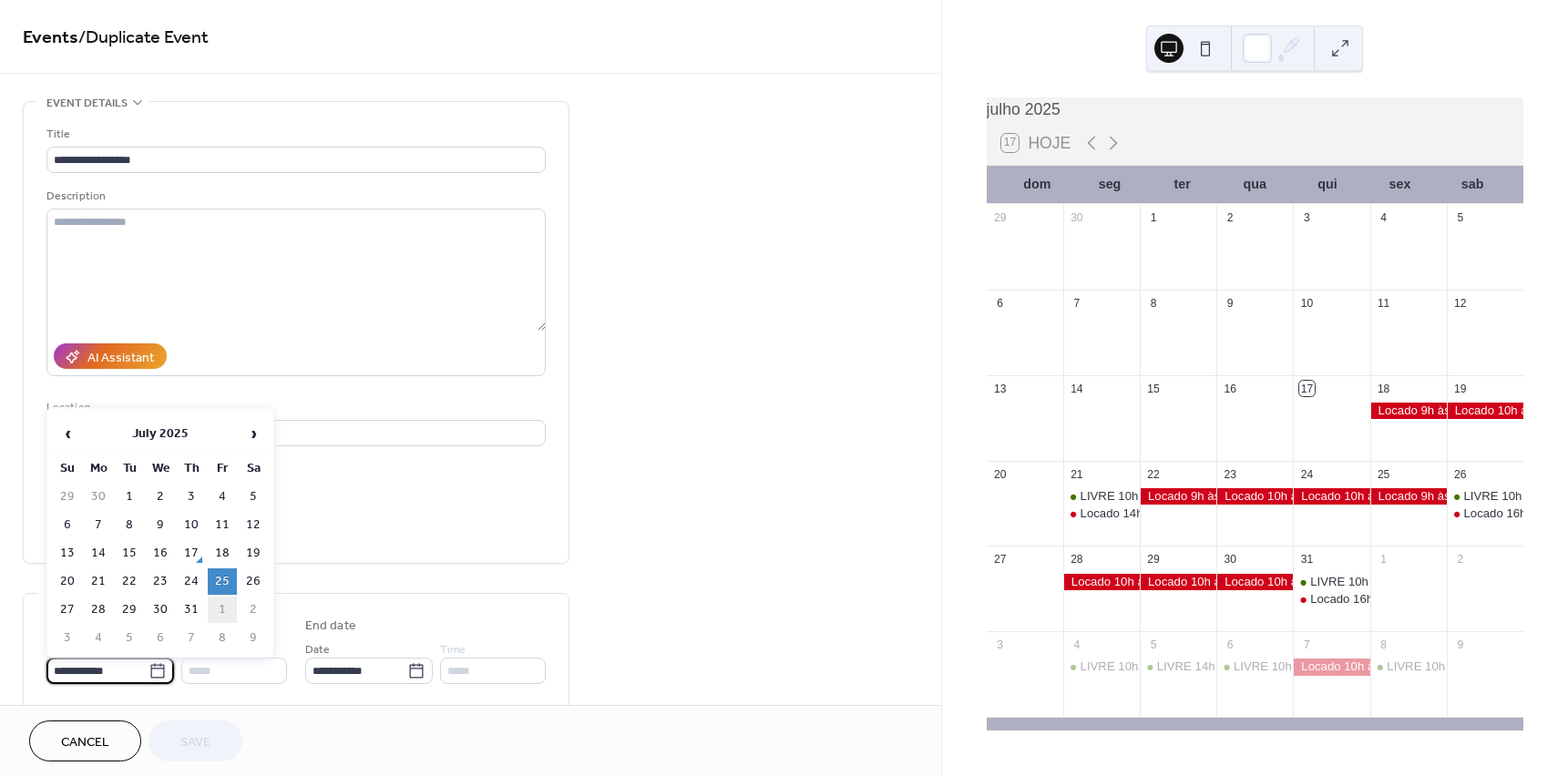 click on "1" at bounding box center [222, 609] 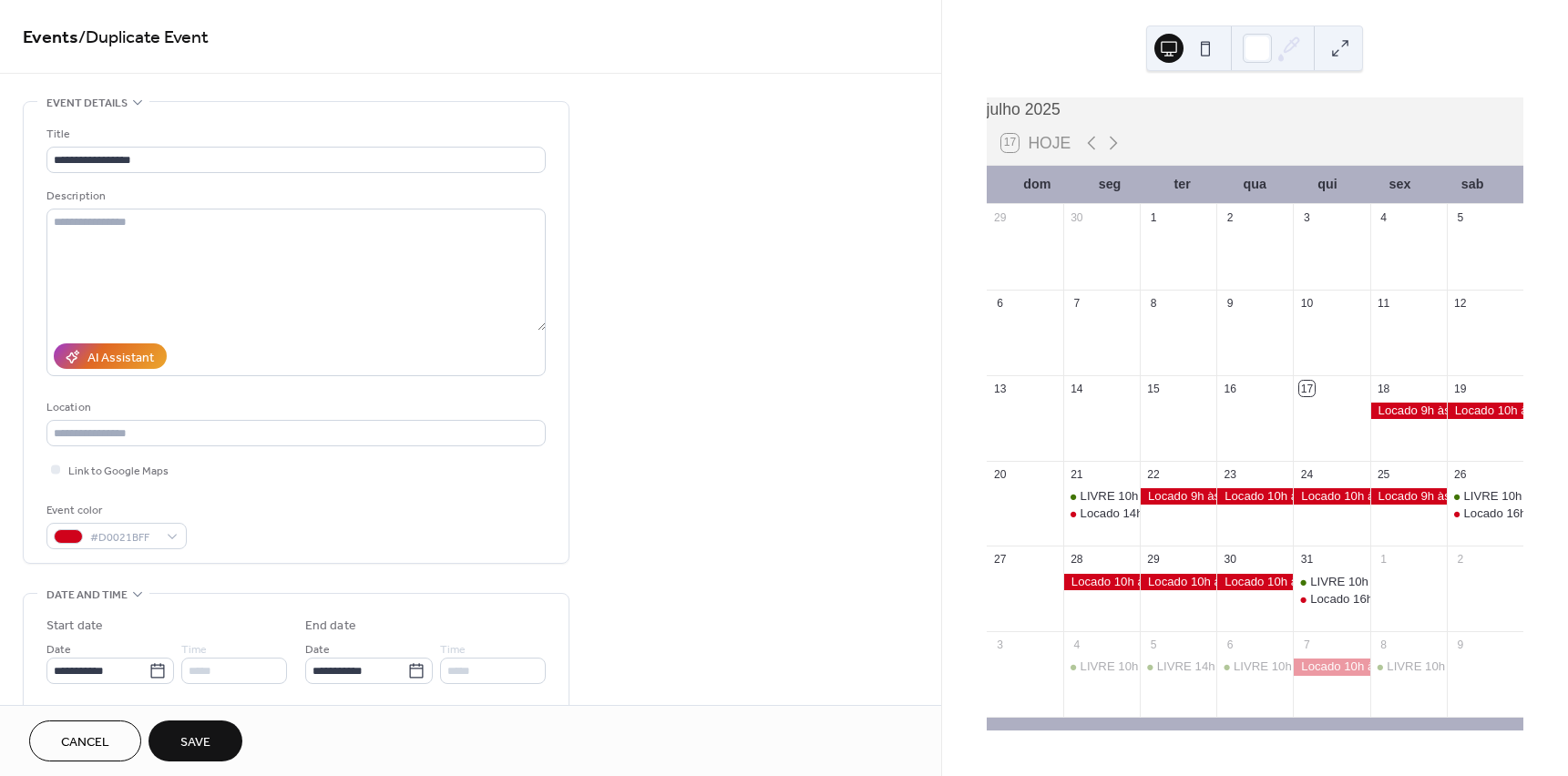 click on "Save" at bounding box center (195, 740) 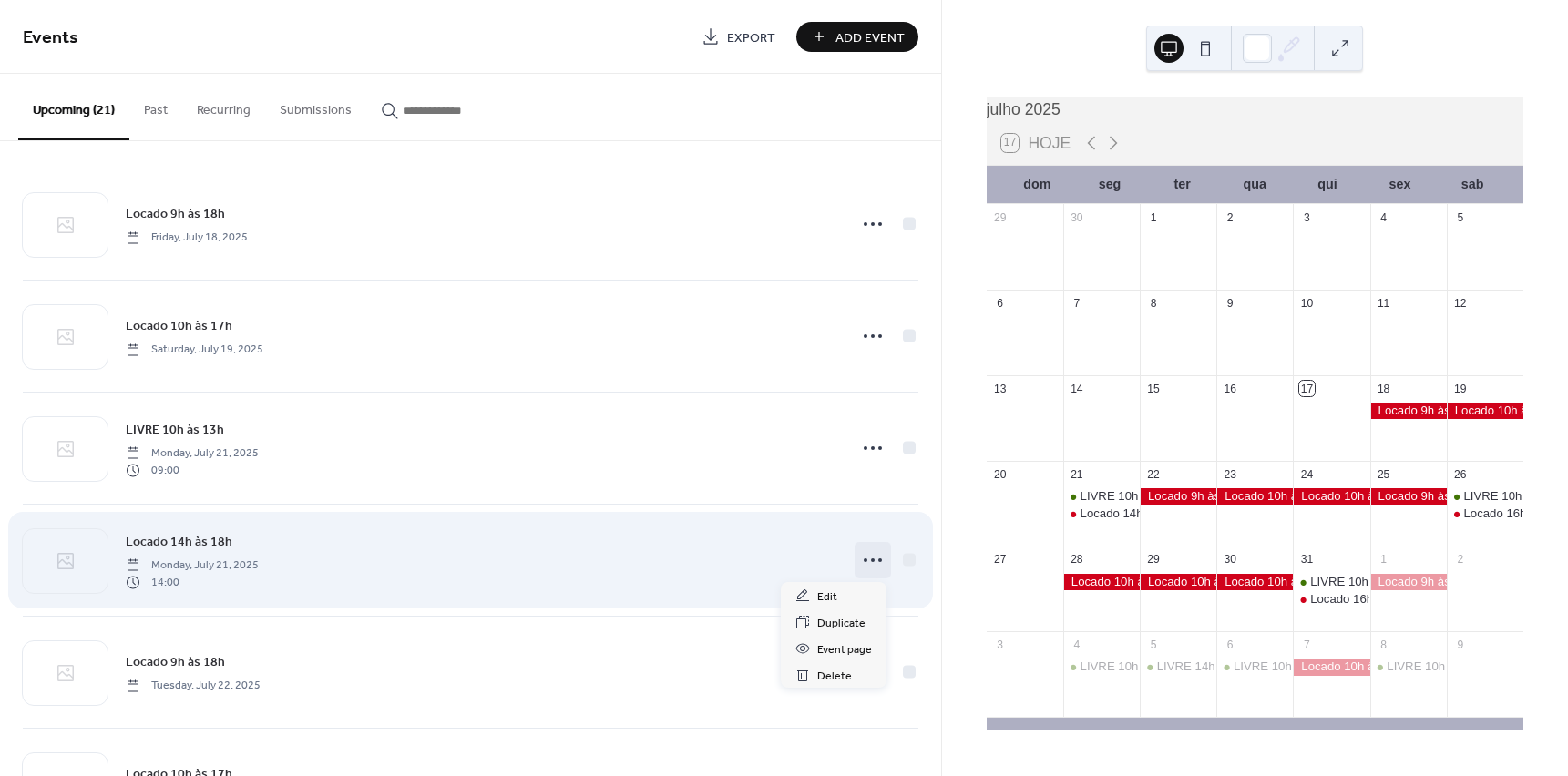 click 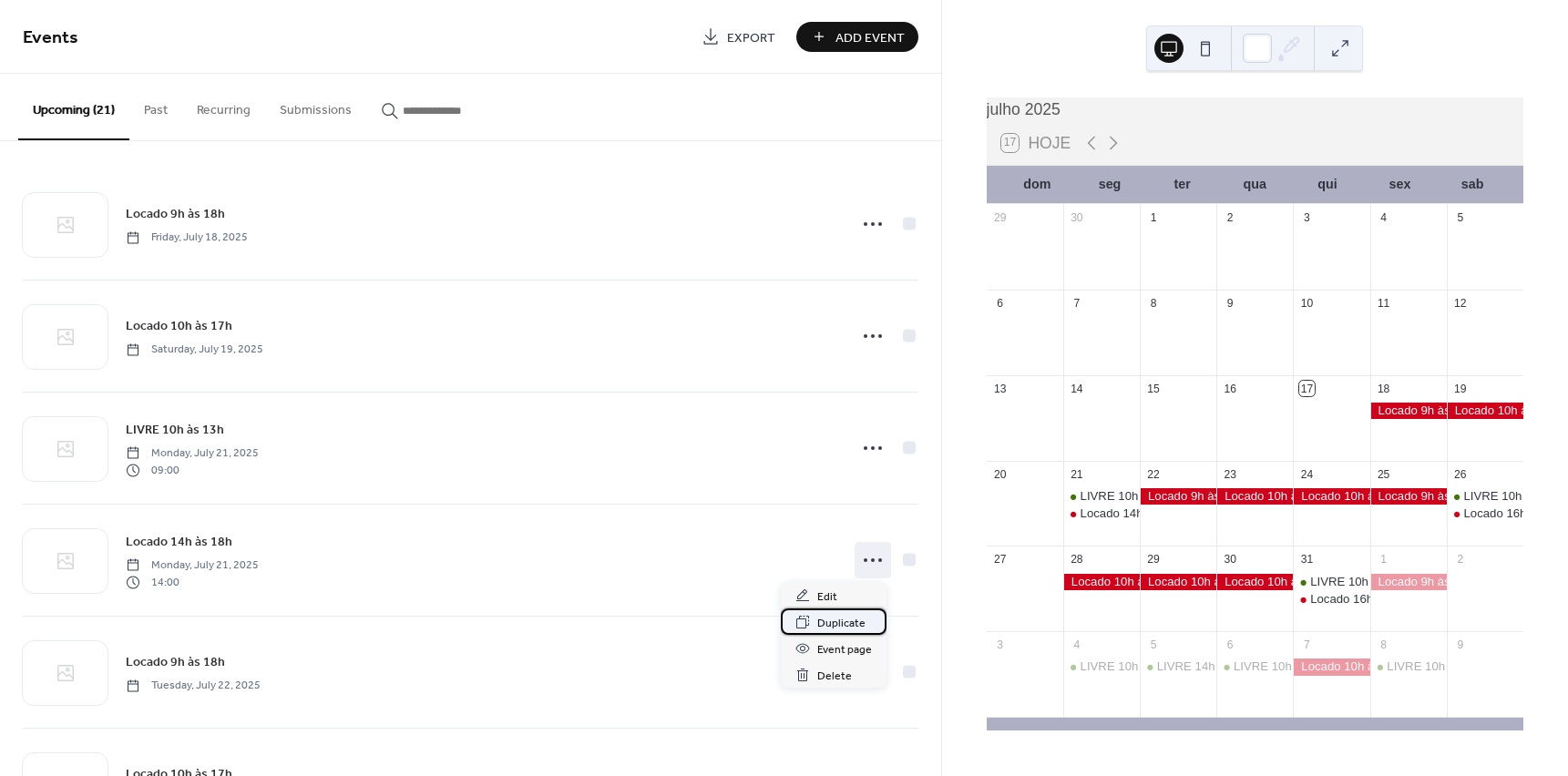 click on "Duplicate" at bounding box center (841, 623) 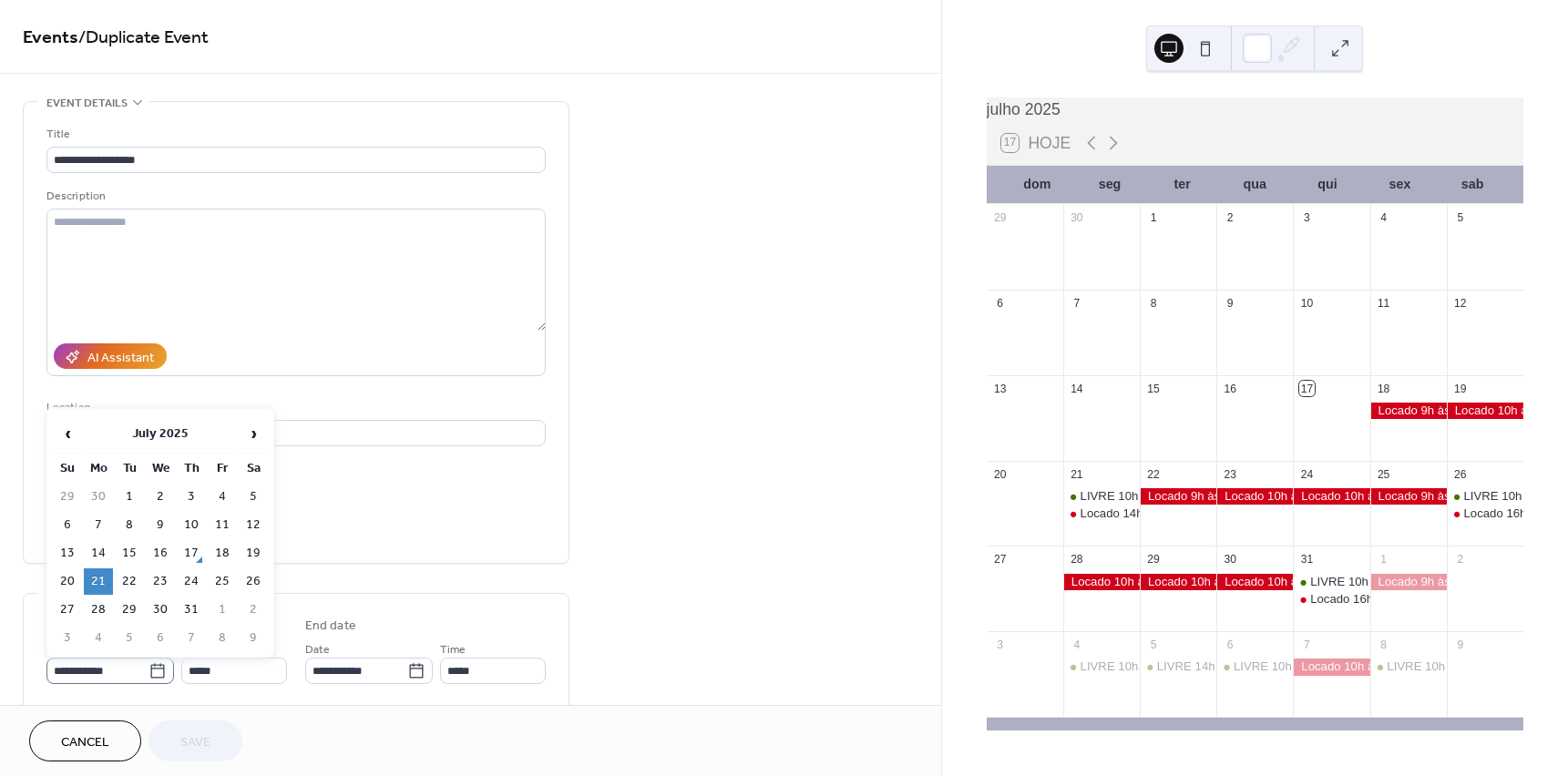 click 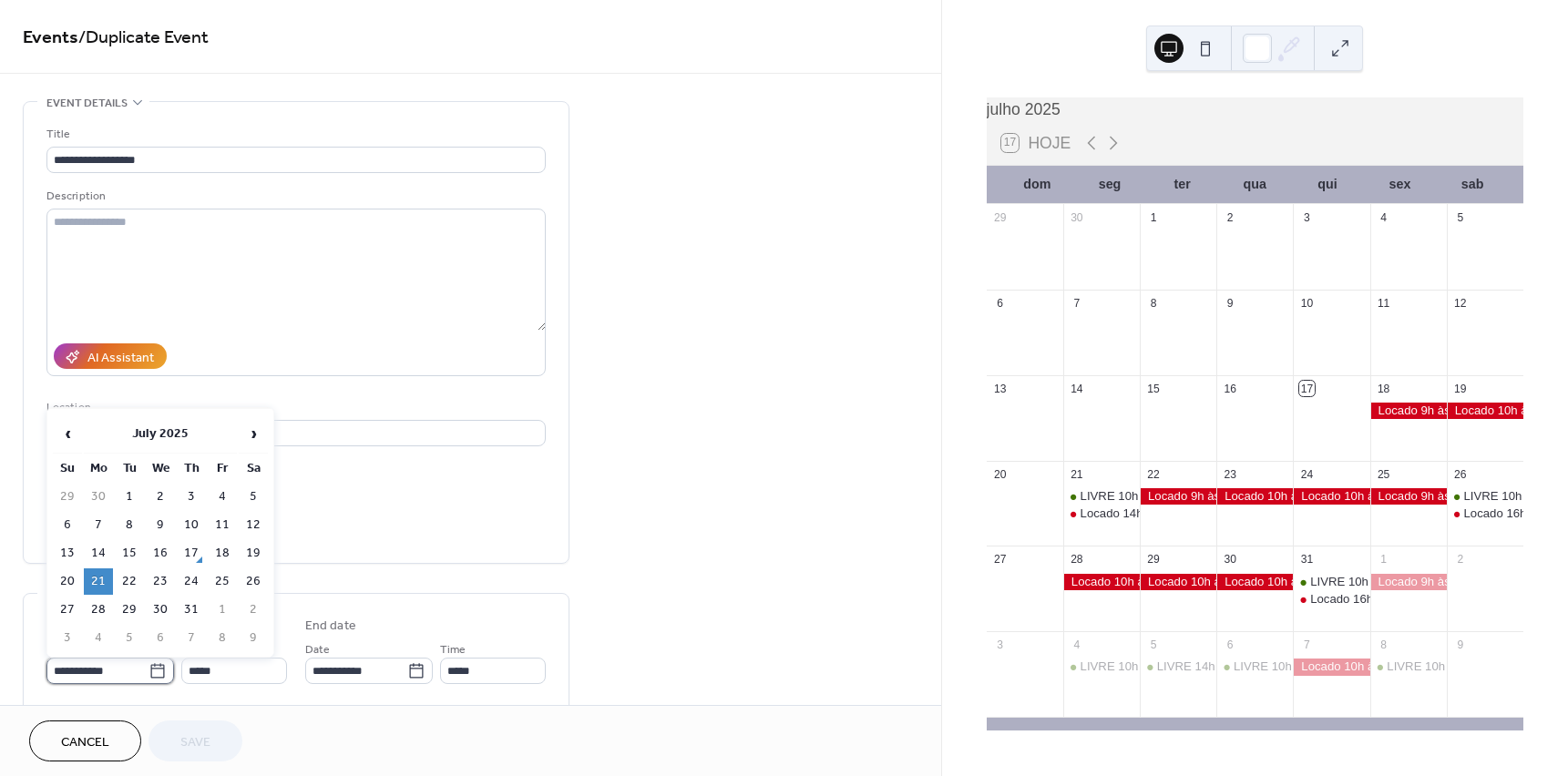 click on "**********" at bounding box center (97, 670) 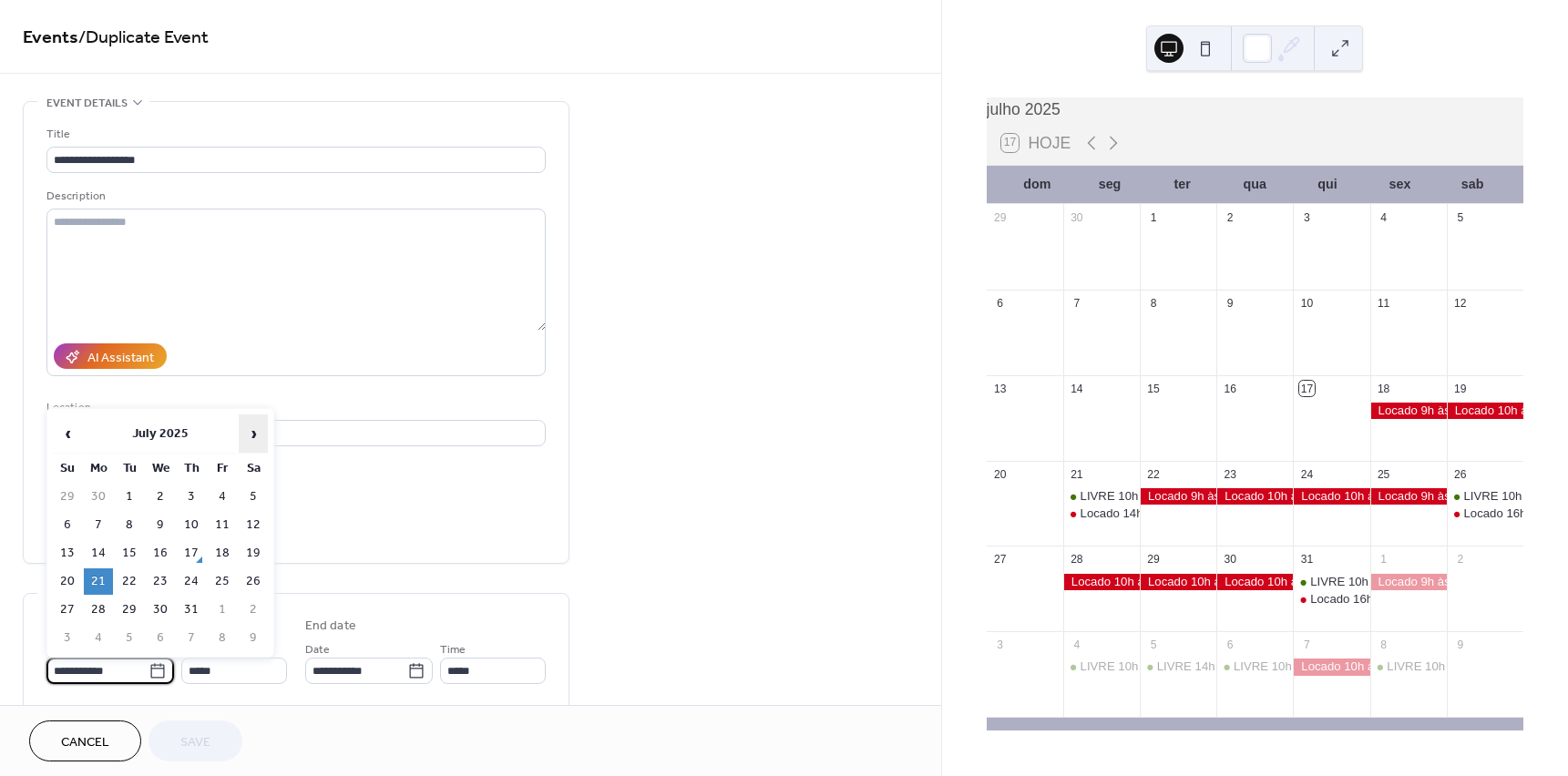 click on "›" at bounding box center [253, 434] 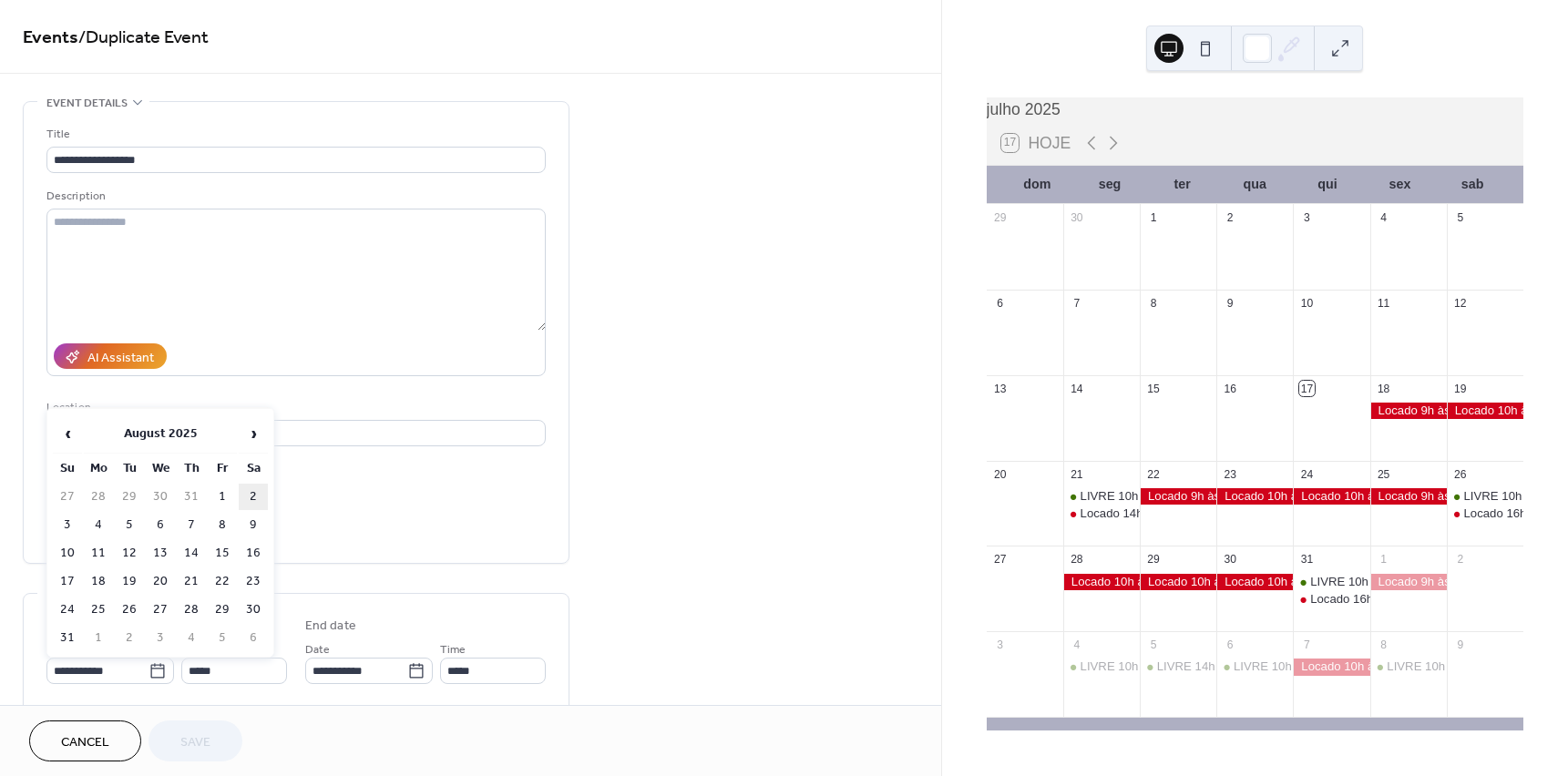 click on "2" at bounding box center (253, 496) 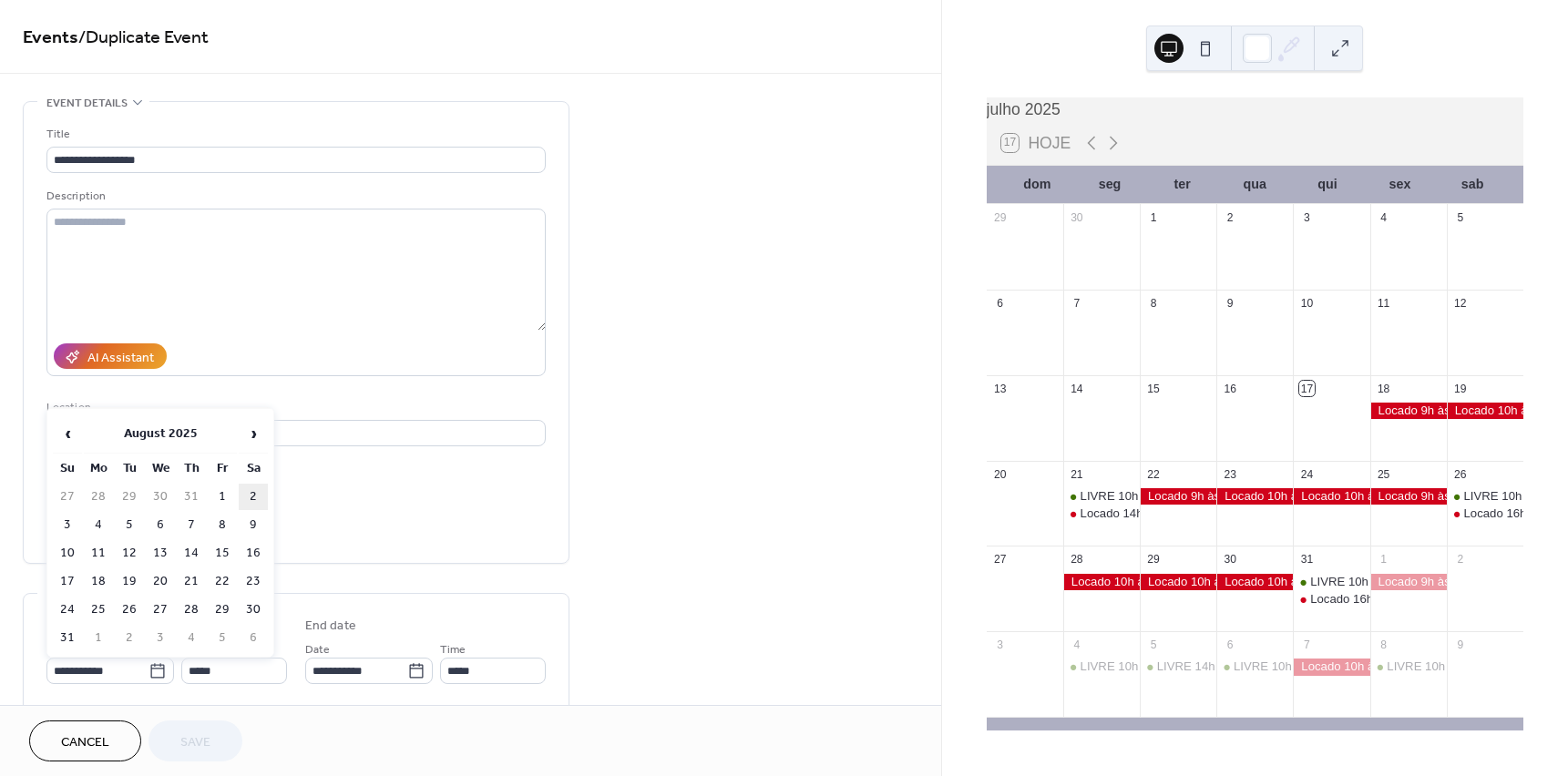 type on "**********" 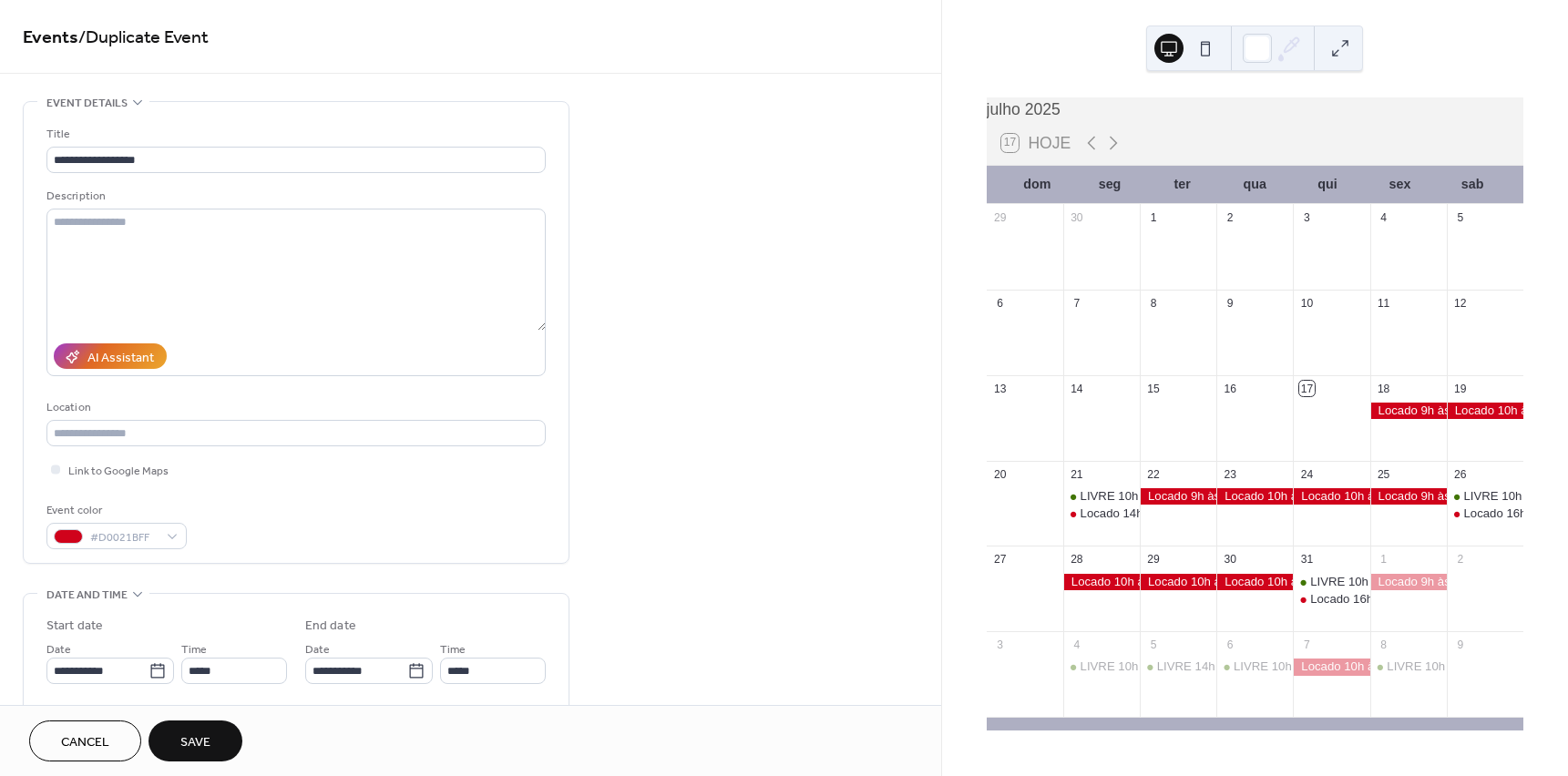 click on "Save" at bounding box center (195, 742) 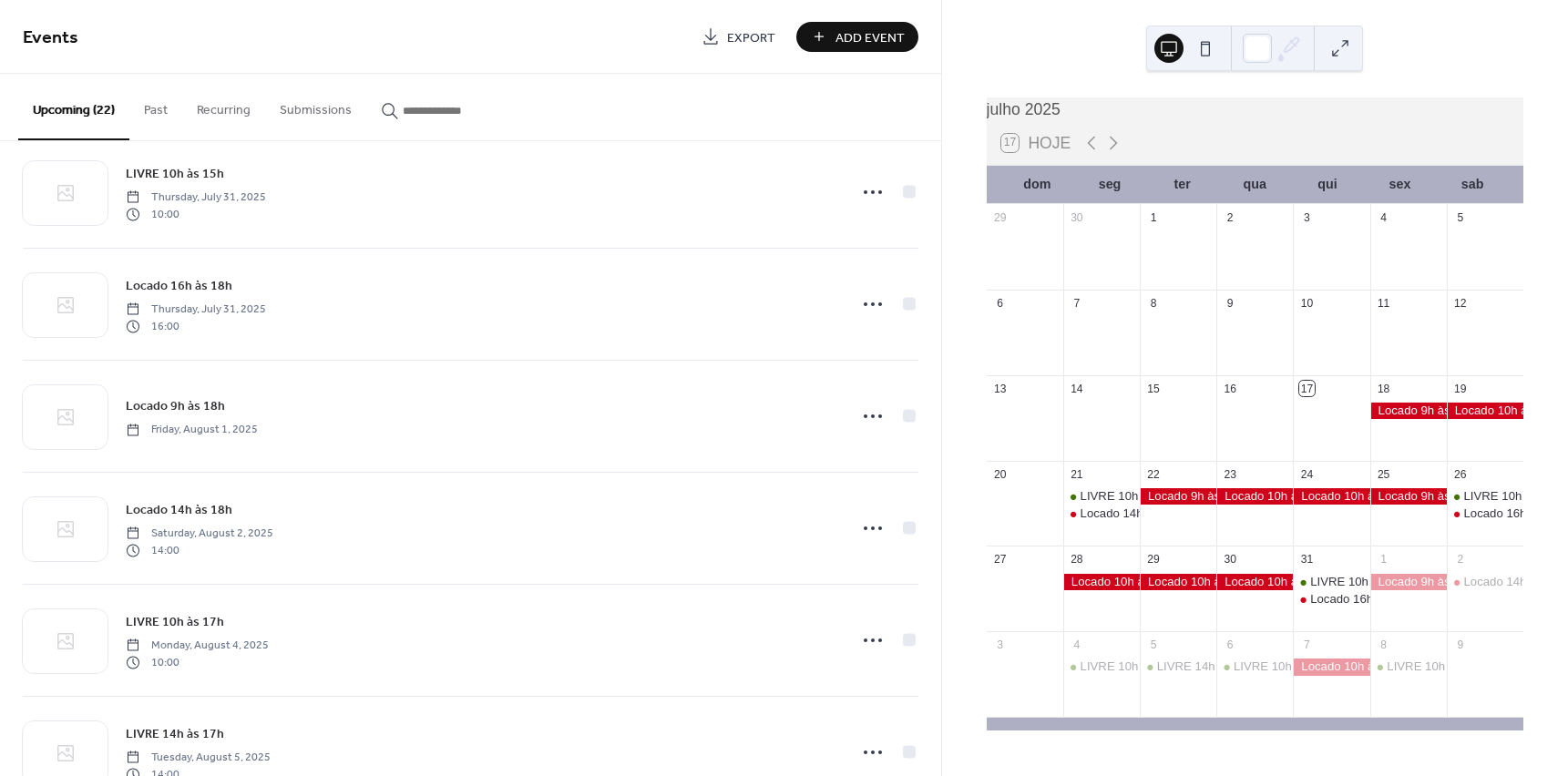 scroll, scrollTop: 1548, scrollLeft: 0, axis: vertical 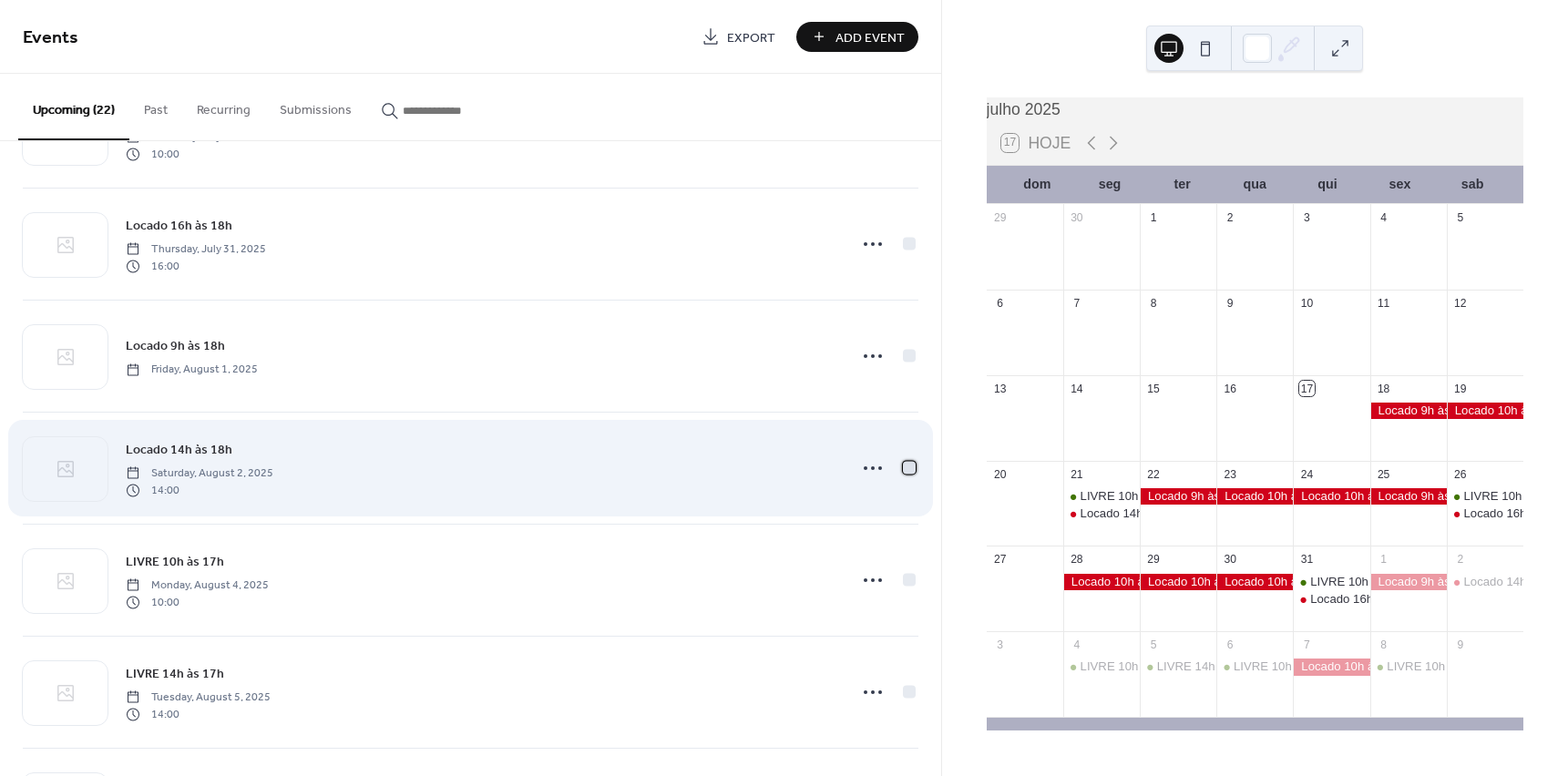 click at bounding box center (909, 467) 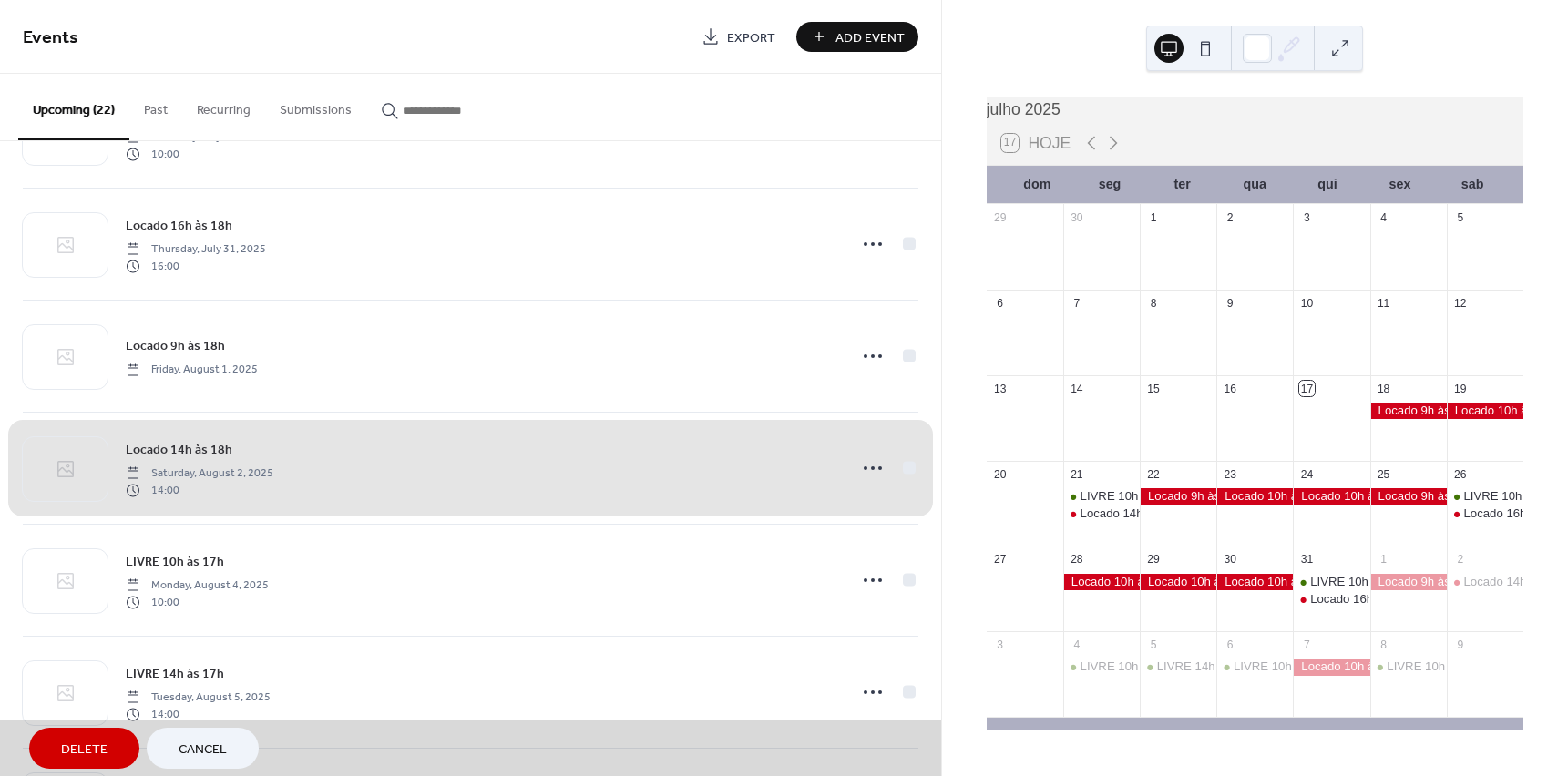 click on "Delete" at bounding box center (84, 748) 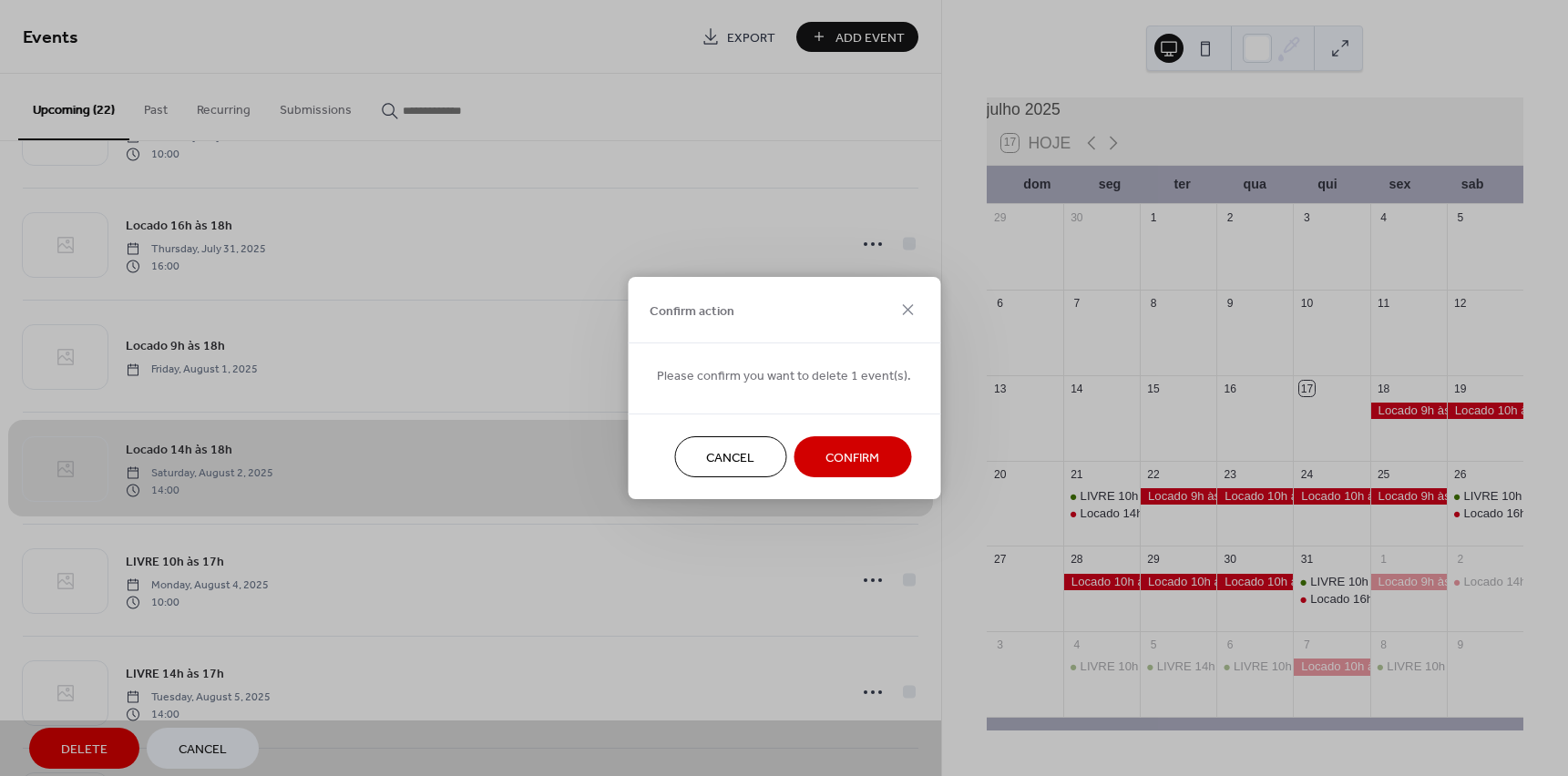 click on "Confirm" at bounding box center (852, 458) 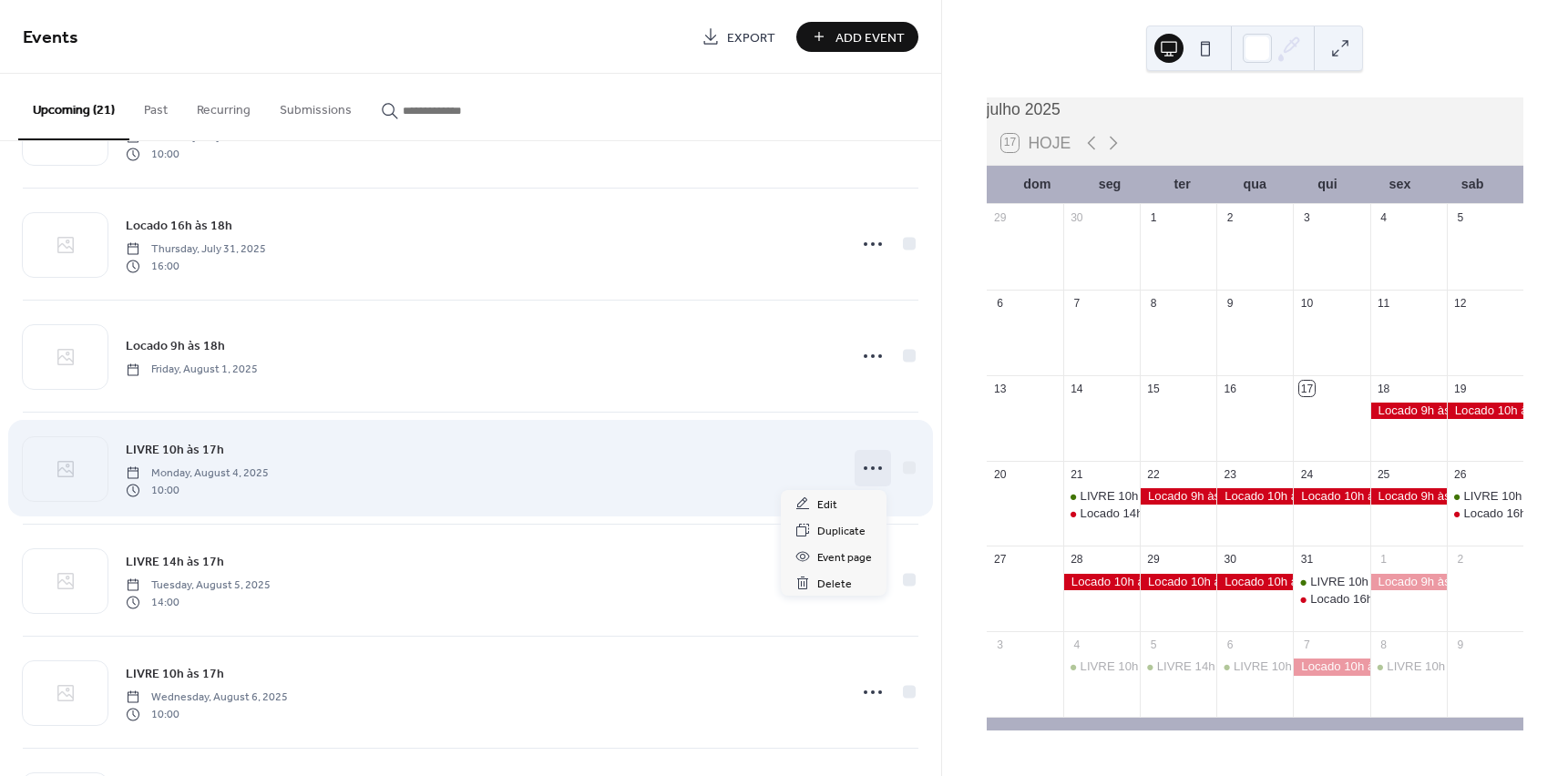 click 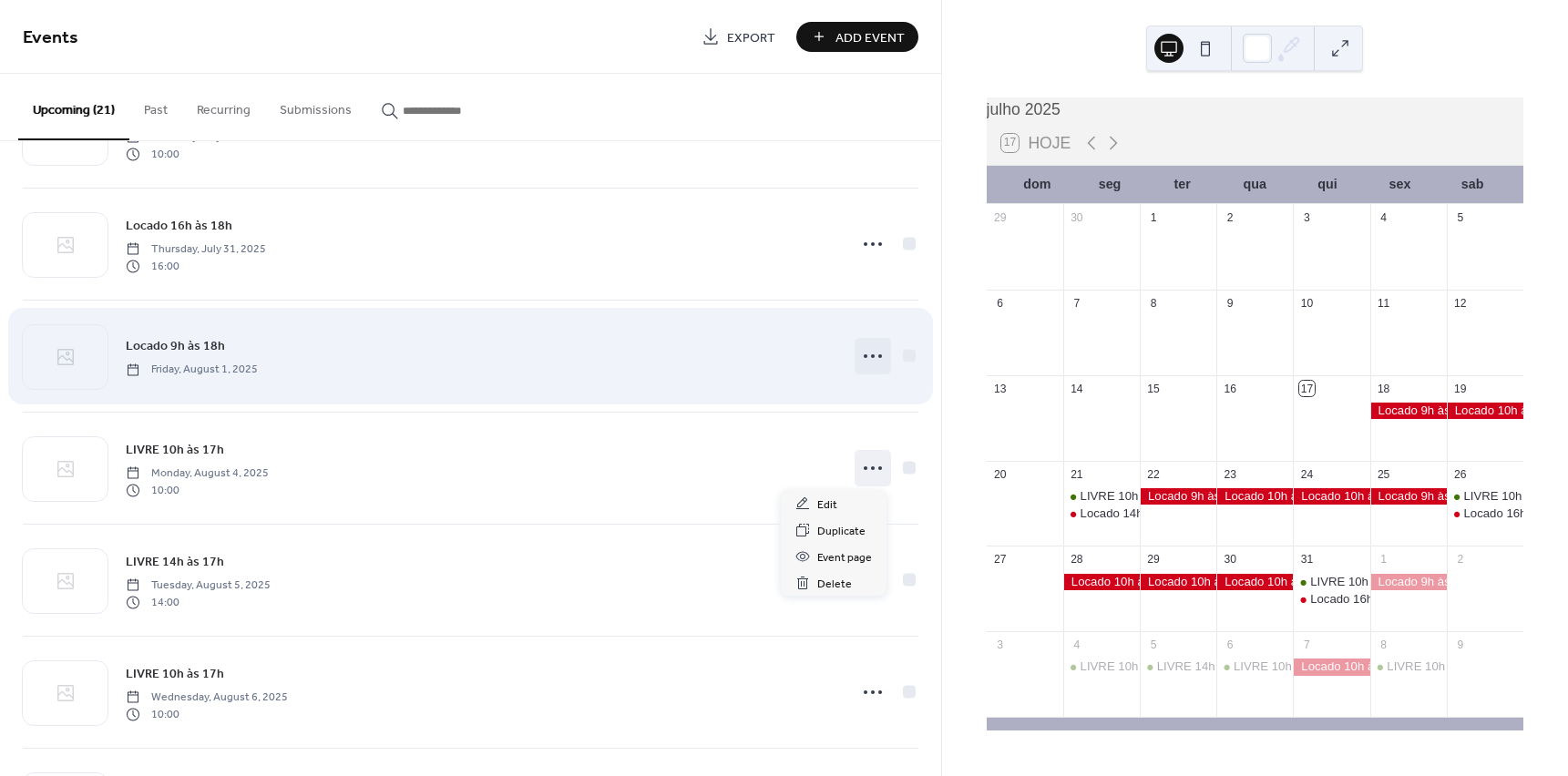 click 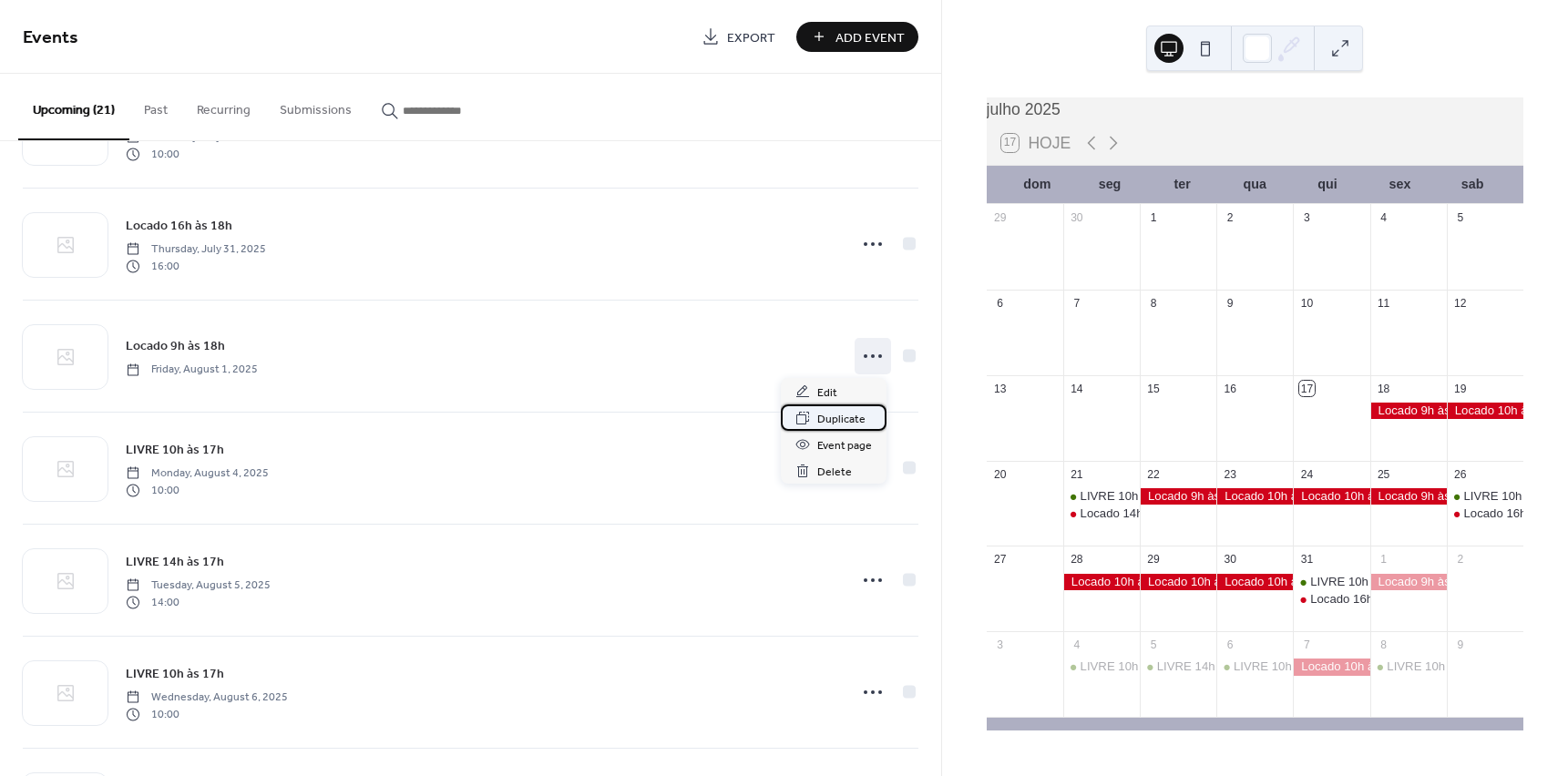 click on "Duplicate" at bounding box center [841, 419] 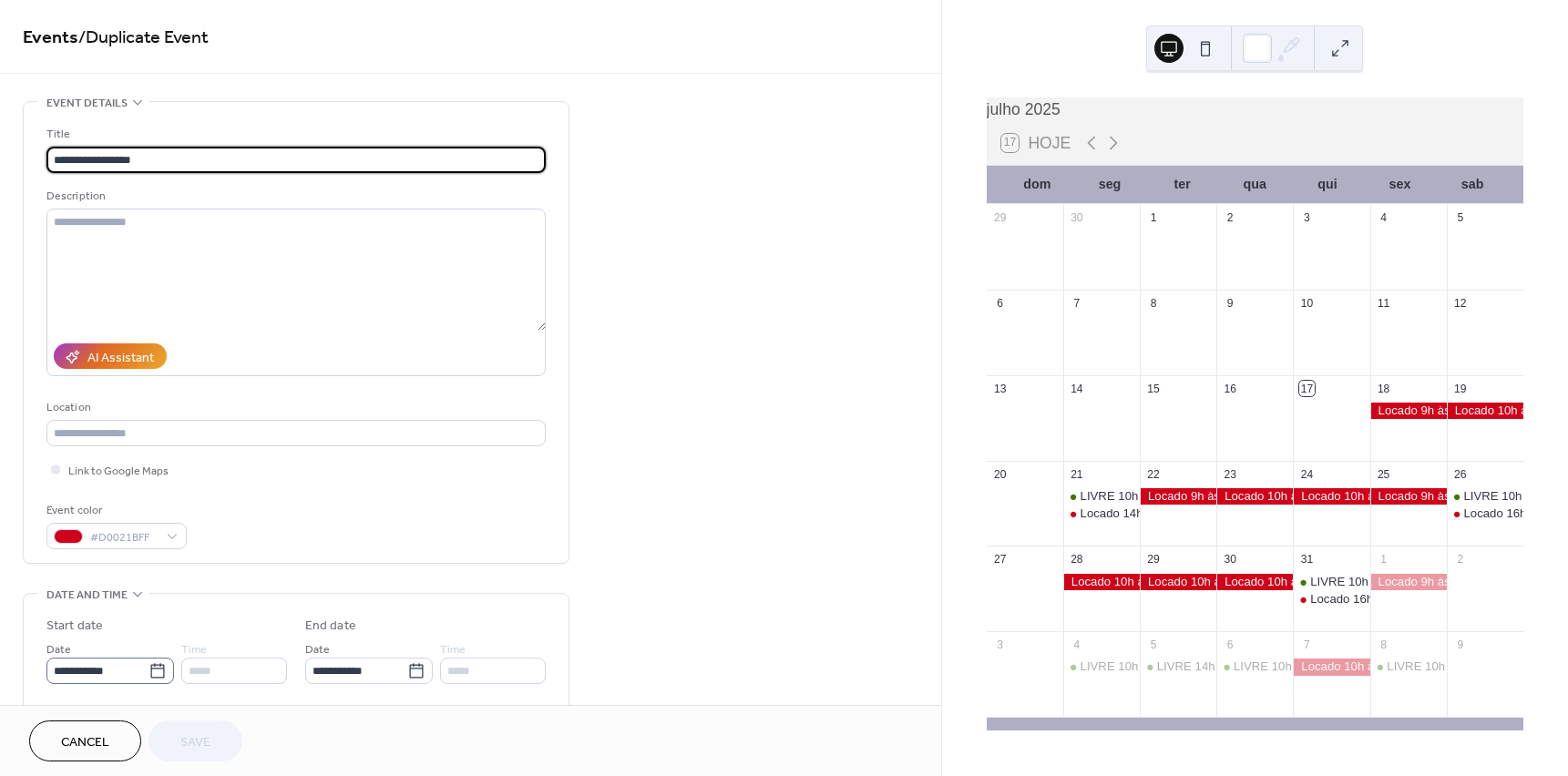 click 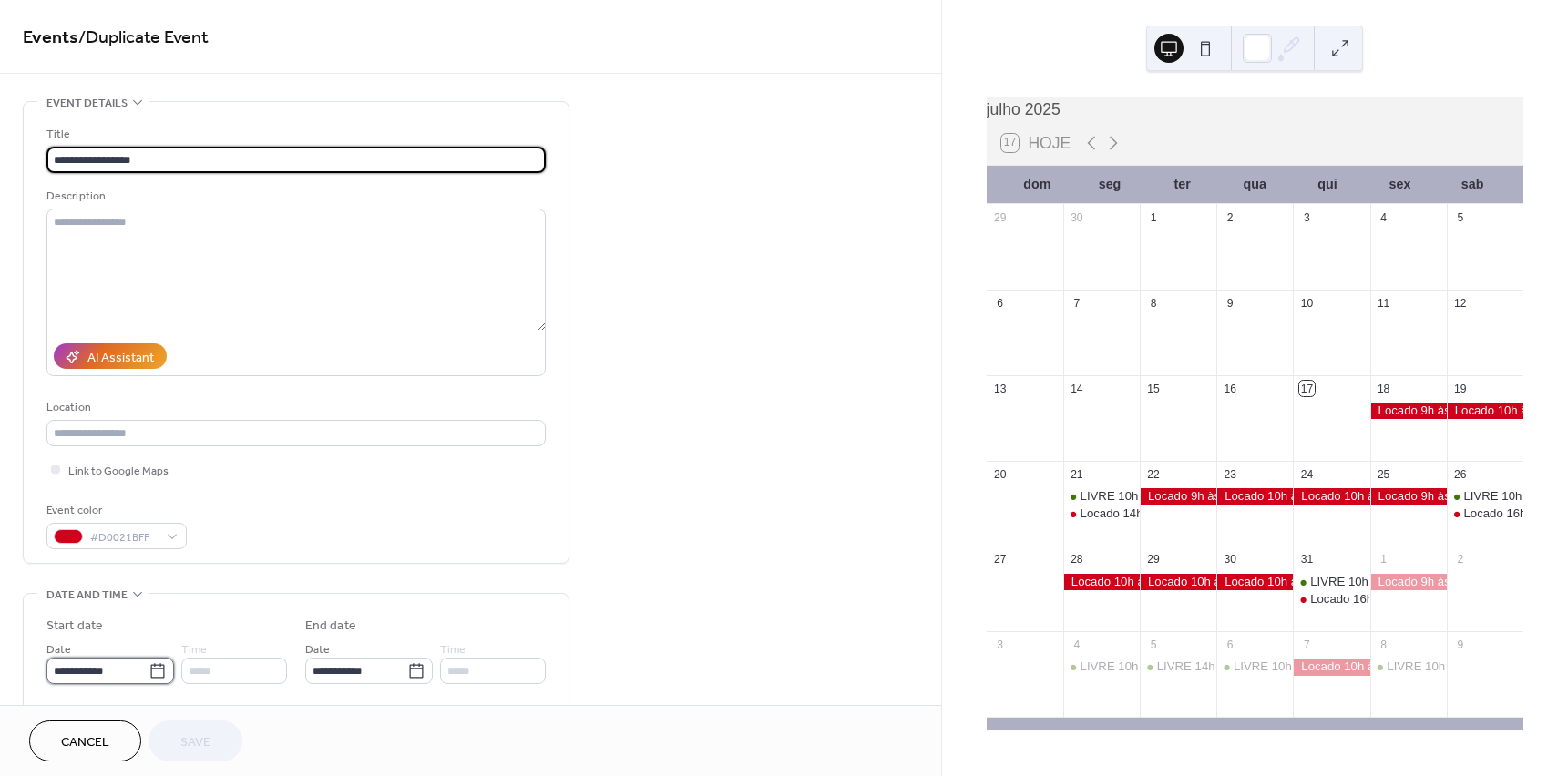 click on "**********" at bounding box center [97, 670] 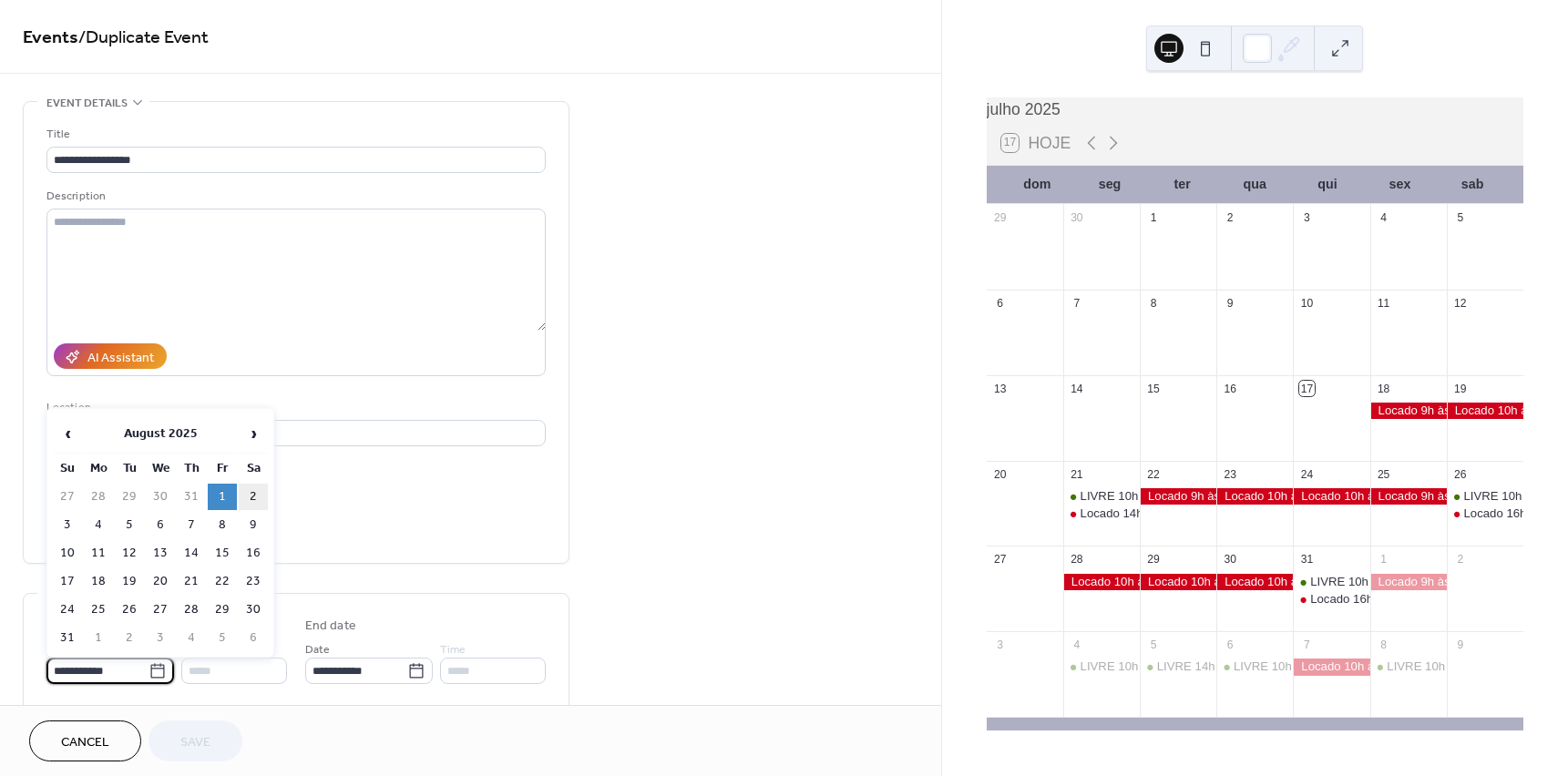 click on "2" at bounding box center (253, 496) 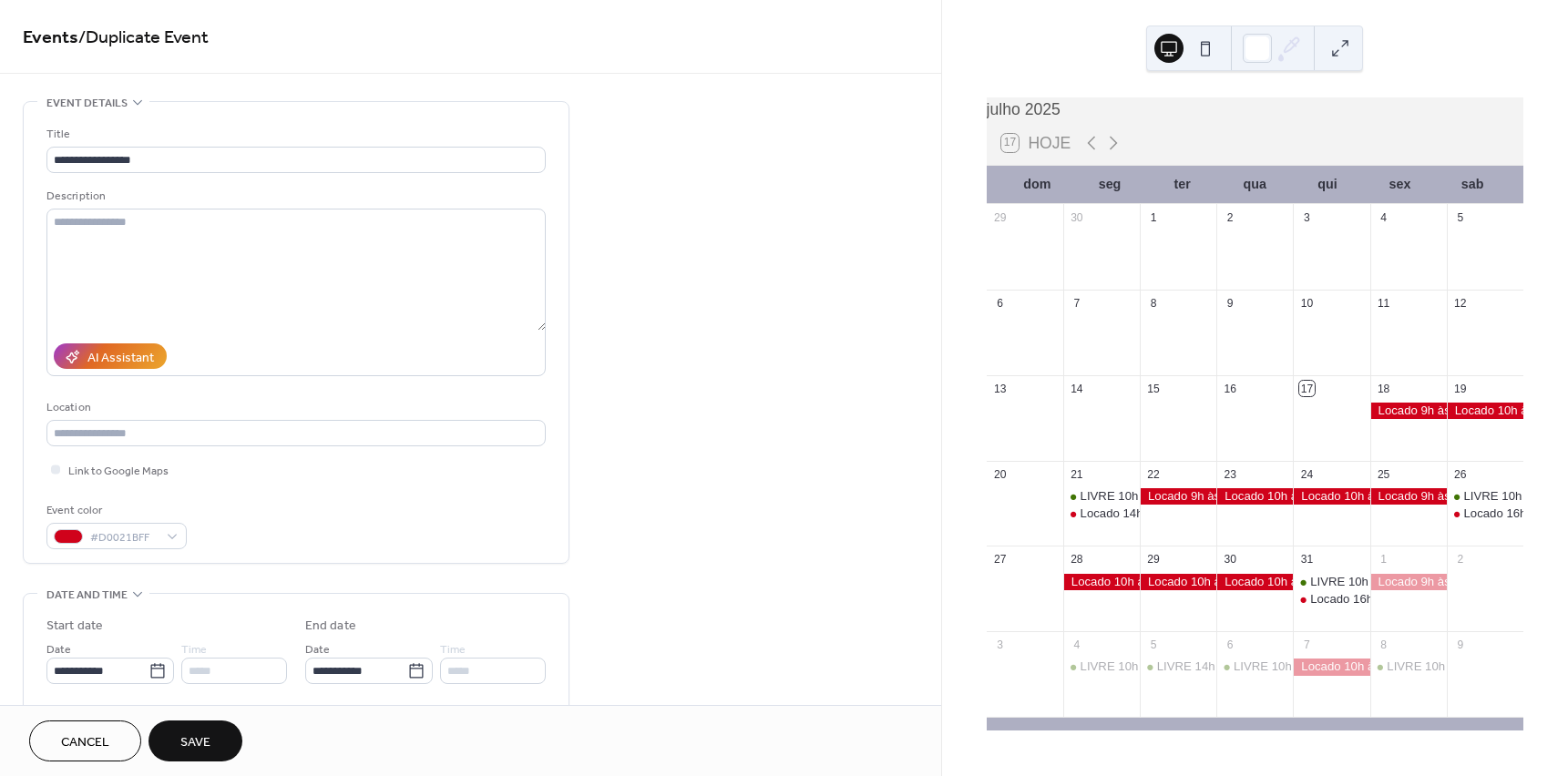 click on "Save" at bounding box center [195, 742] 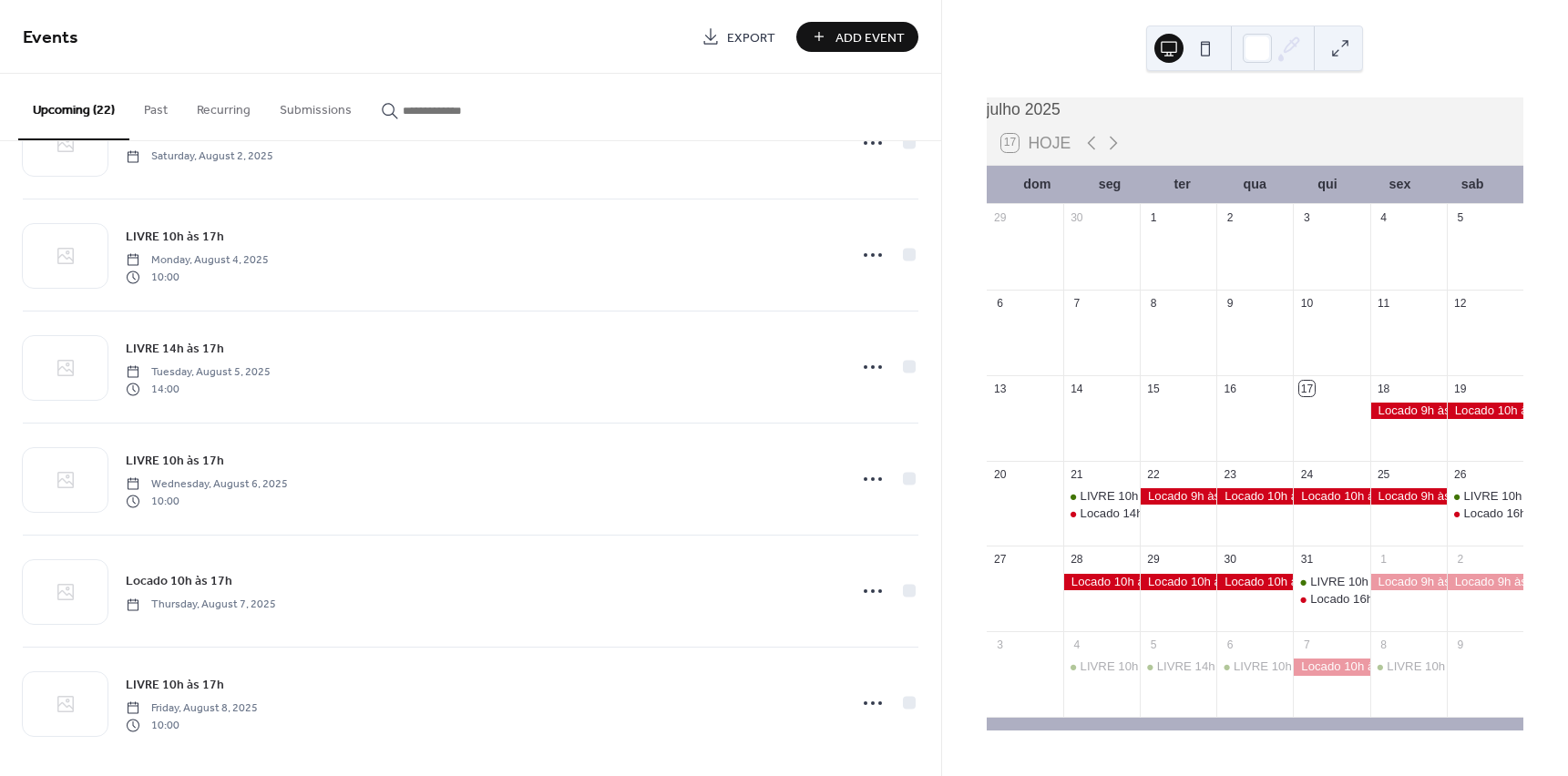 scroll, scrollTop: 1884, scrollLeft: 0, axis: vertical 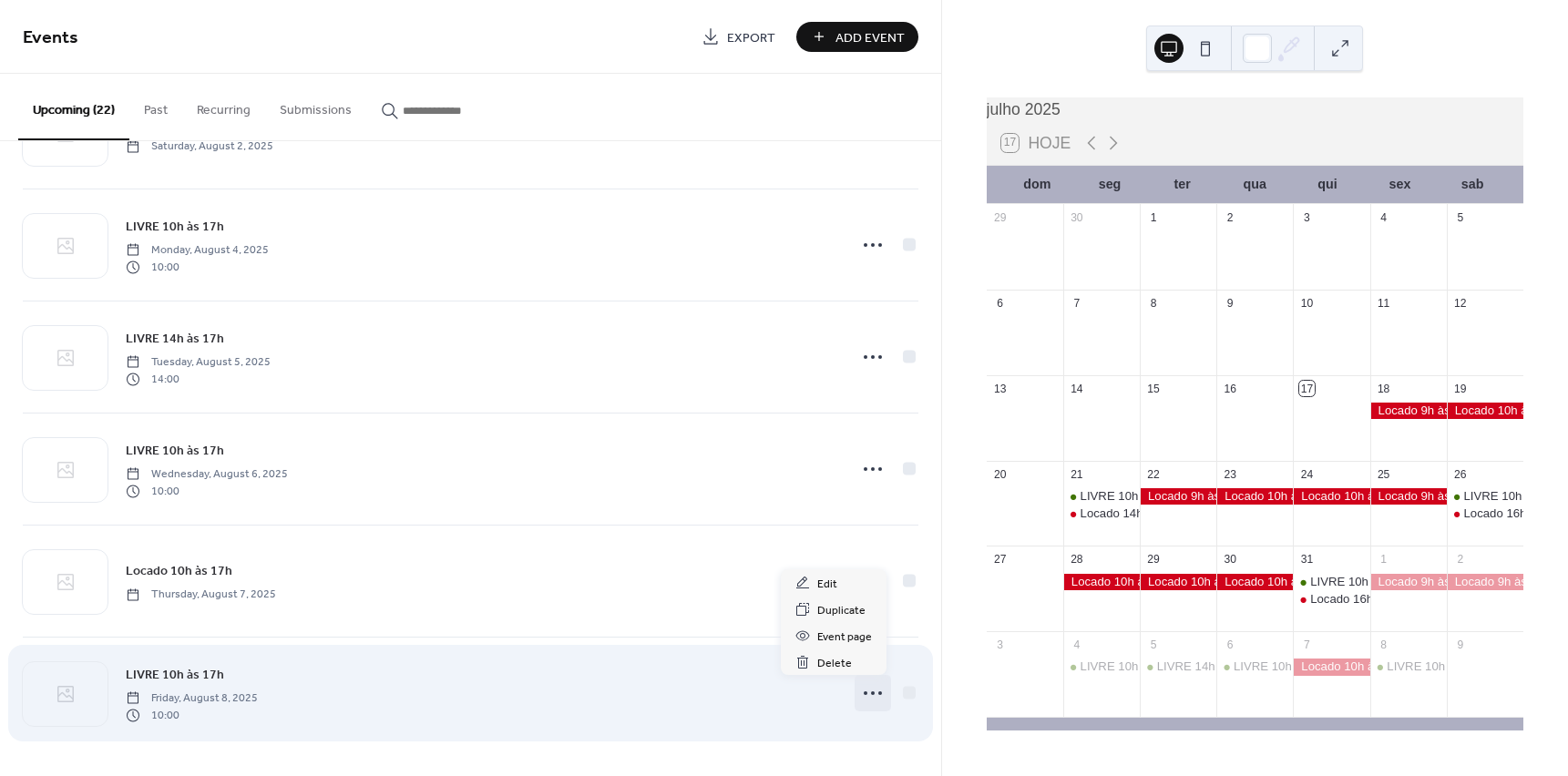 click 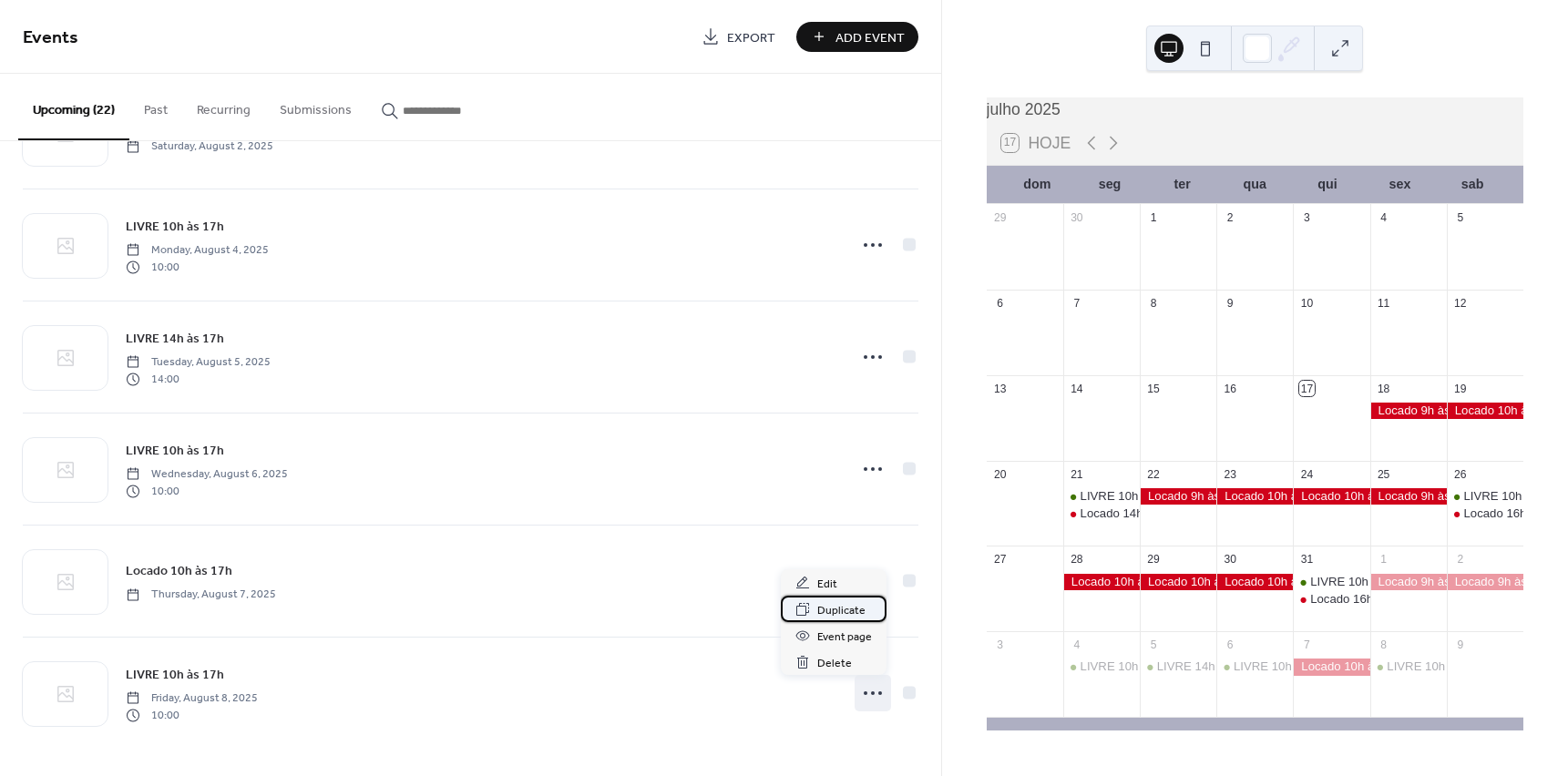 click on "Duplicate" at bounding box center (841, 610) 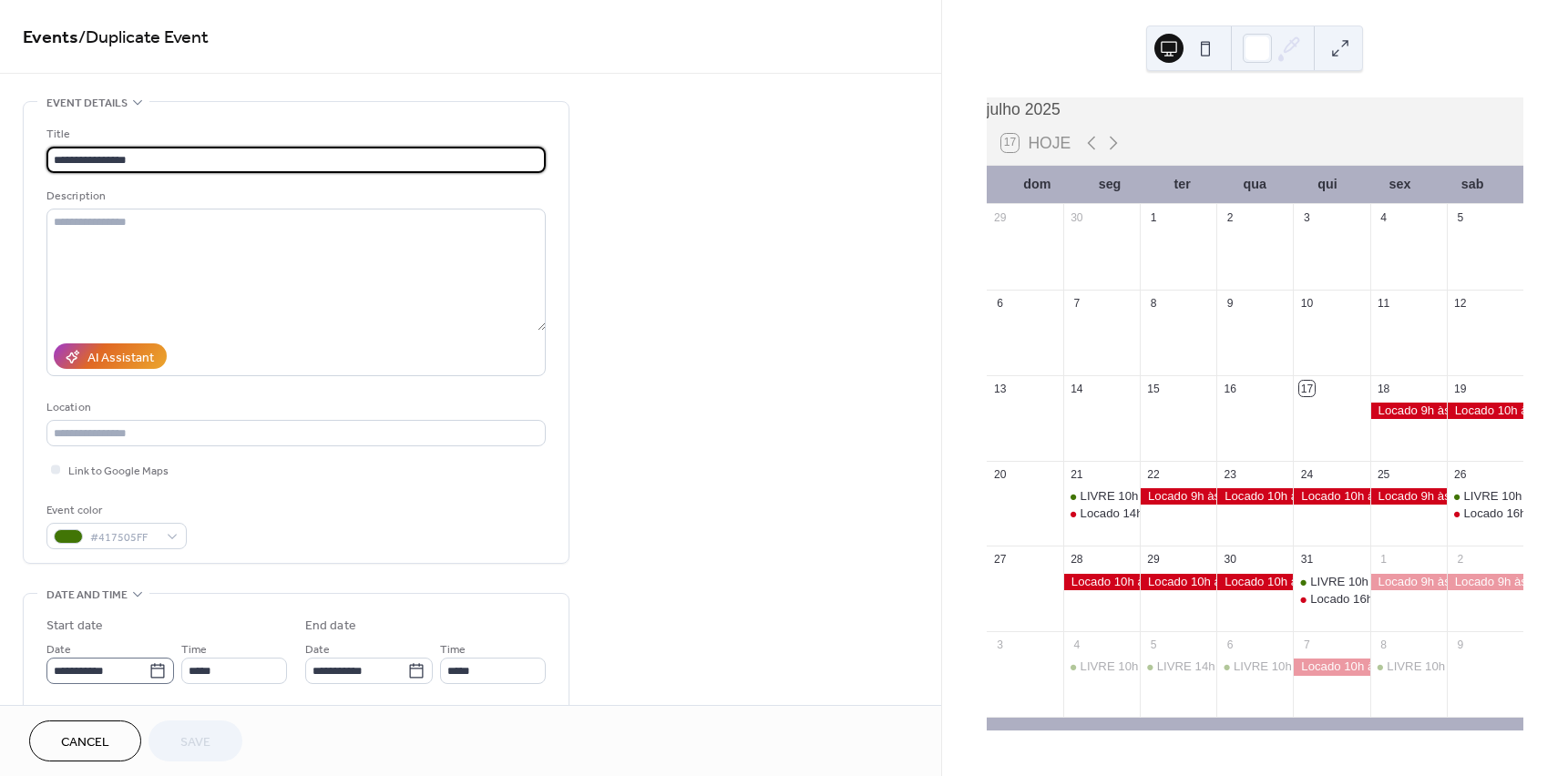 click 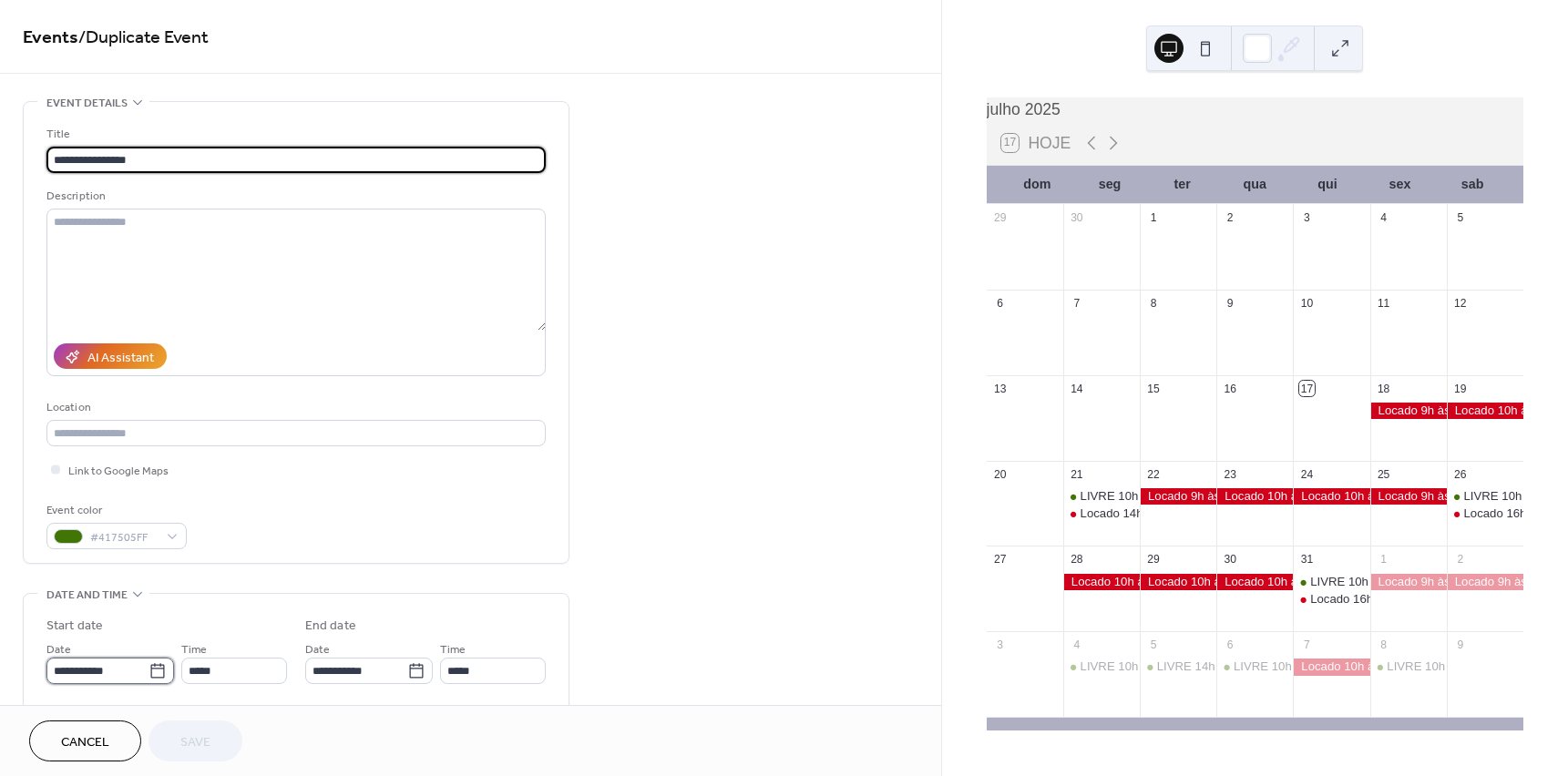 click on "**********" at bounding box center (97, 670) 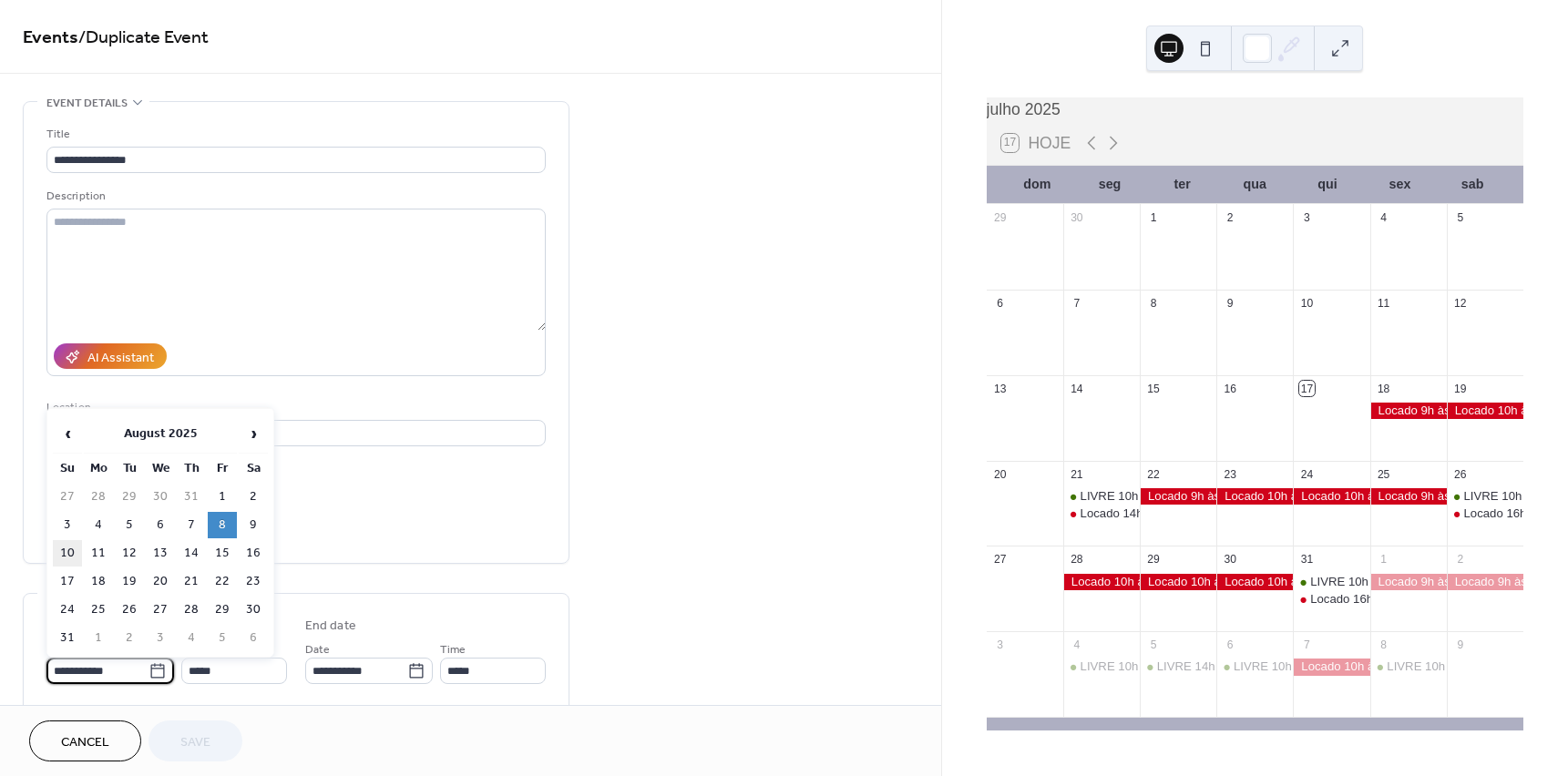 click on "10" at bounding box center (67, 553) 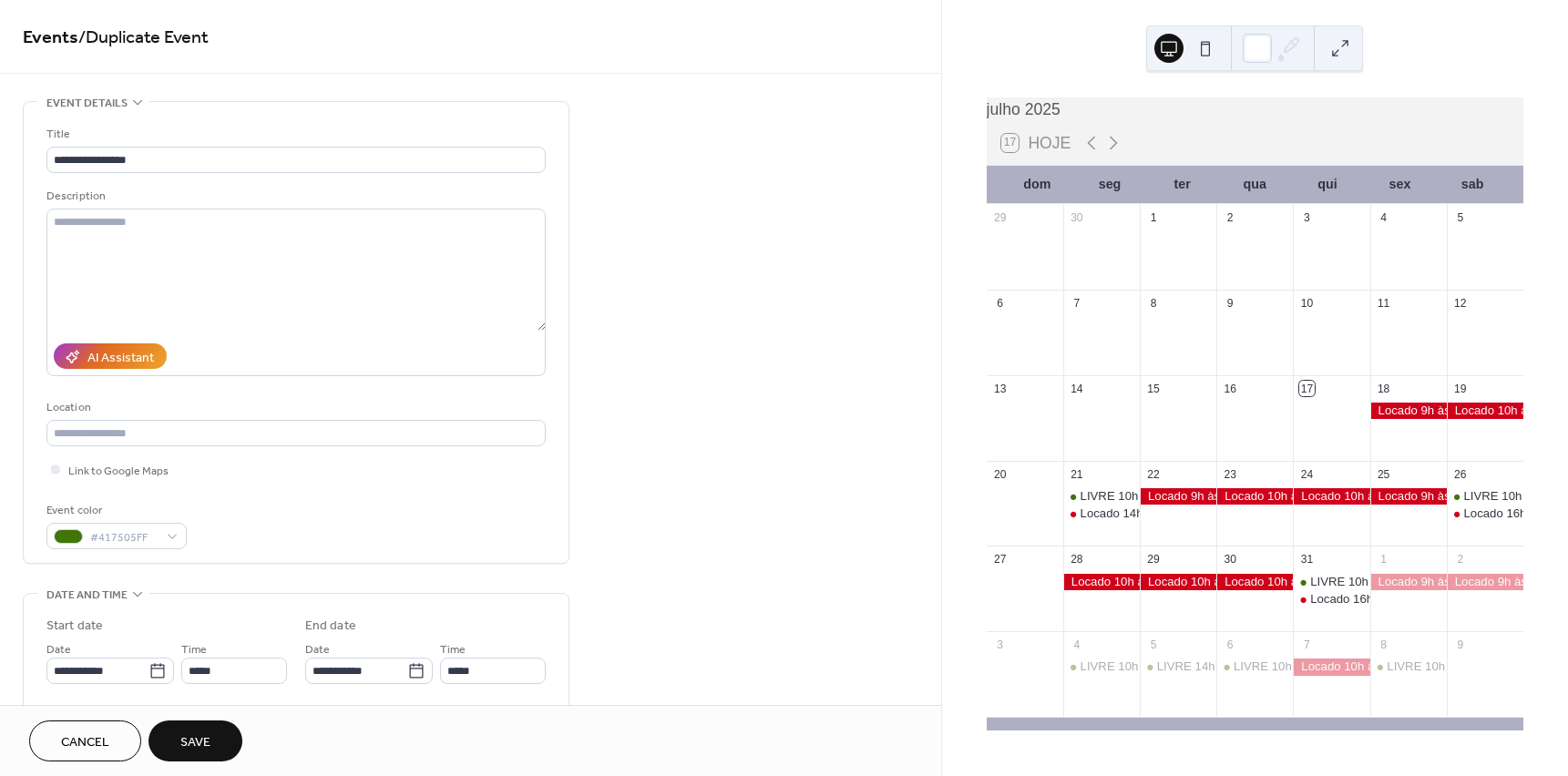 click on "Save" at bounding box center (195, 742) 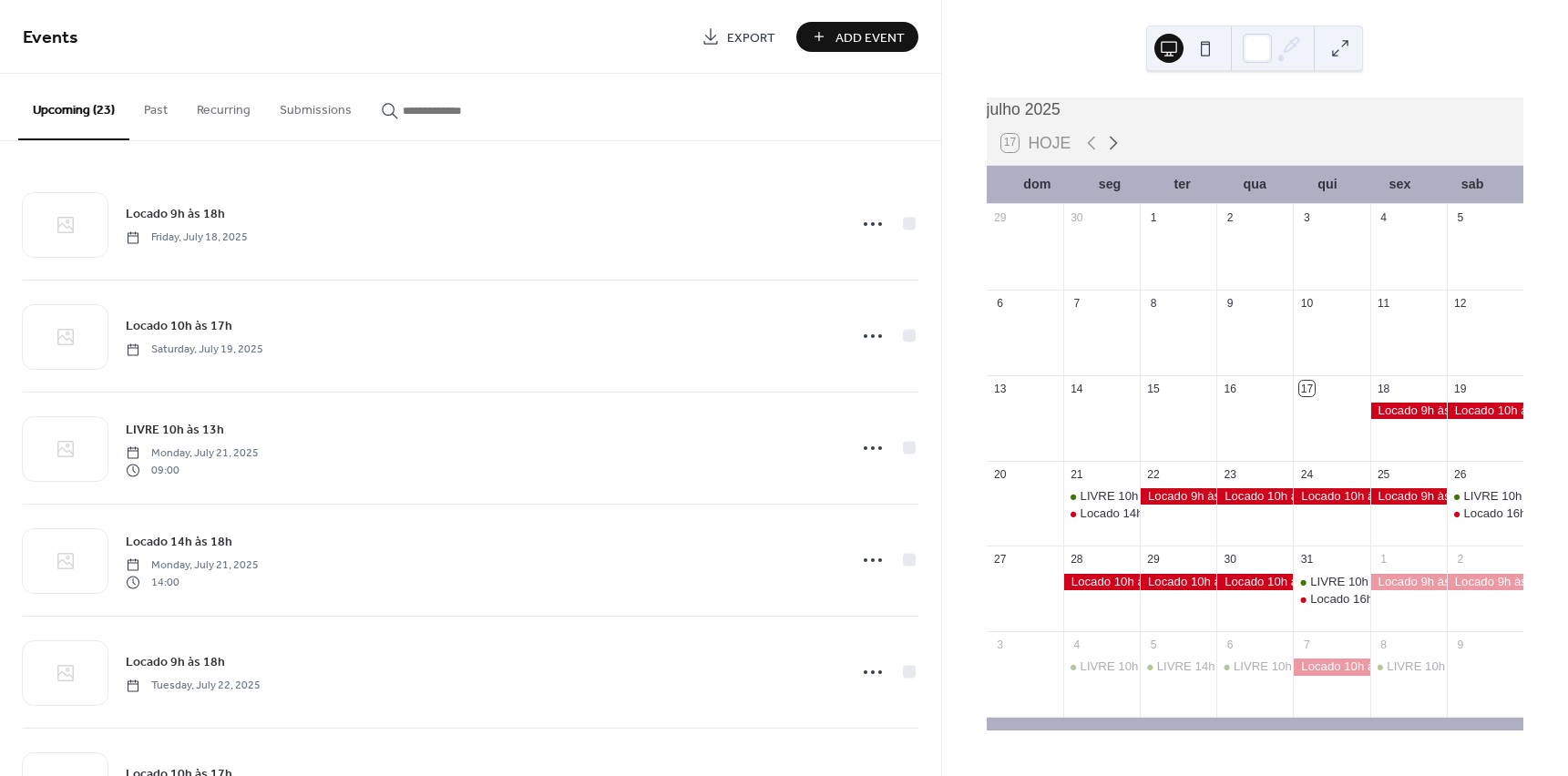 click 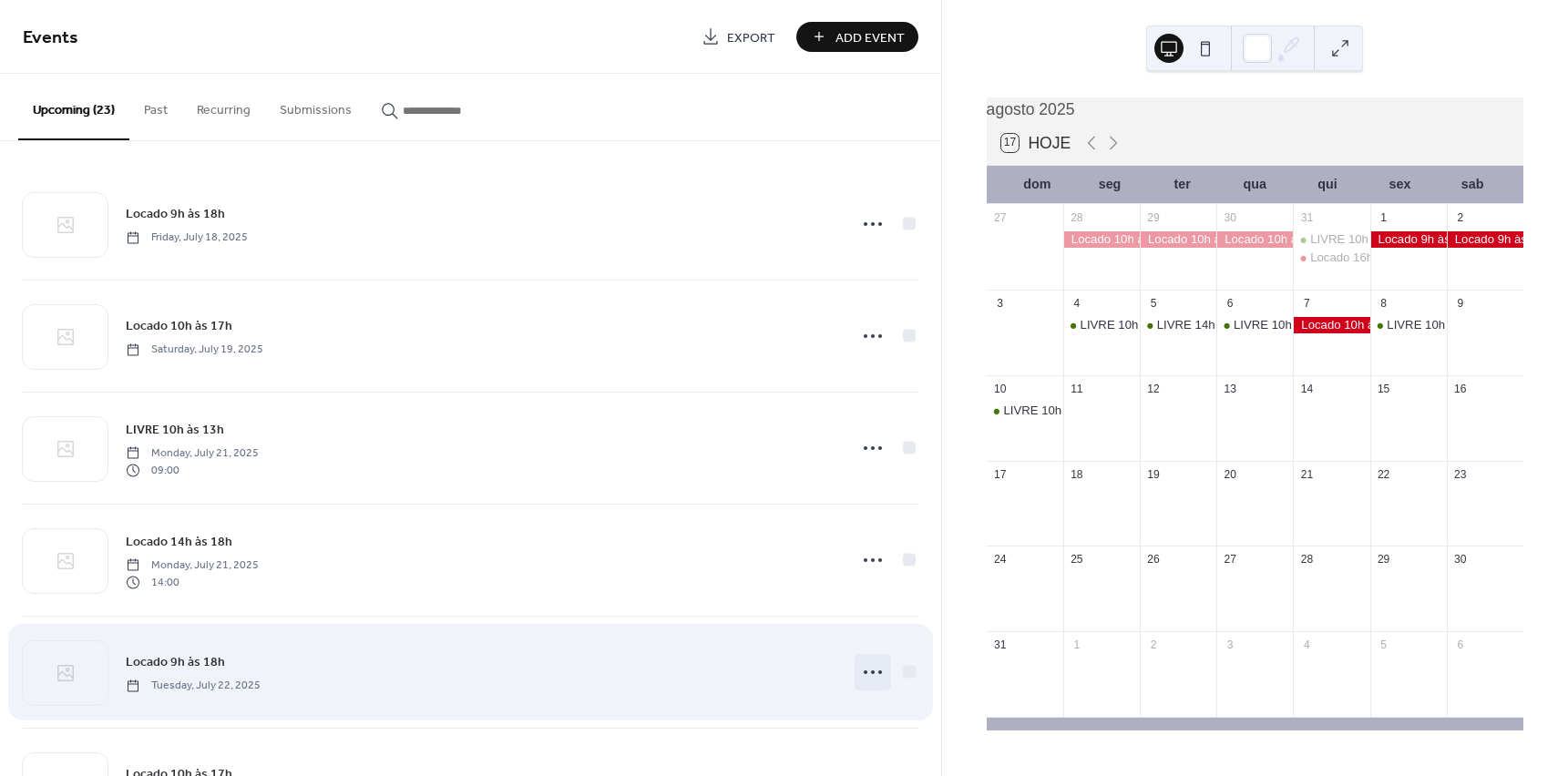 click 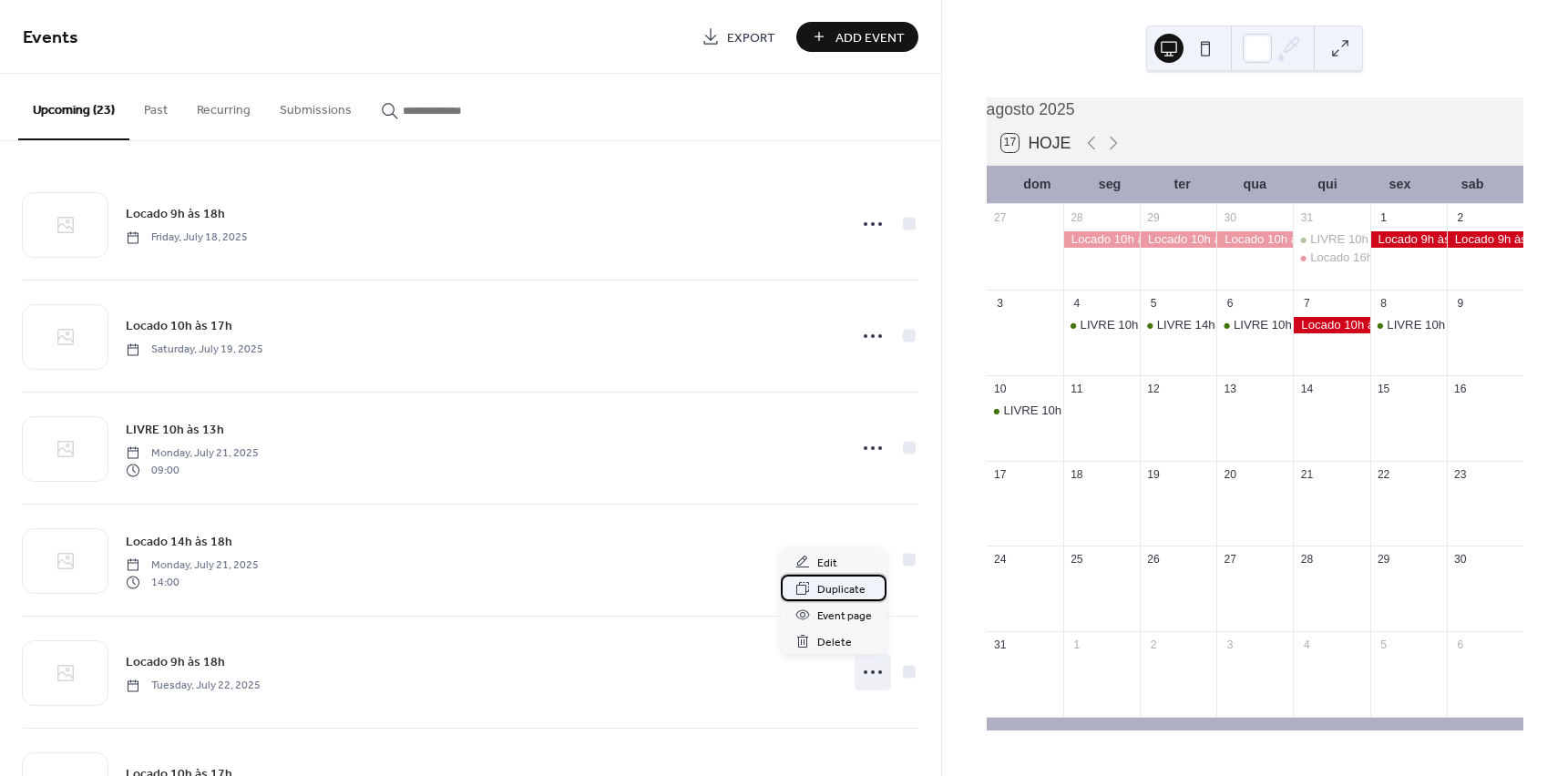 click on "Duplicate" at bounding box center (841, 589) 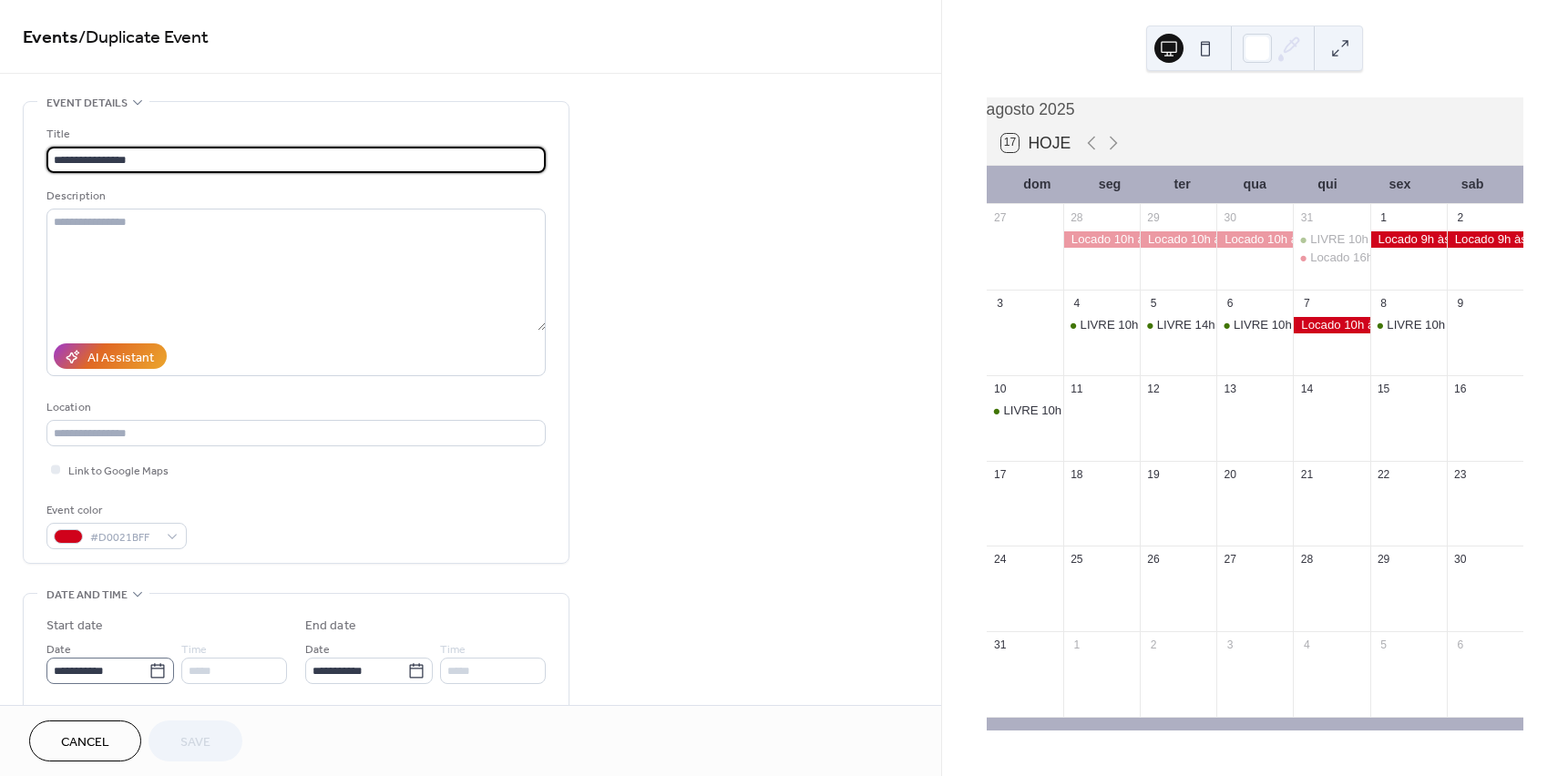 click 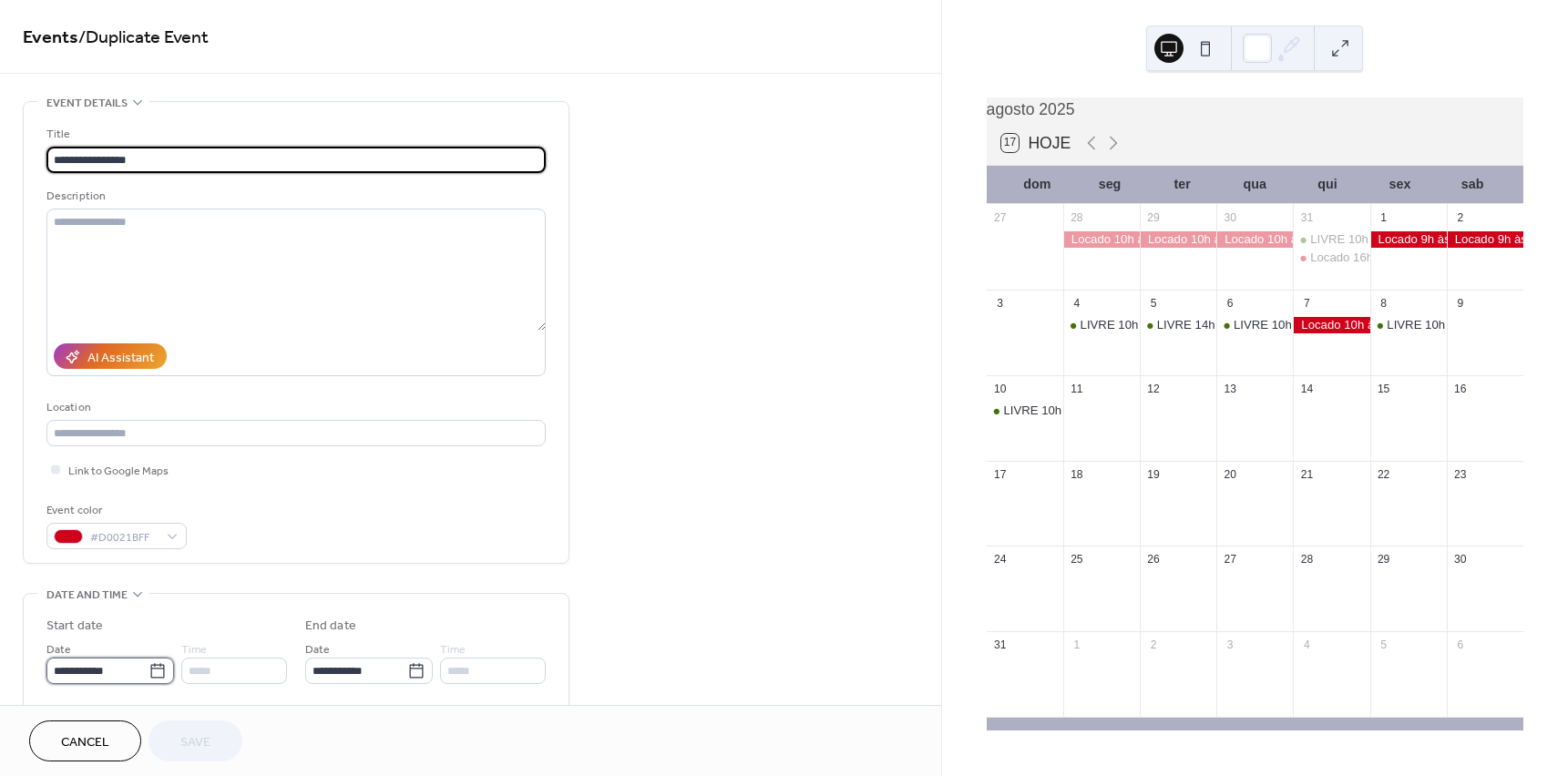 click on "**********" at bounding box center (97, 670) 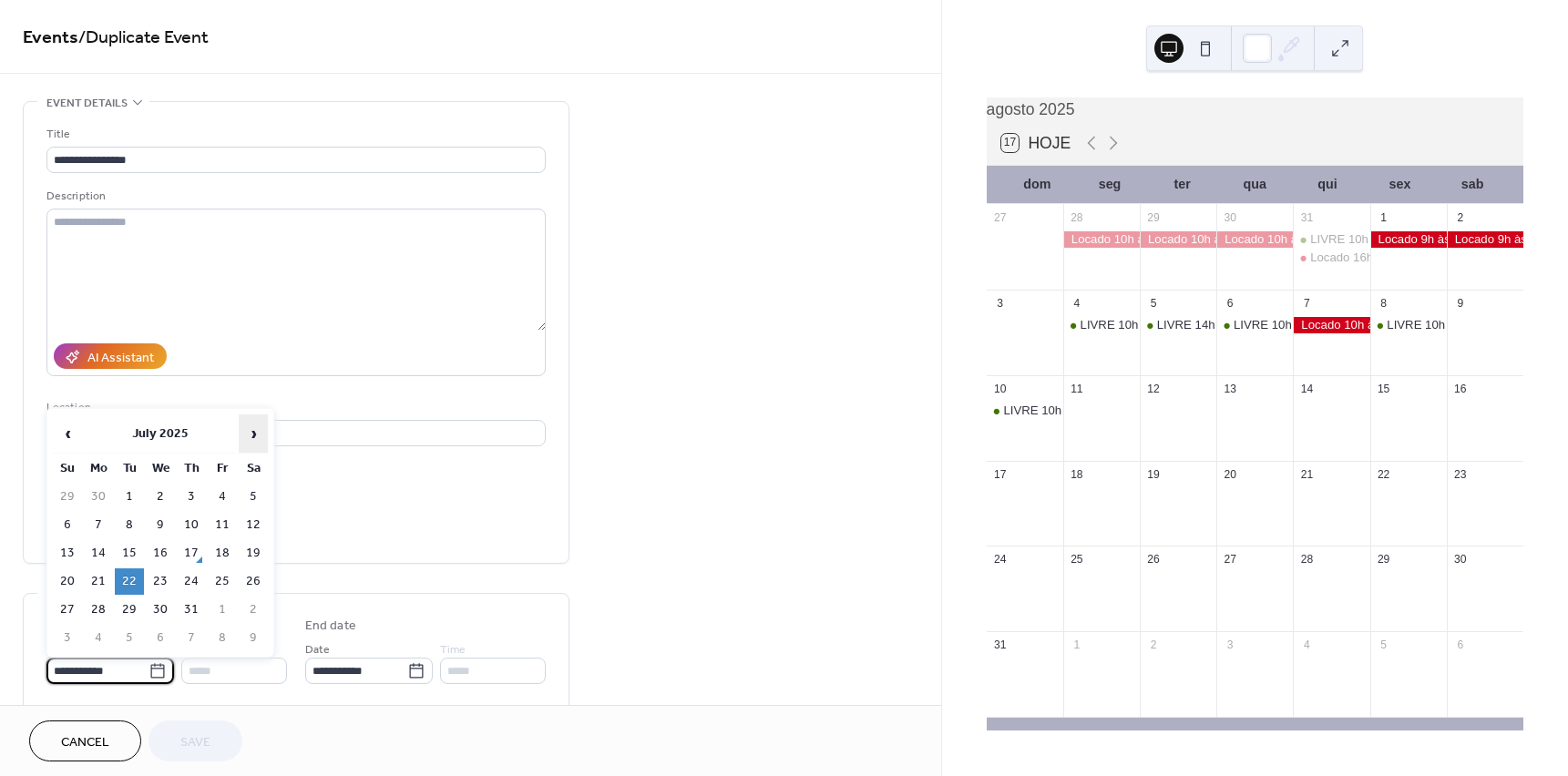click on "›" at bounding box center [253, 434] 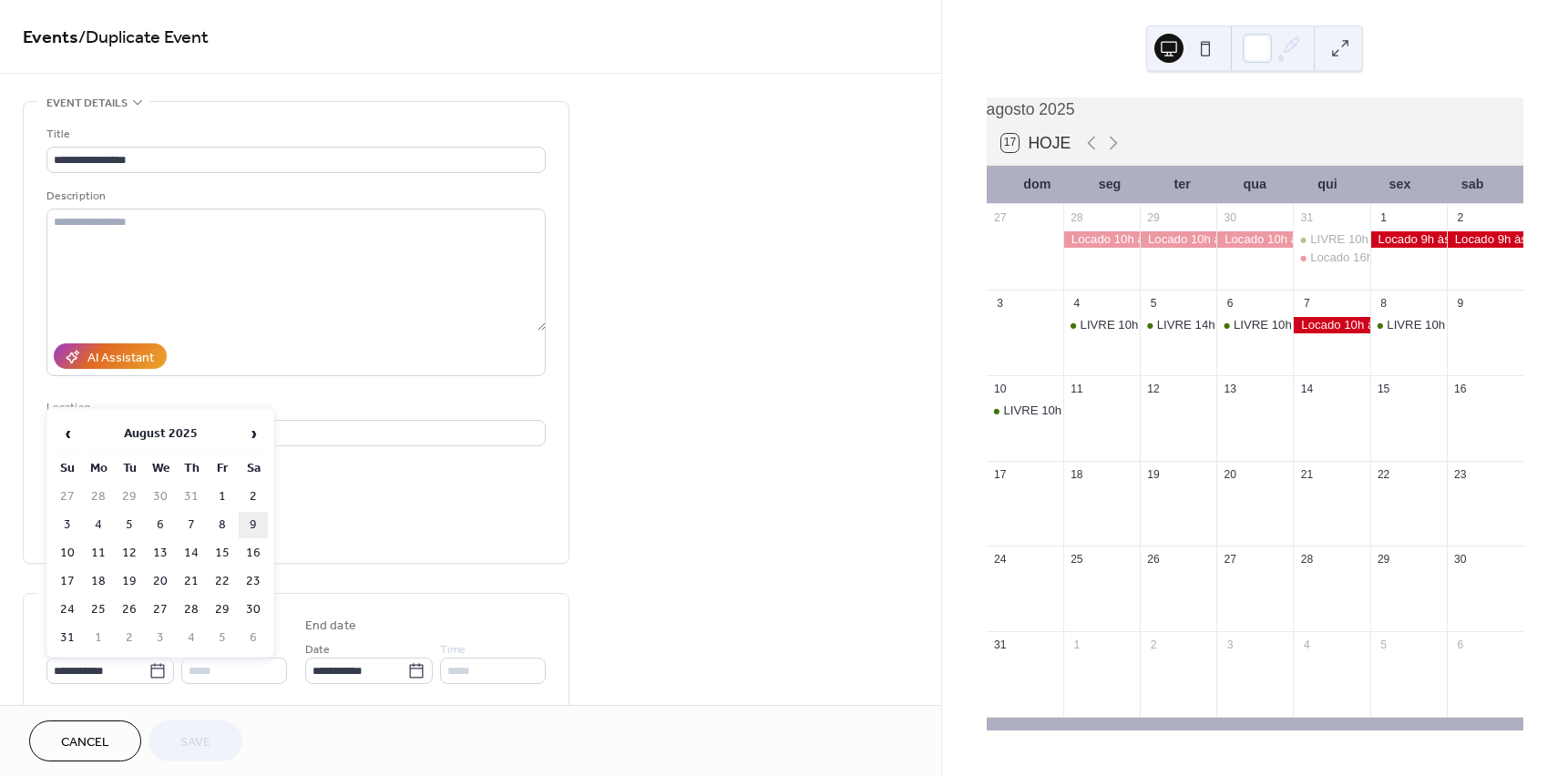 click on "9" at bounding box center [253, 525] 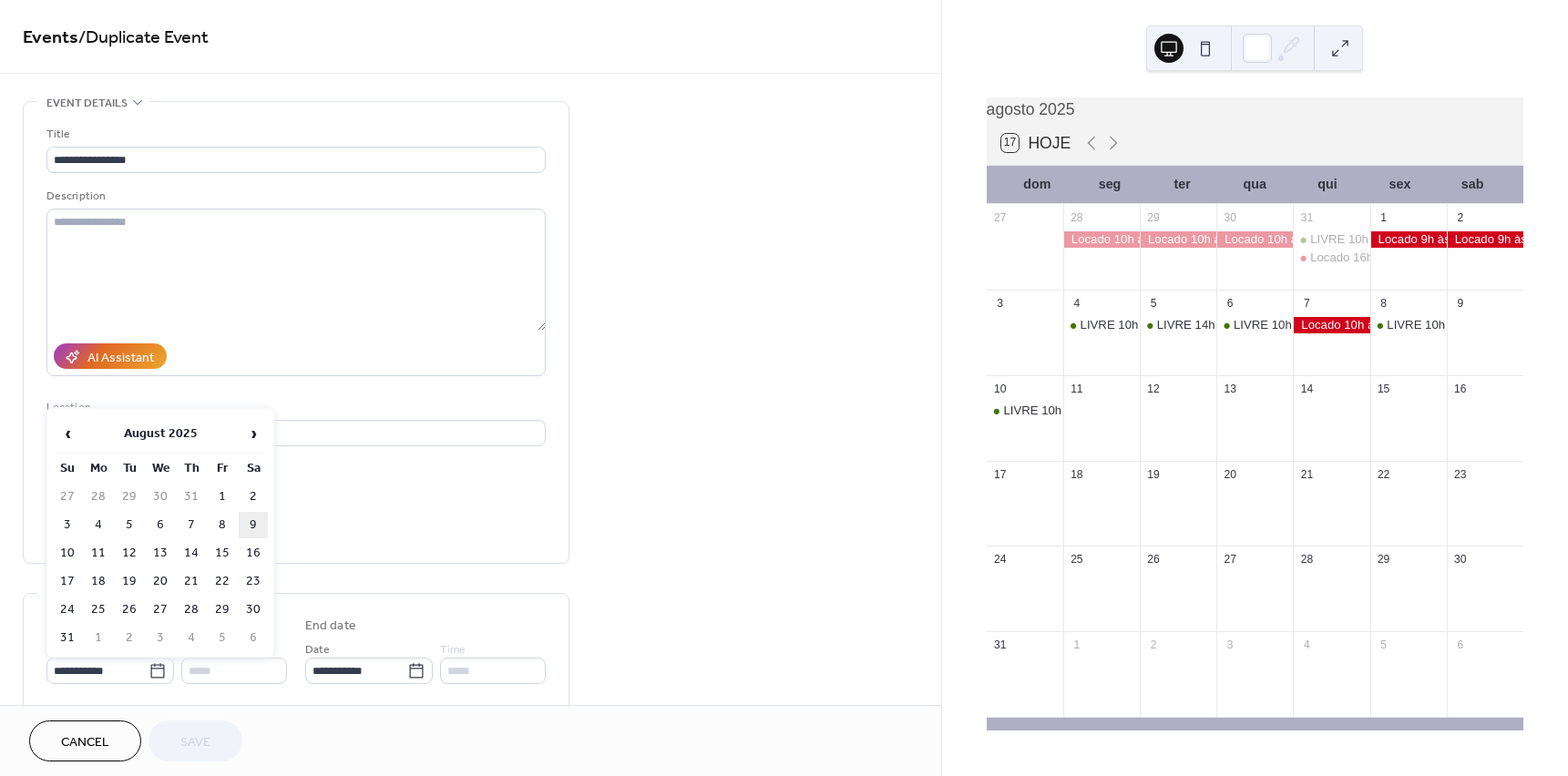 type on "**********" 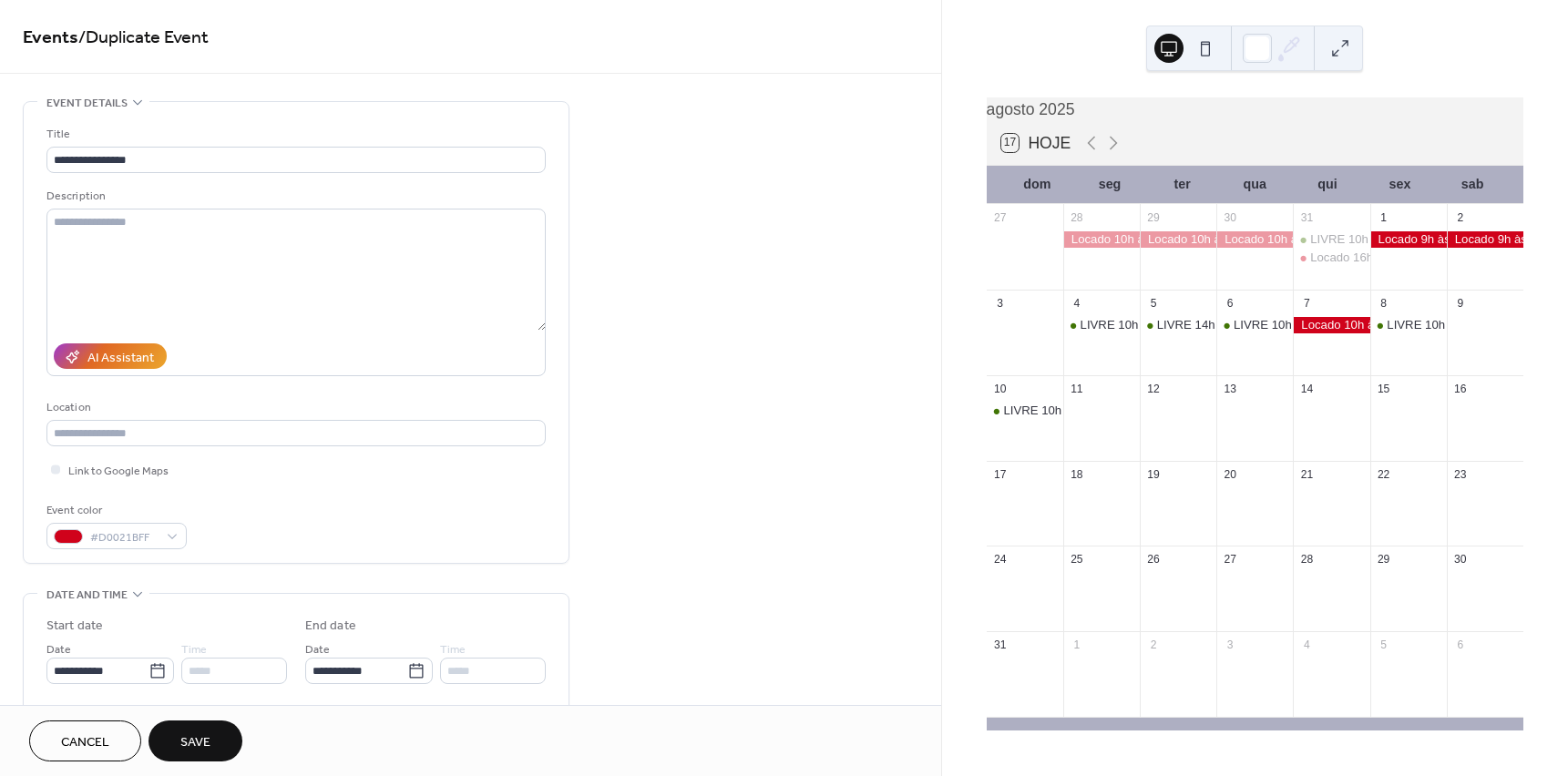 click on "Save" at bounding box center [195, 740] 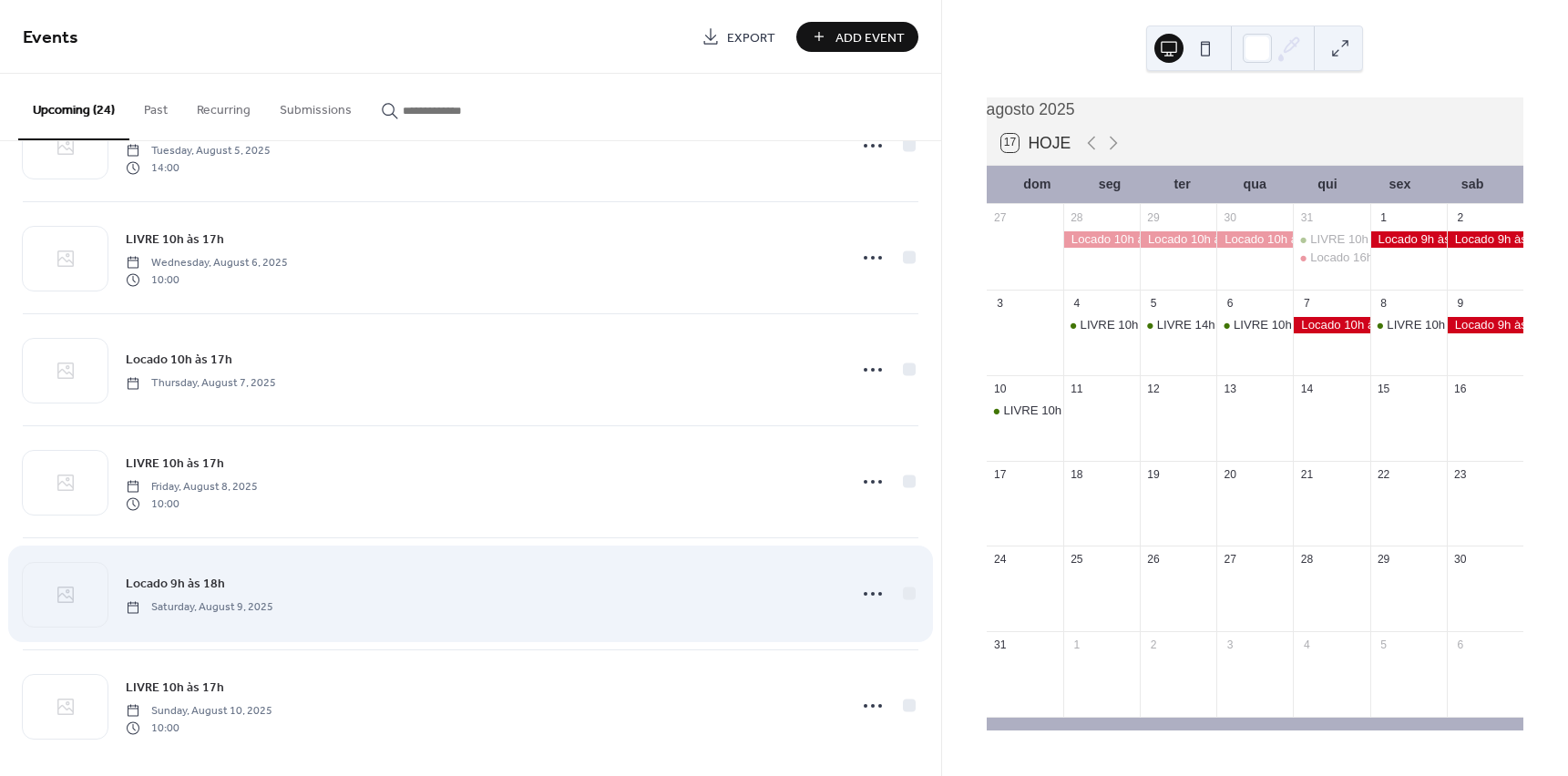 scroll, scrollTop: 2108, scrollLeft: 0, axis: vertical 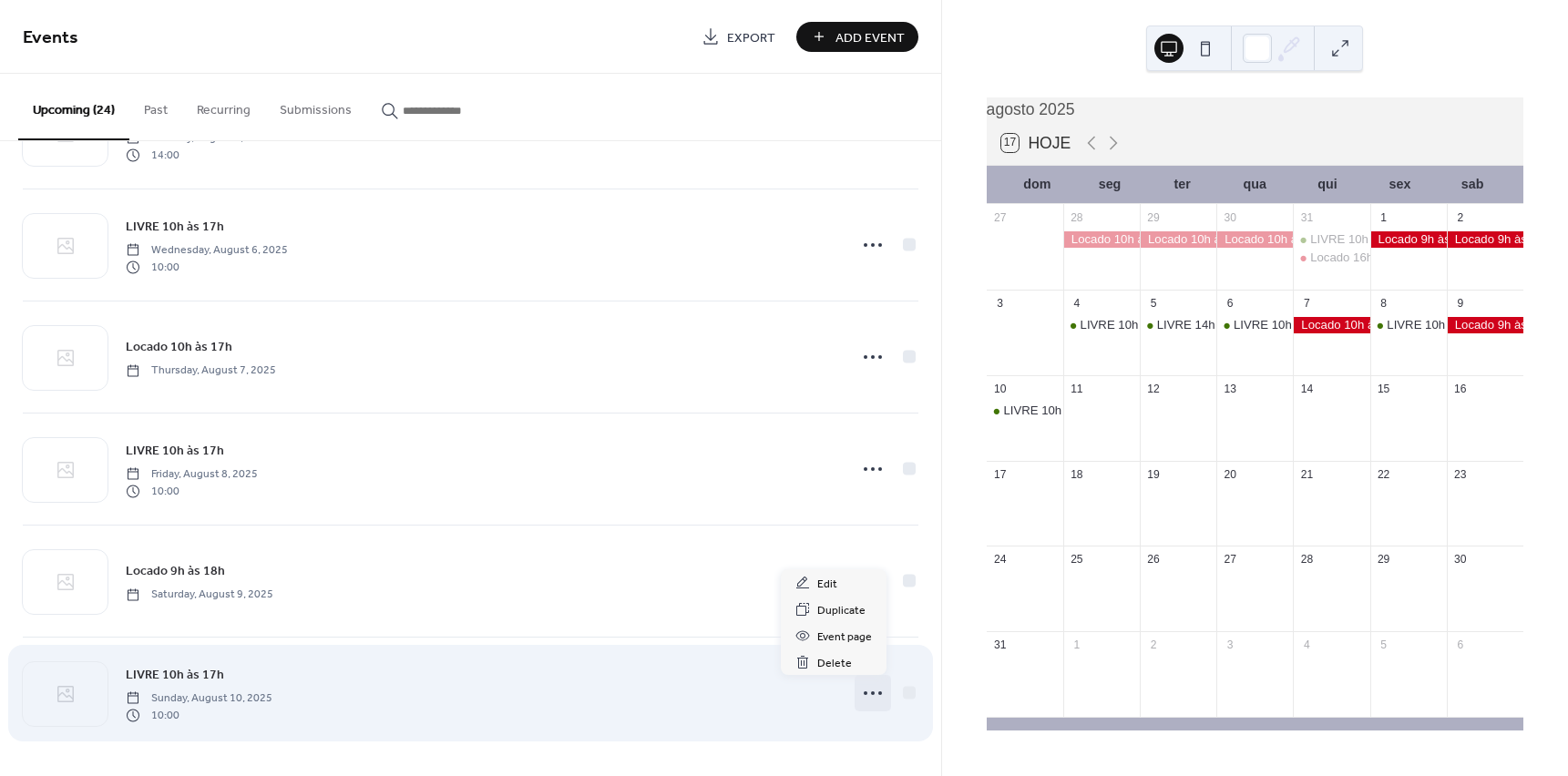 click 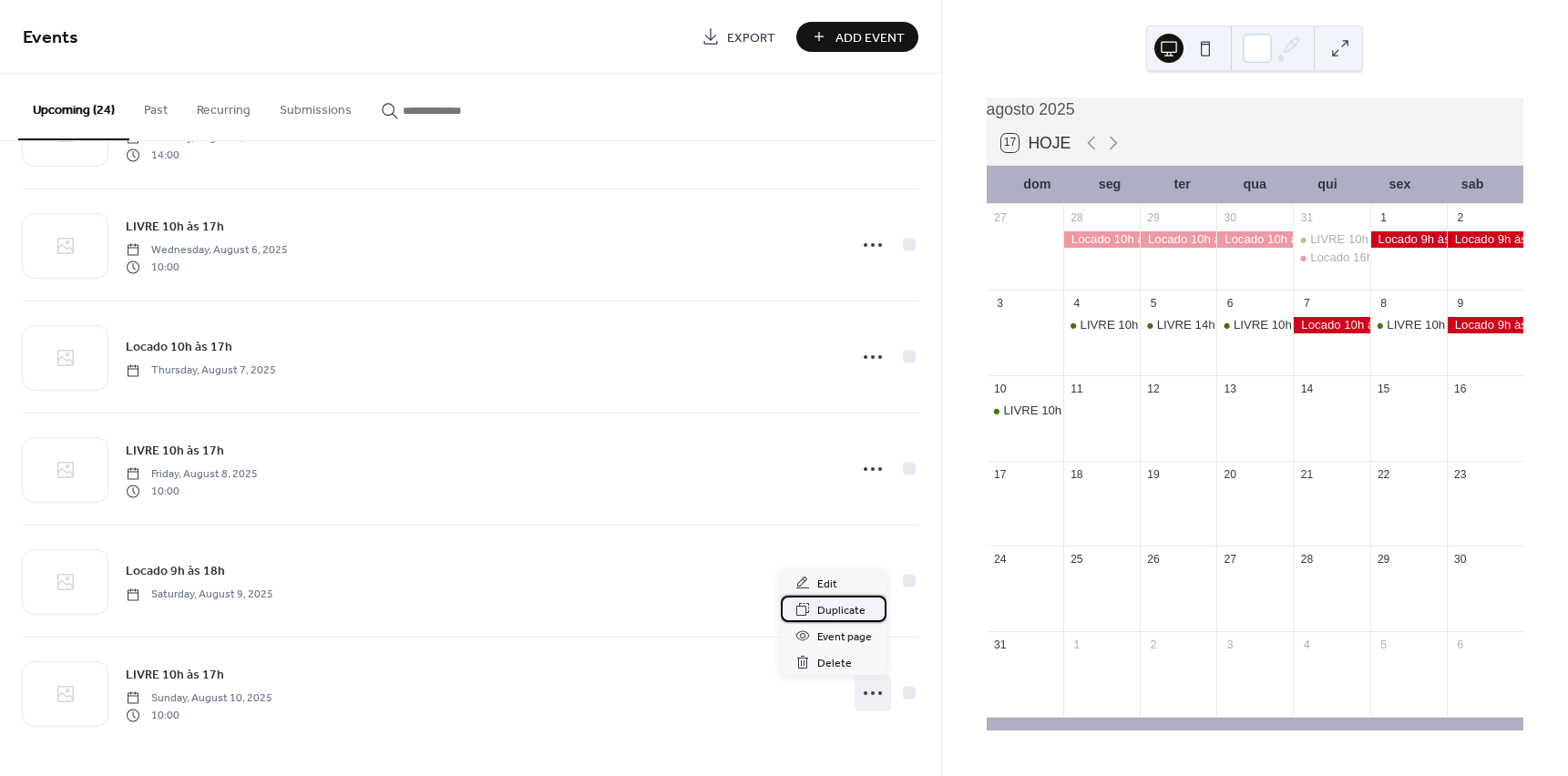 click on "Duplicate" at bounding box center [841, 610] 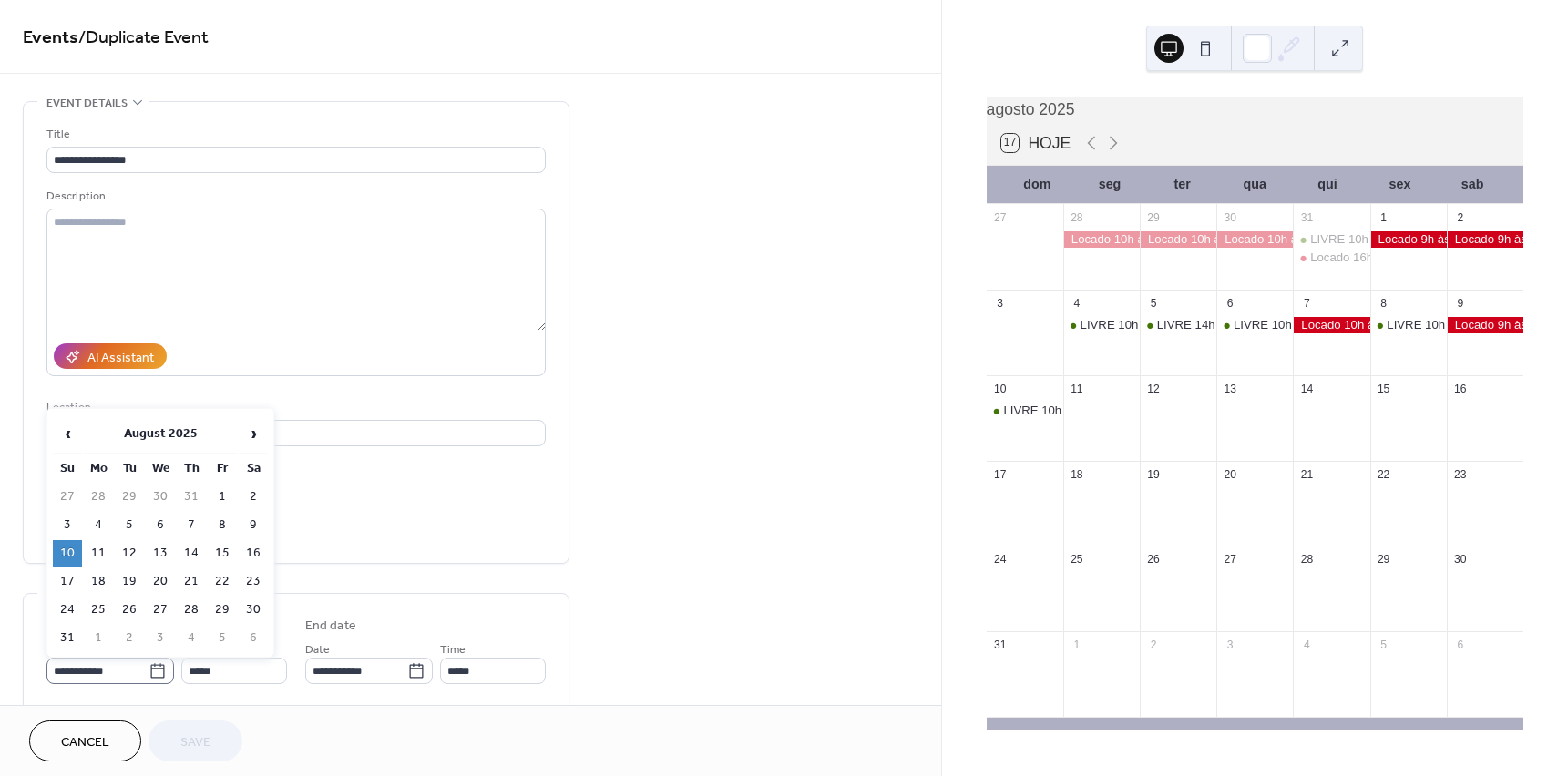 click 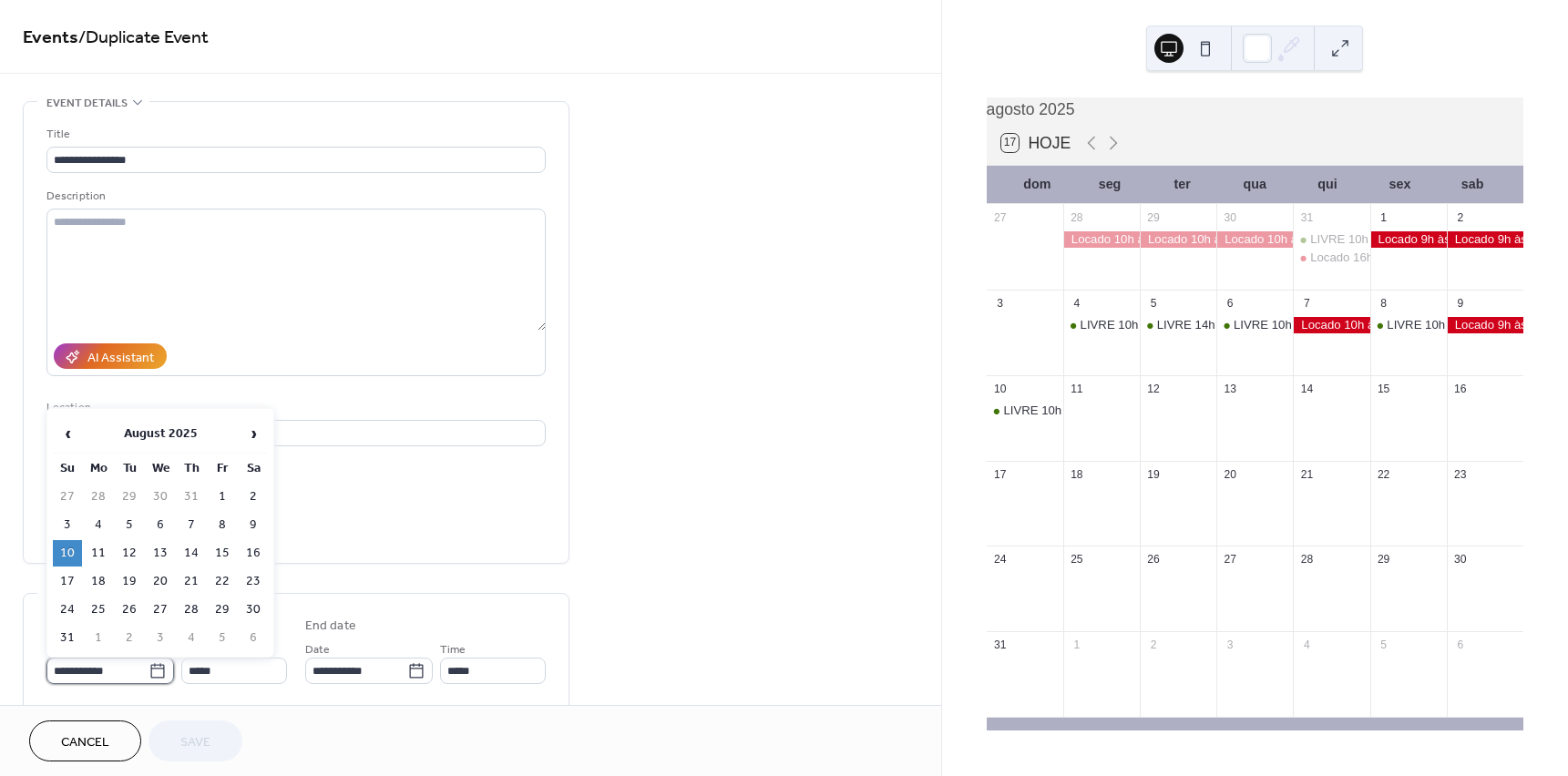 click on "**********" at bounding box center (97, 670) 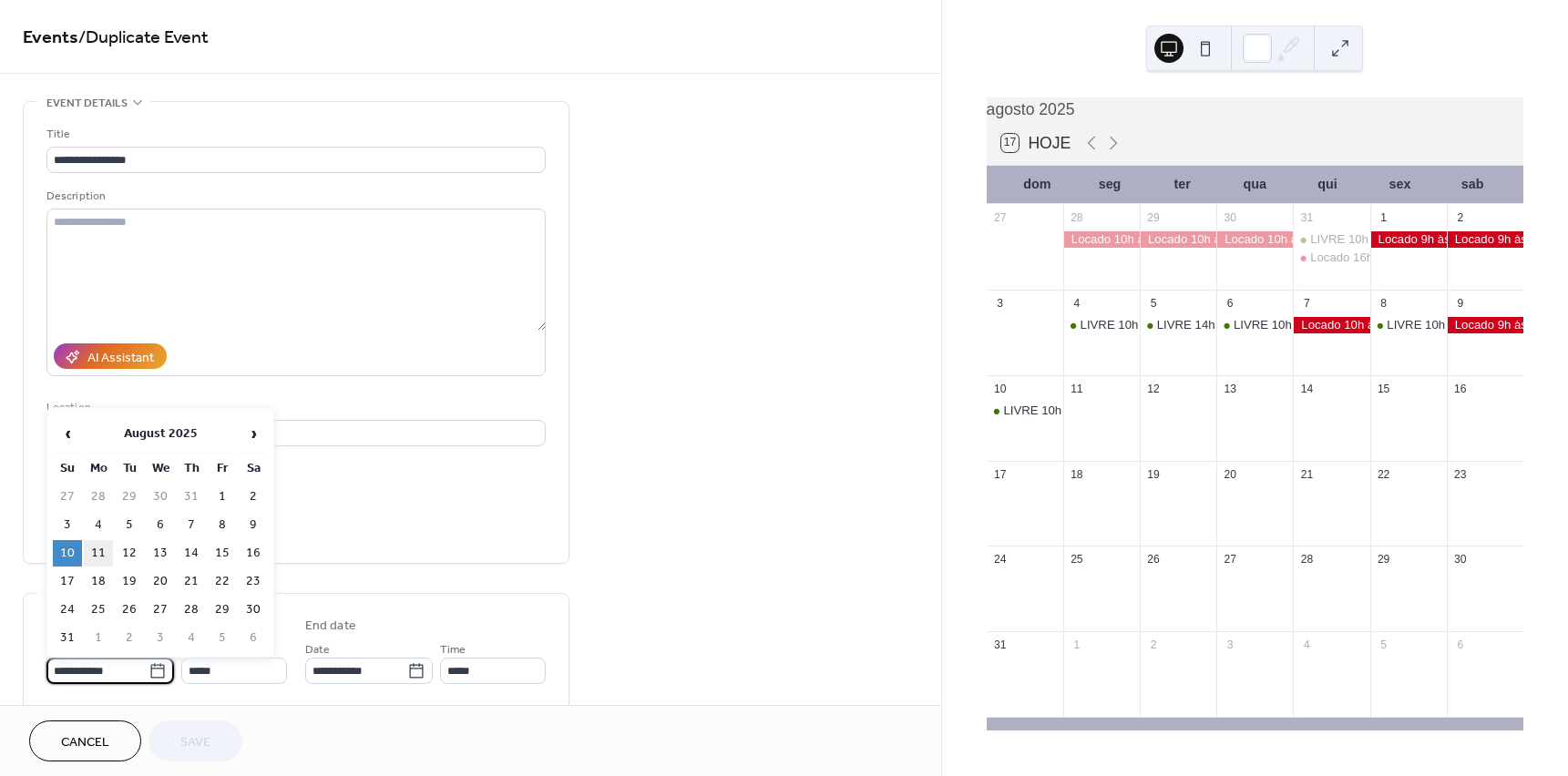 click on "11" at bounding box center (98, 553) 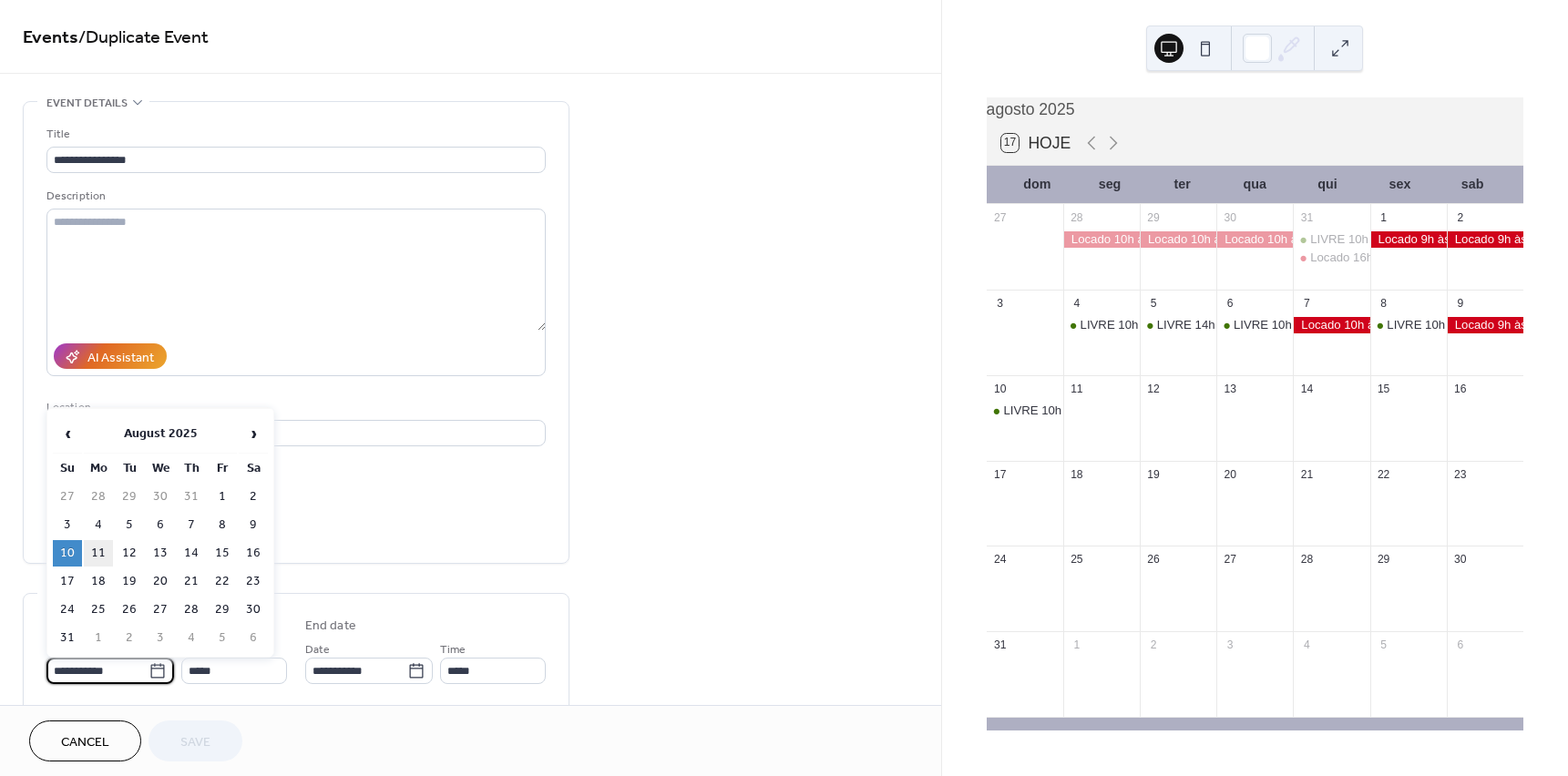 type on "**********" 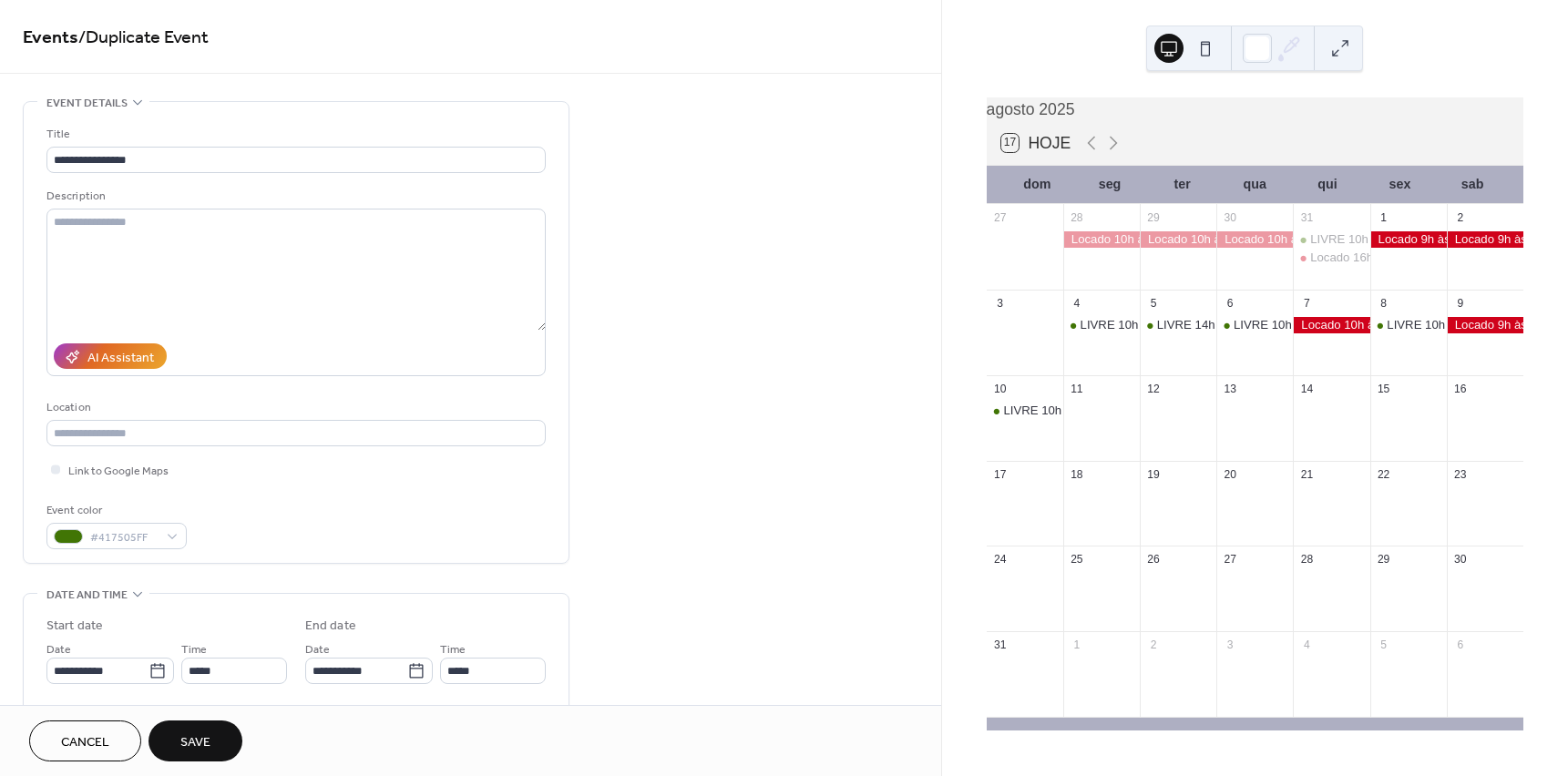 click on "Save" at bounding box center [195, 740] 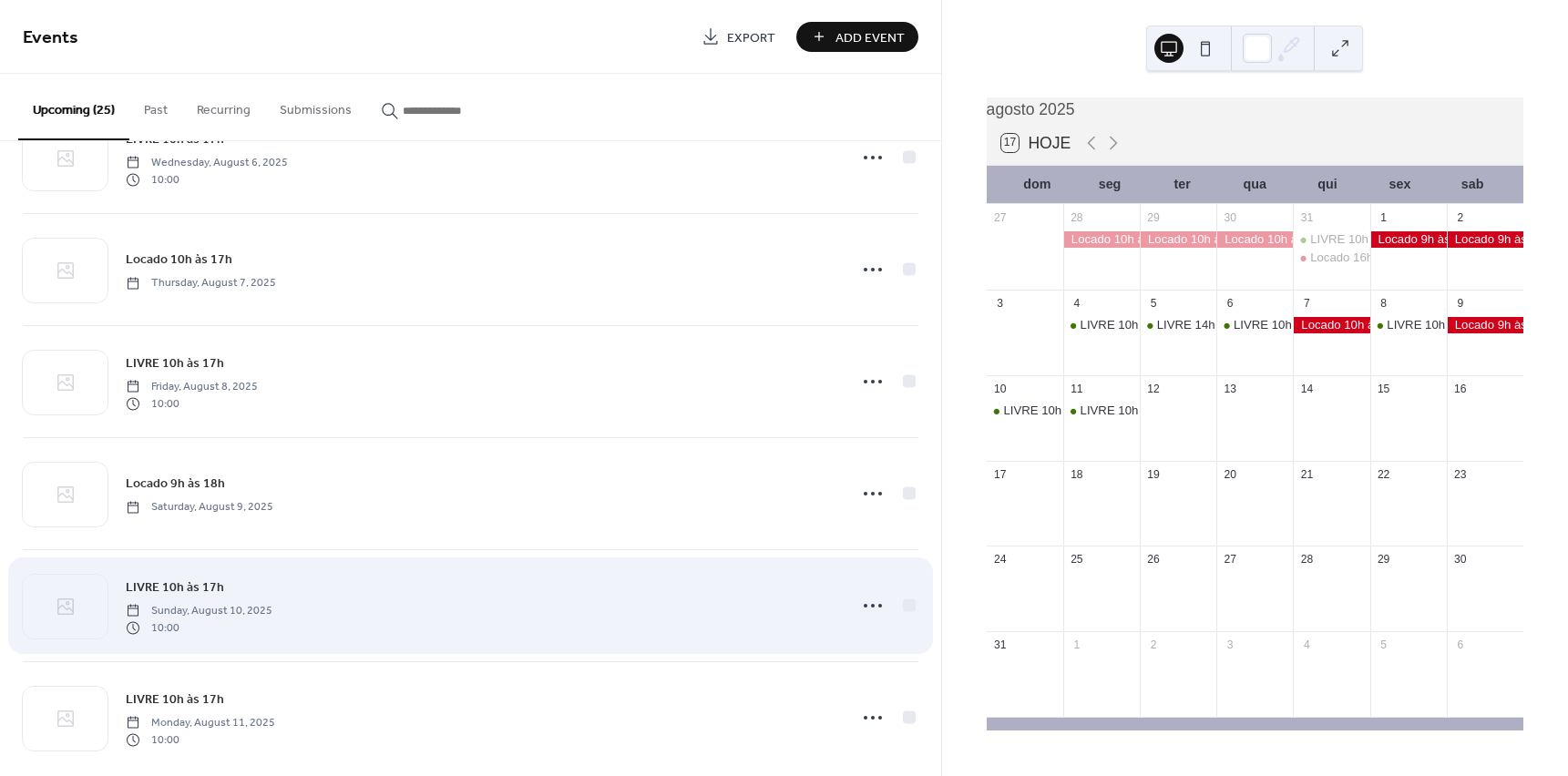 scroll, scrollTop: 2220, scrollLeft: 0, axis: vertical 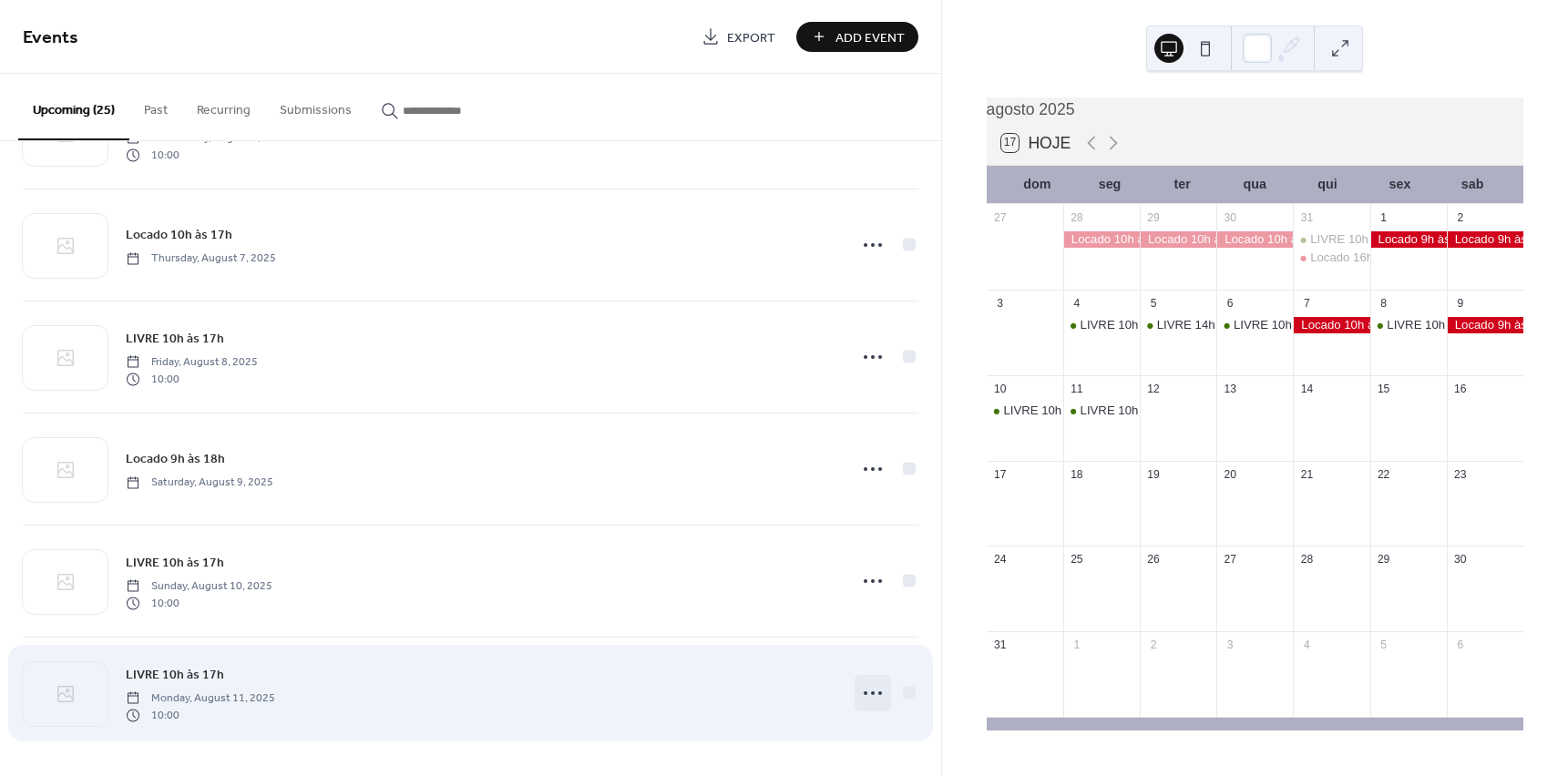click 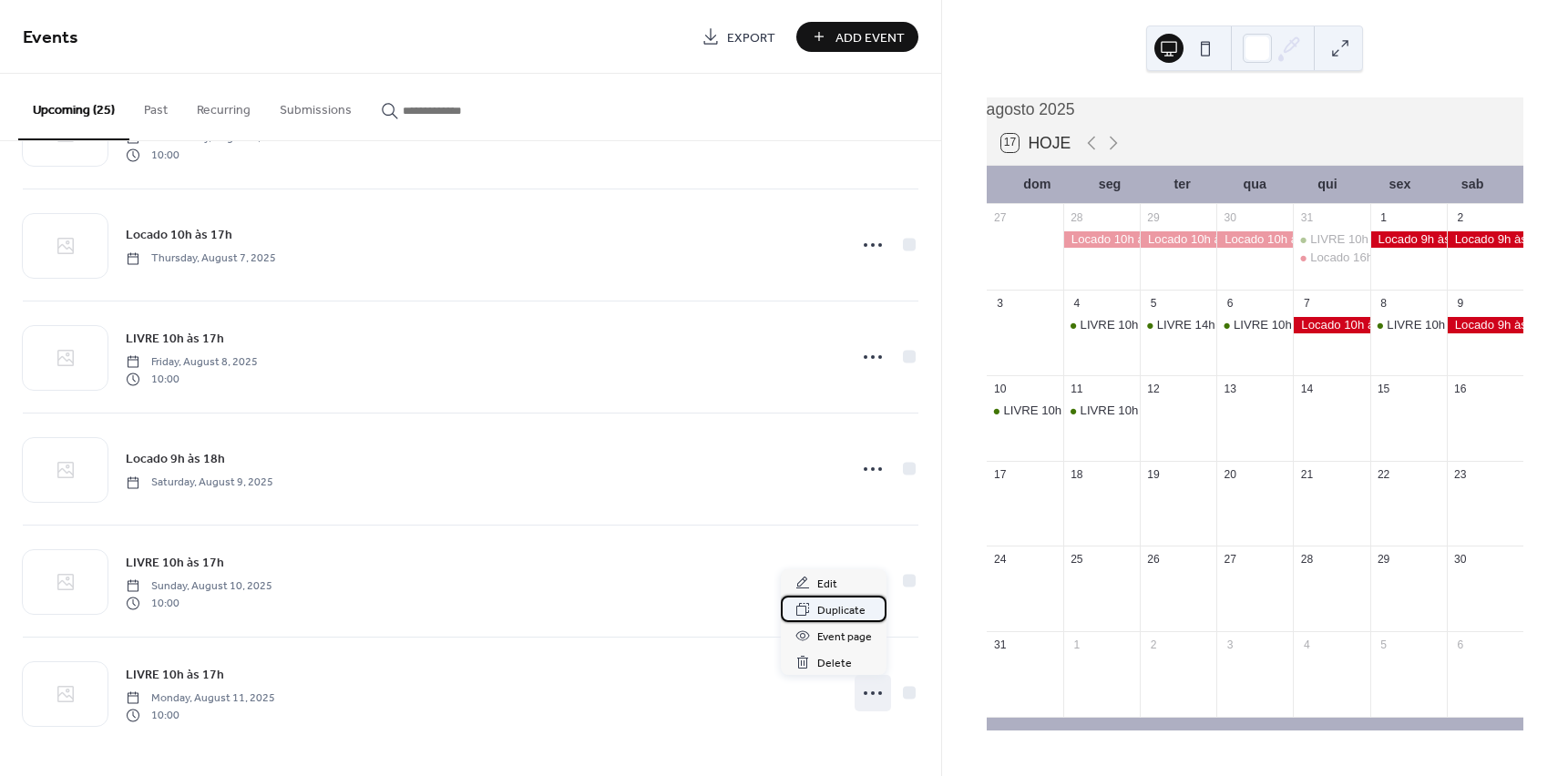 click on "Duplicate" at bounding box center (841, 610) 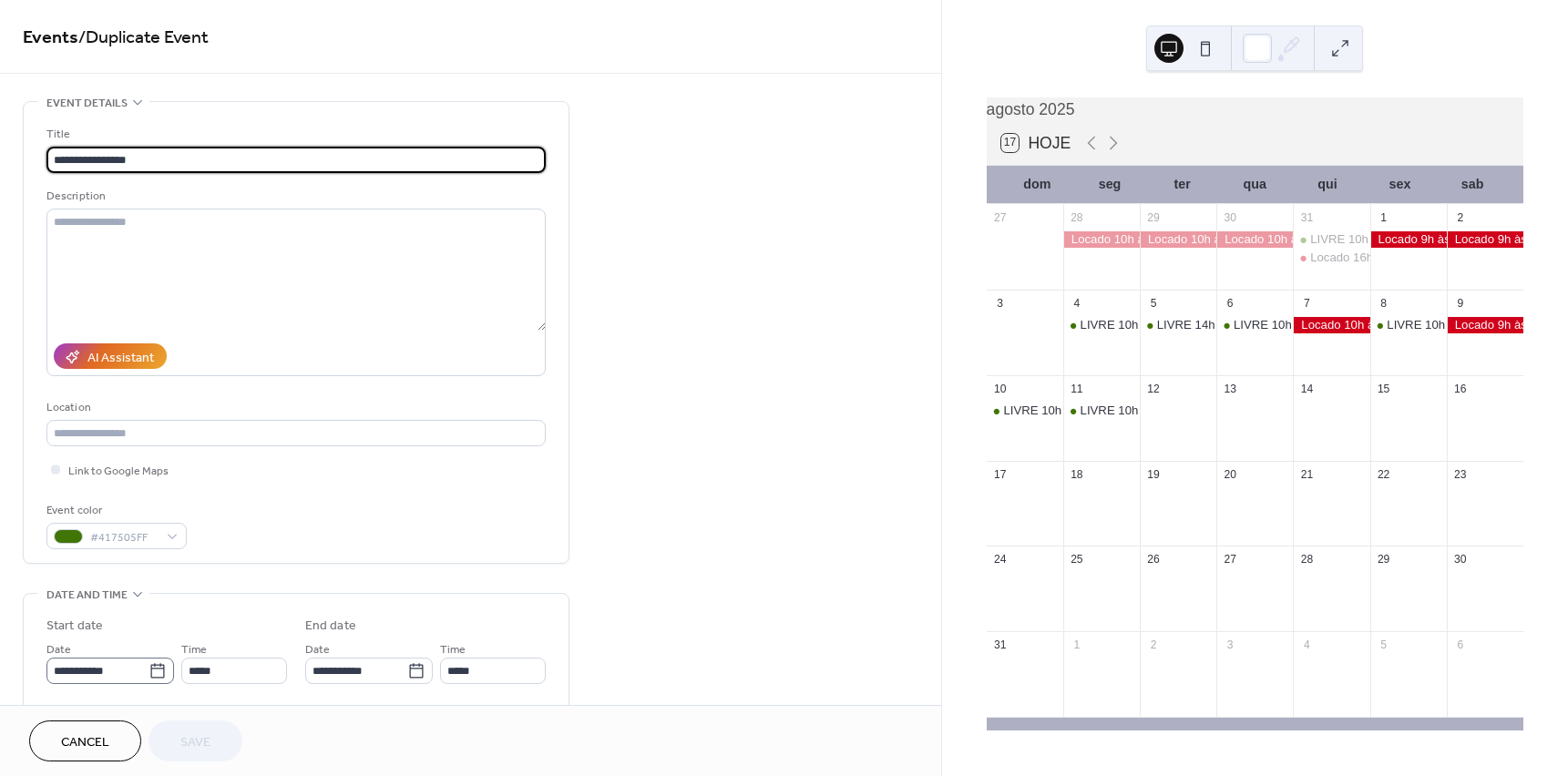 click 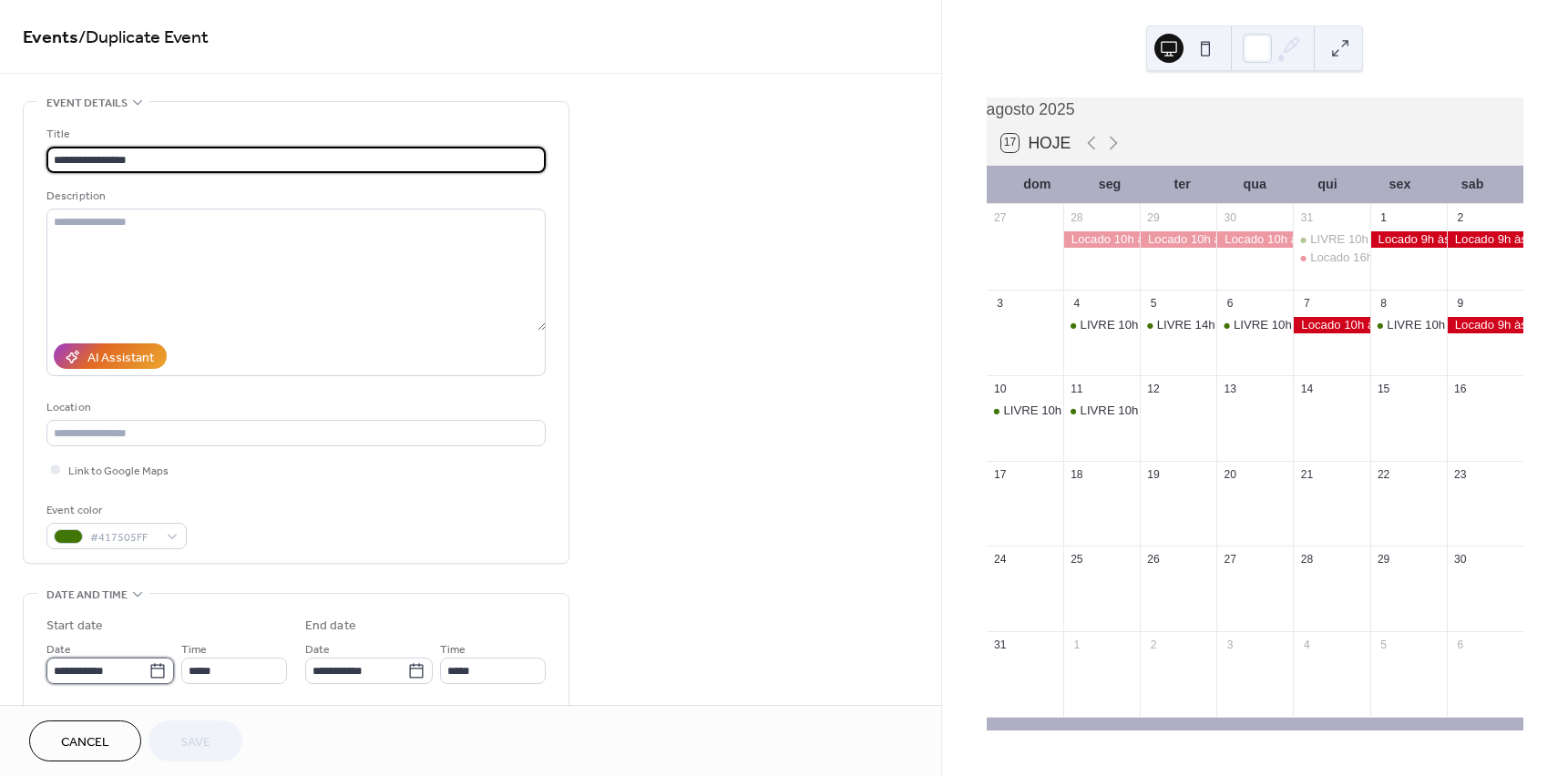click on "**********" at bounding box center [97, 670] 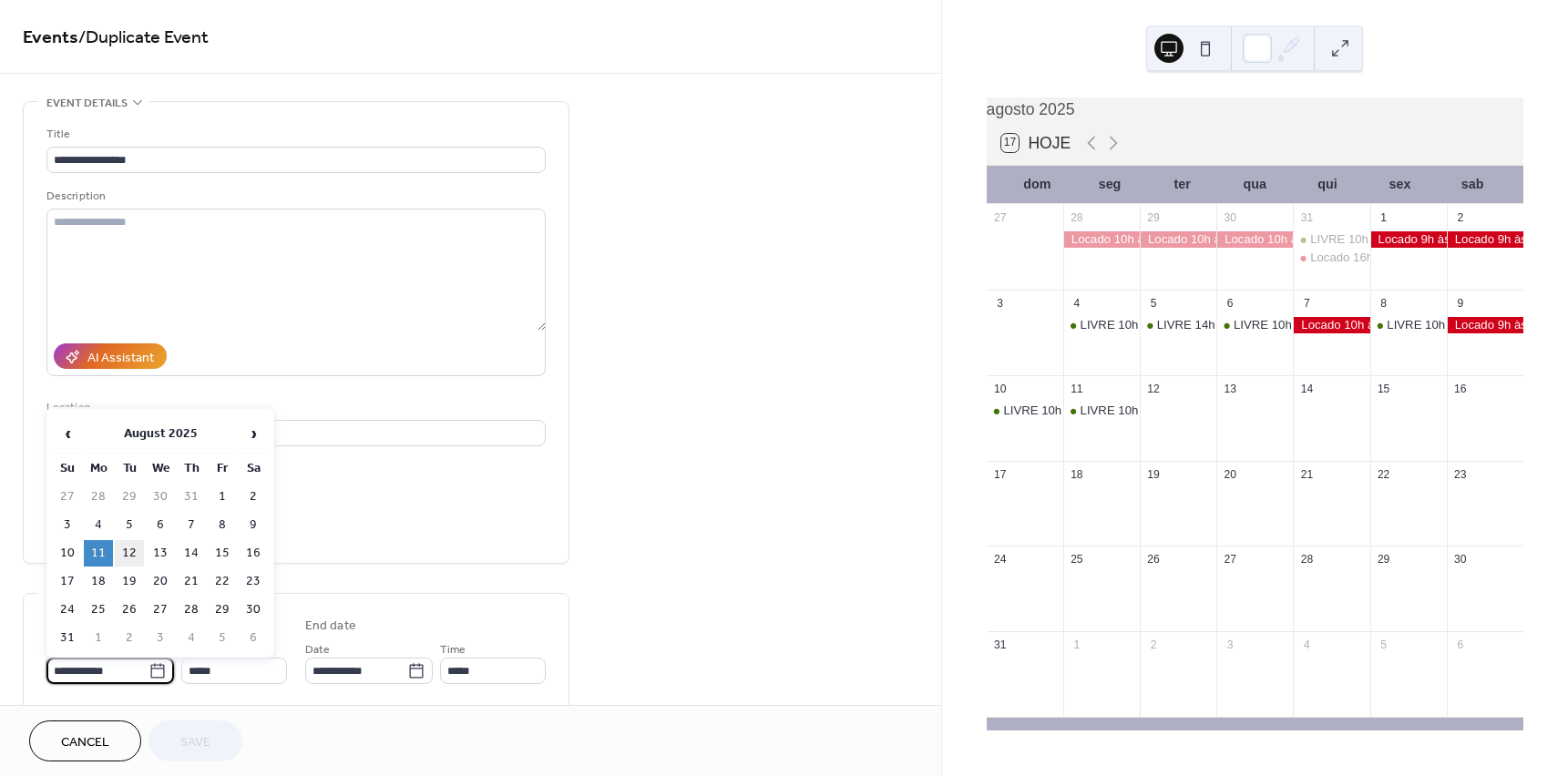 click on "12" at bounding box center [129, 553] 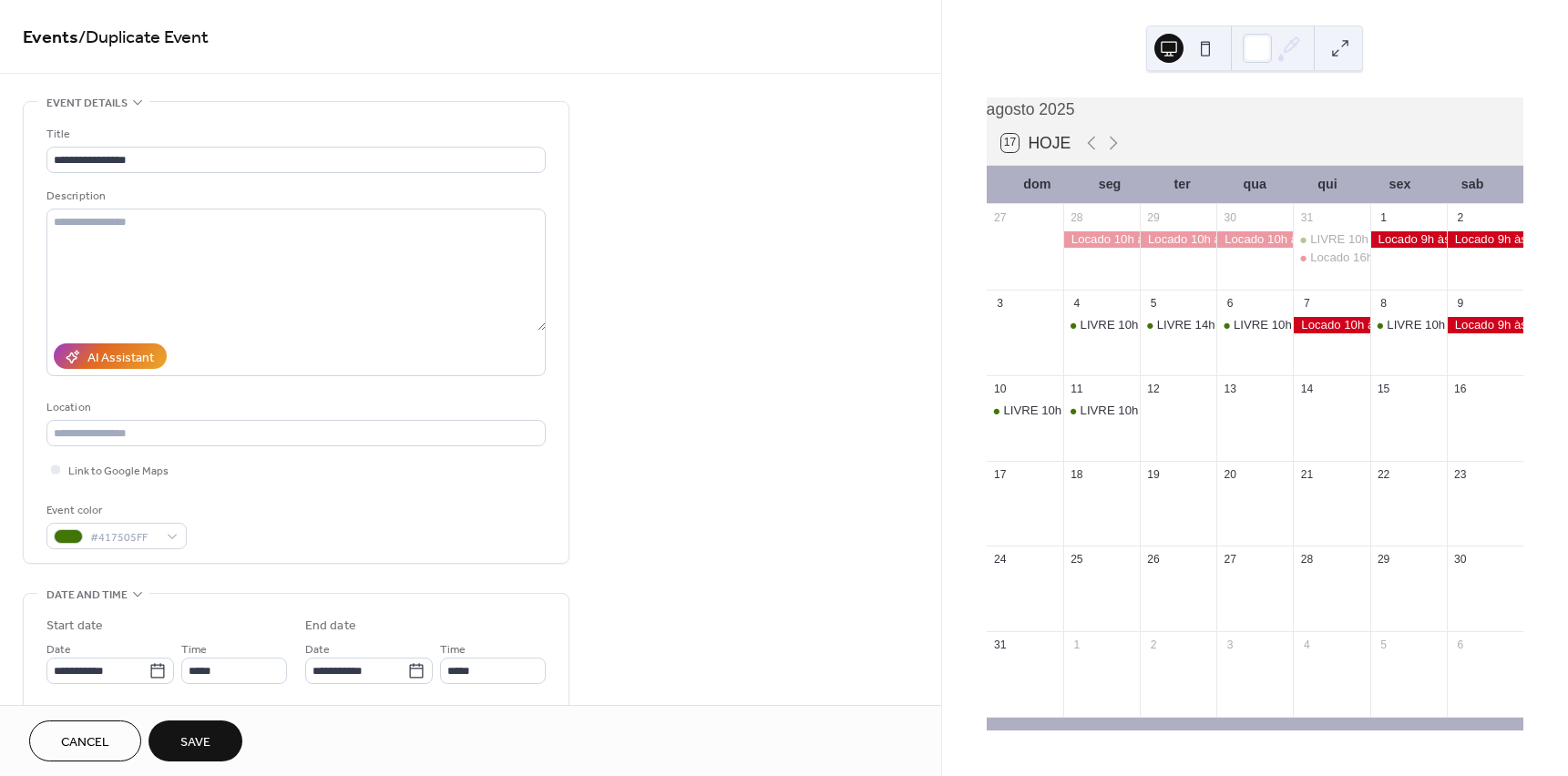 click on "Save" at bounding box center [195, 742] 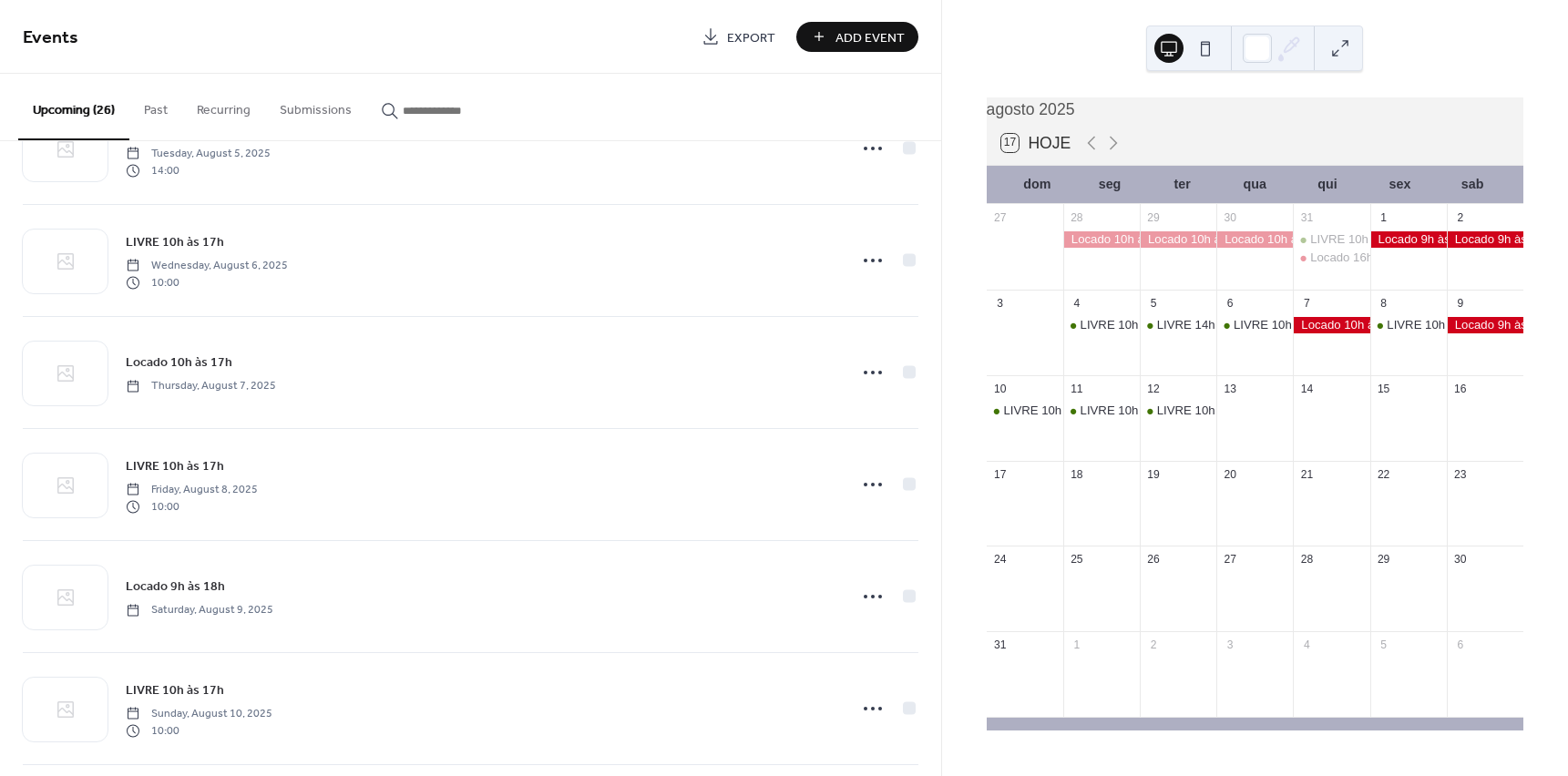 scroll, scrollTop: 2095, scrollLeft: 0, axis: vertical 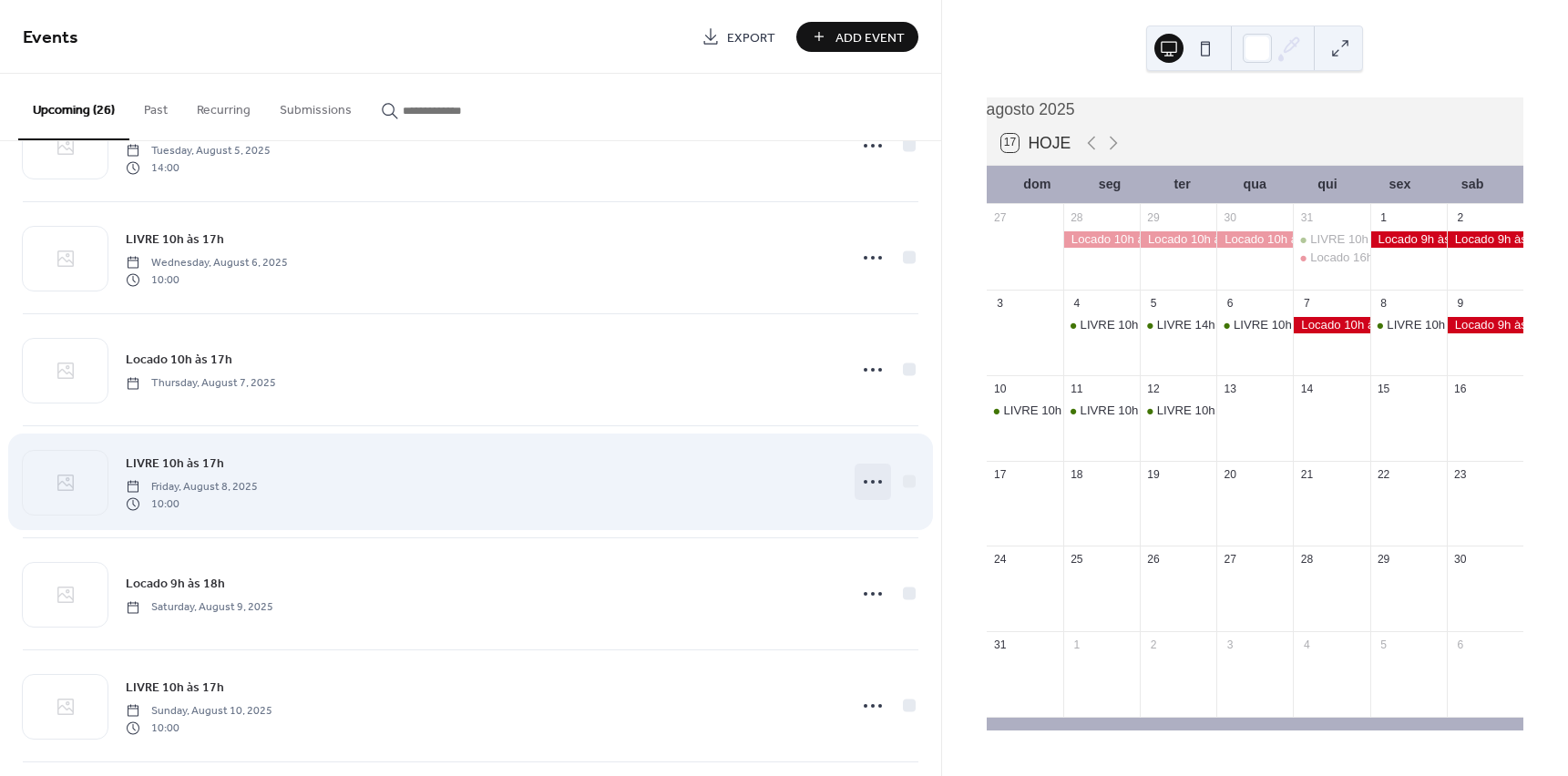 click 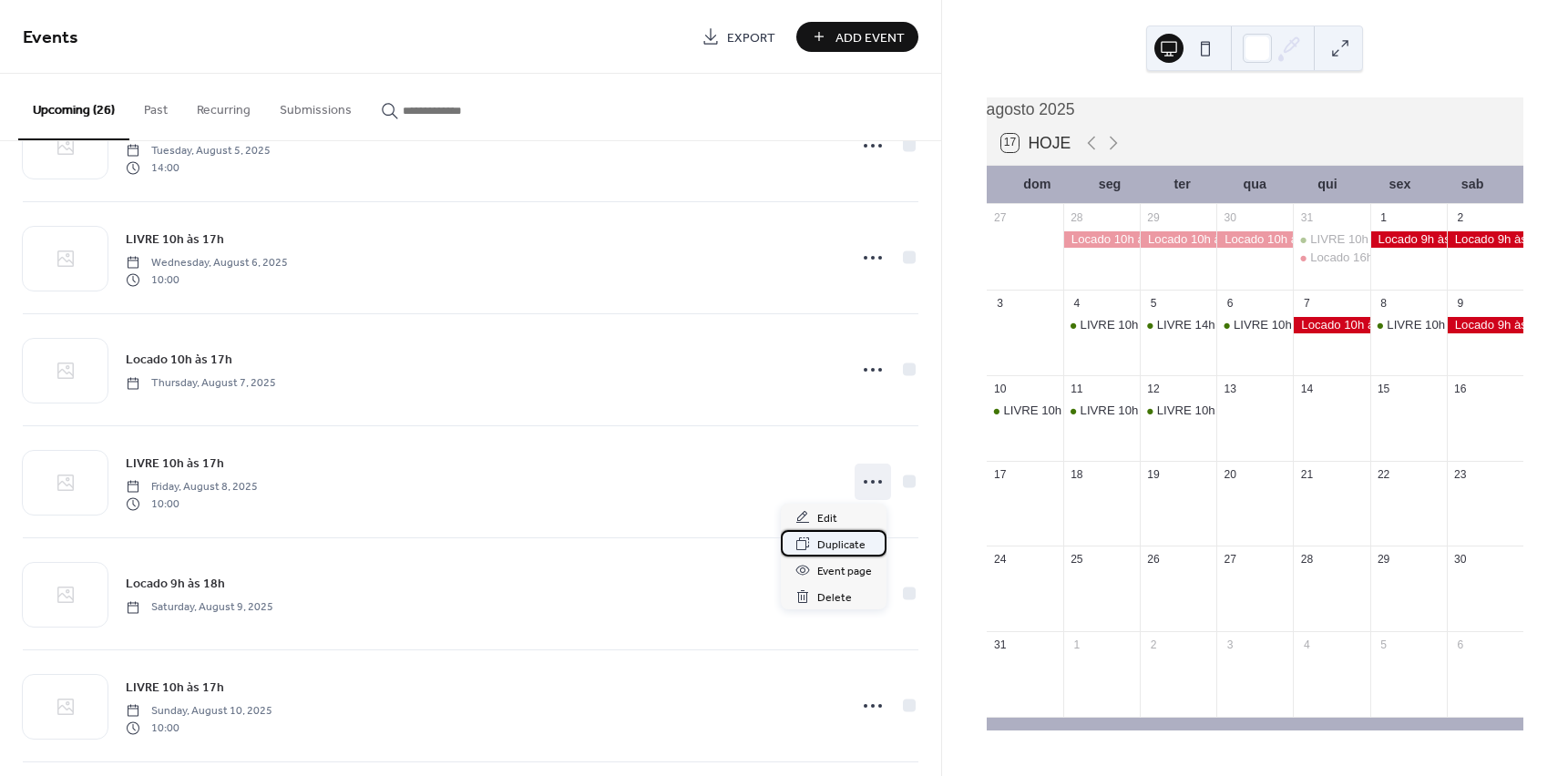 click on "Duplicate" at bounding box center [841, 545] 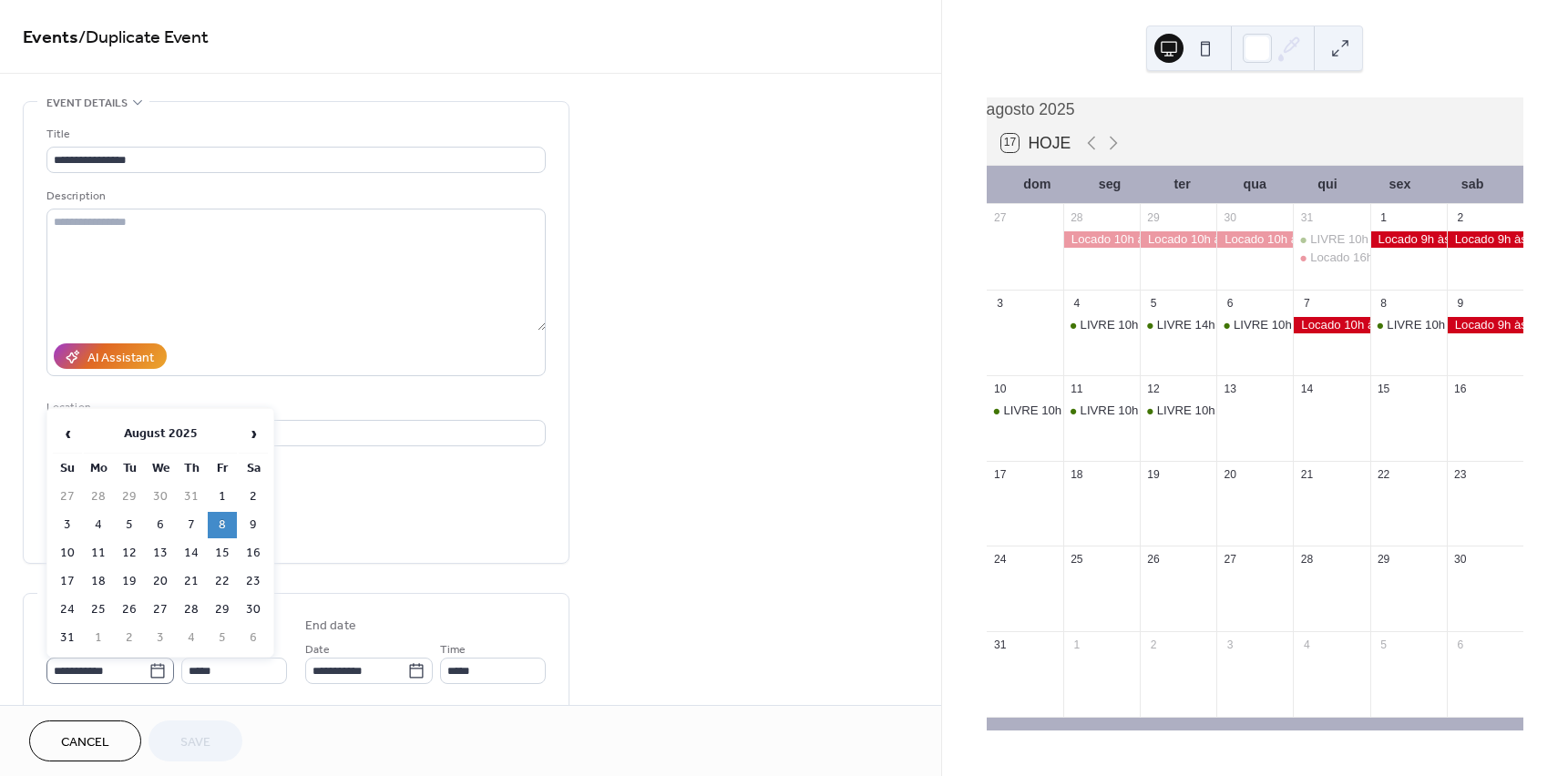 click 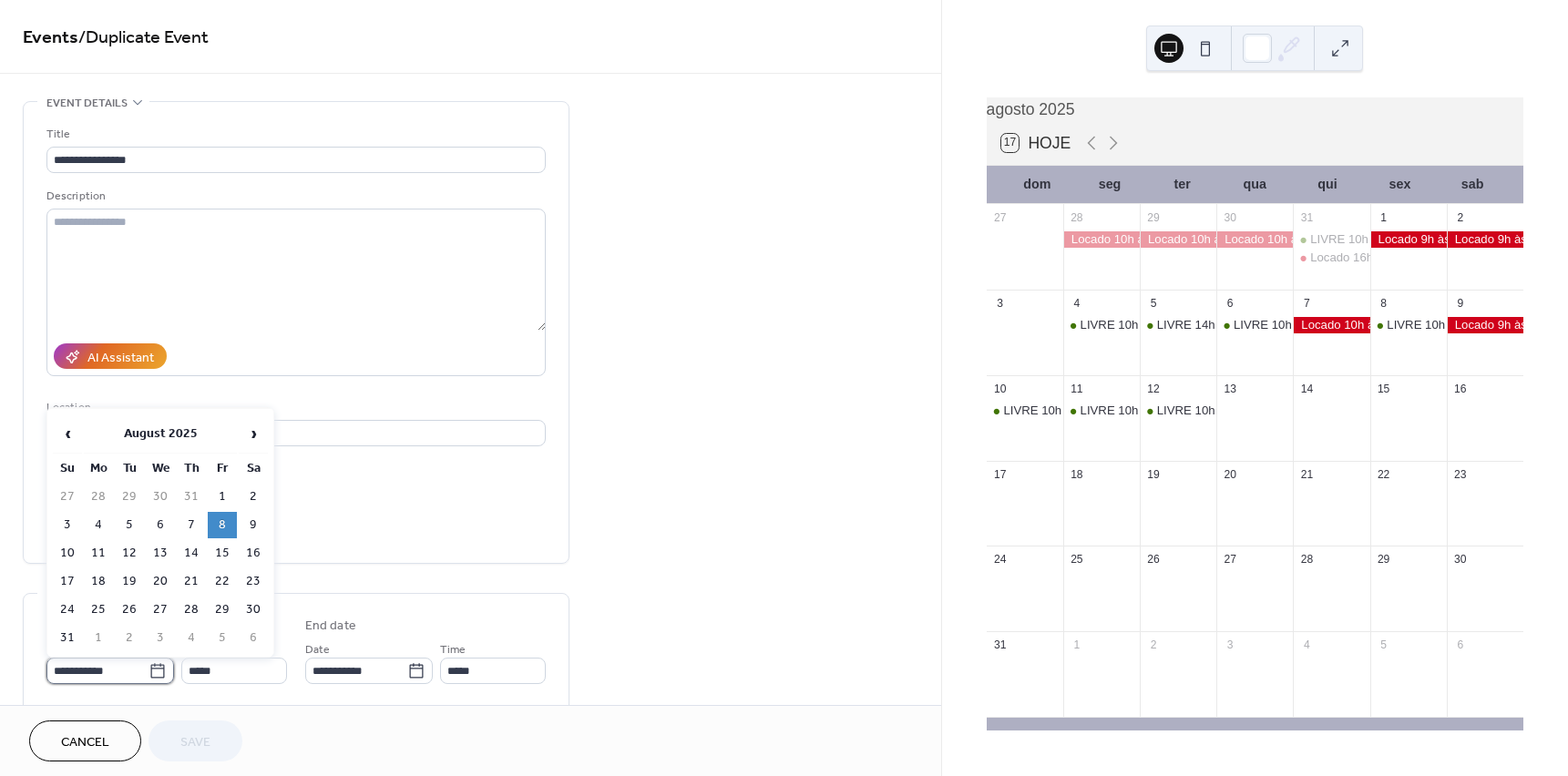 click on "**********" at bounding box center (97, 670) 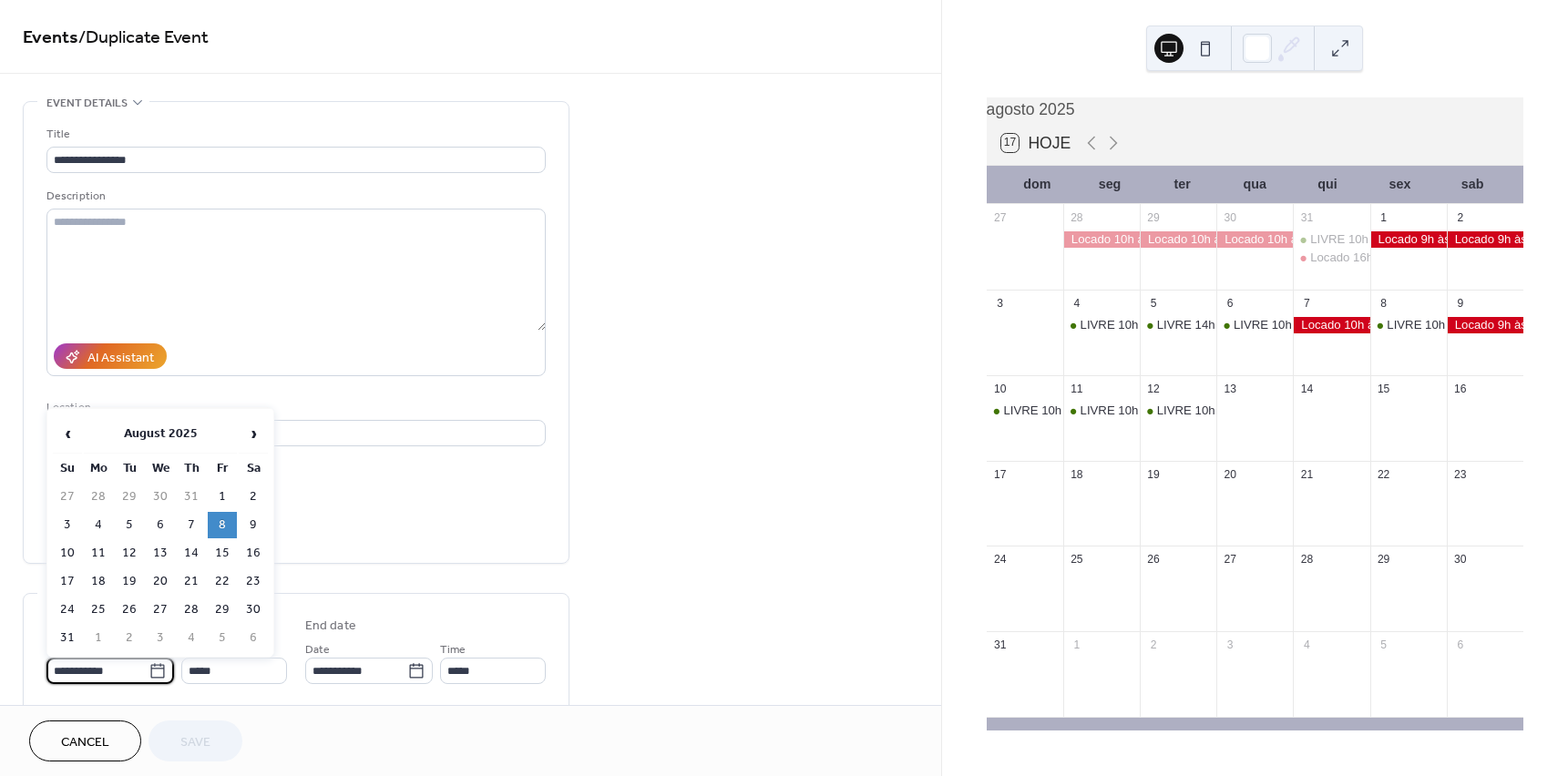 click on "13" at bounding box center (160, 553) 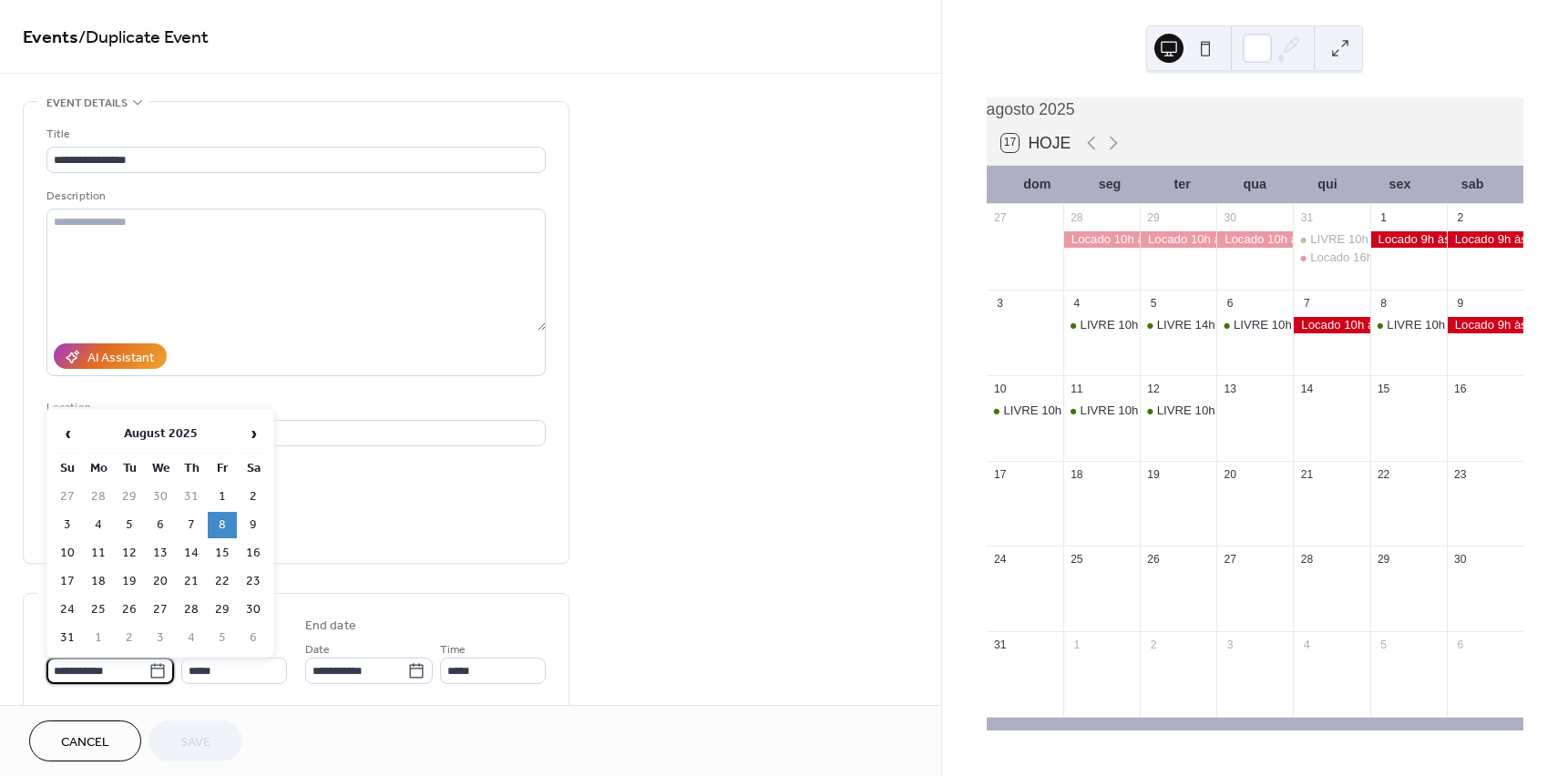 type on "**********" 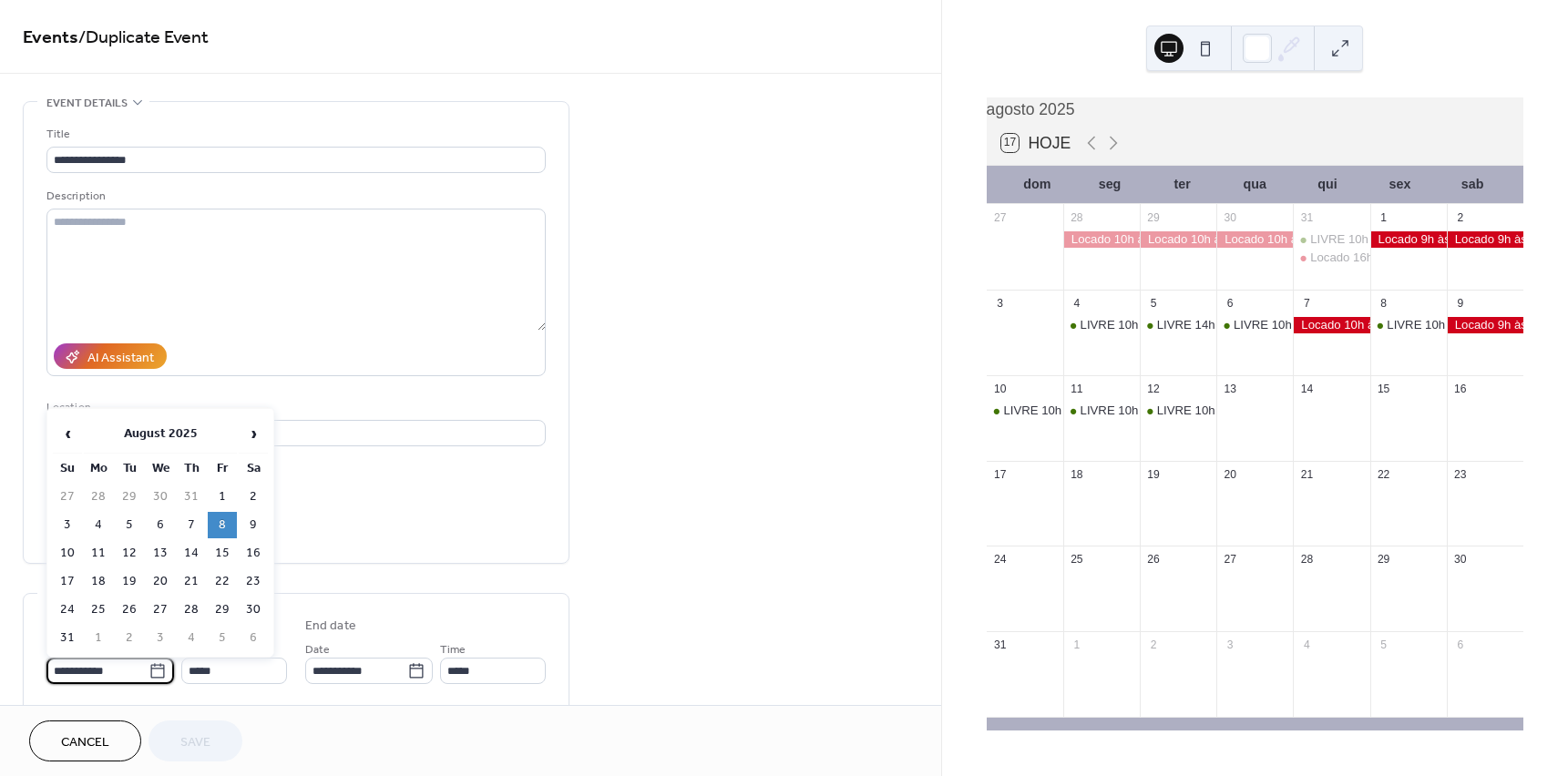 type on "**********" 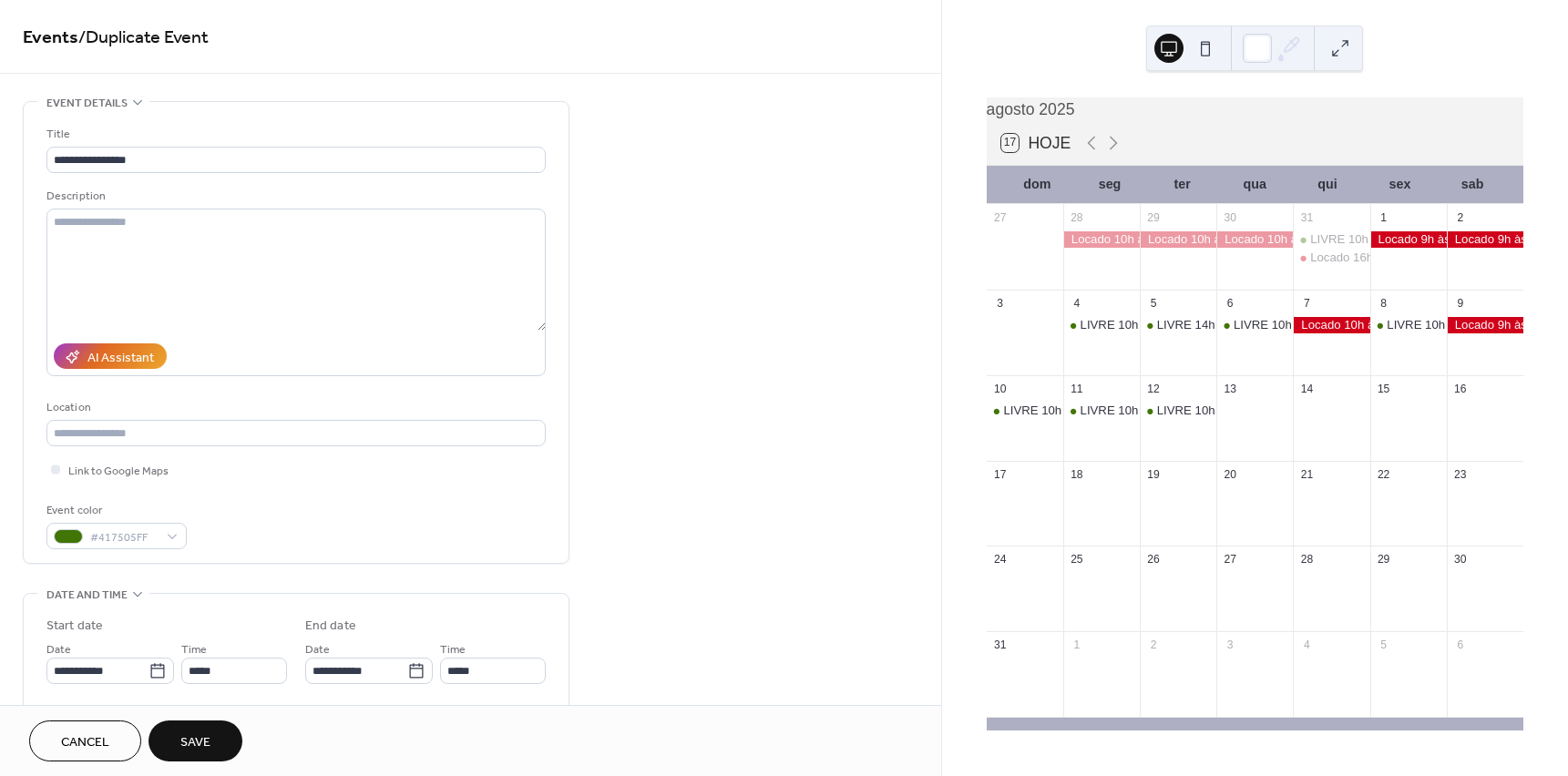 click on "Save" at bounding box center (195, 742) 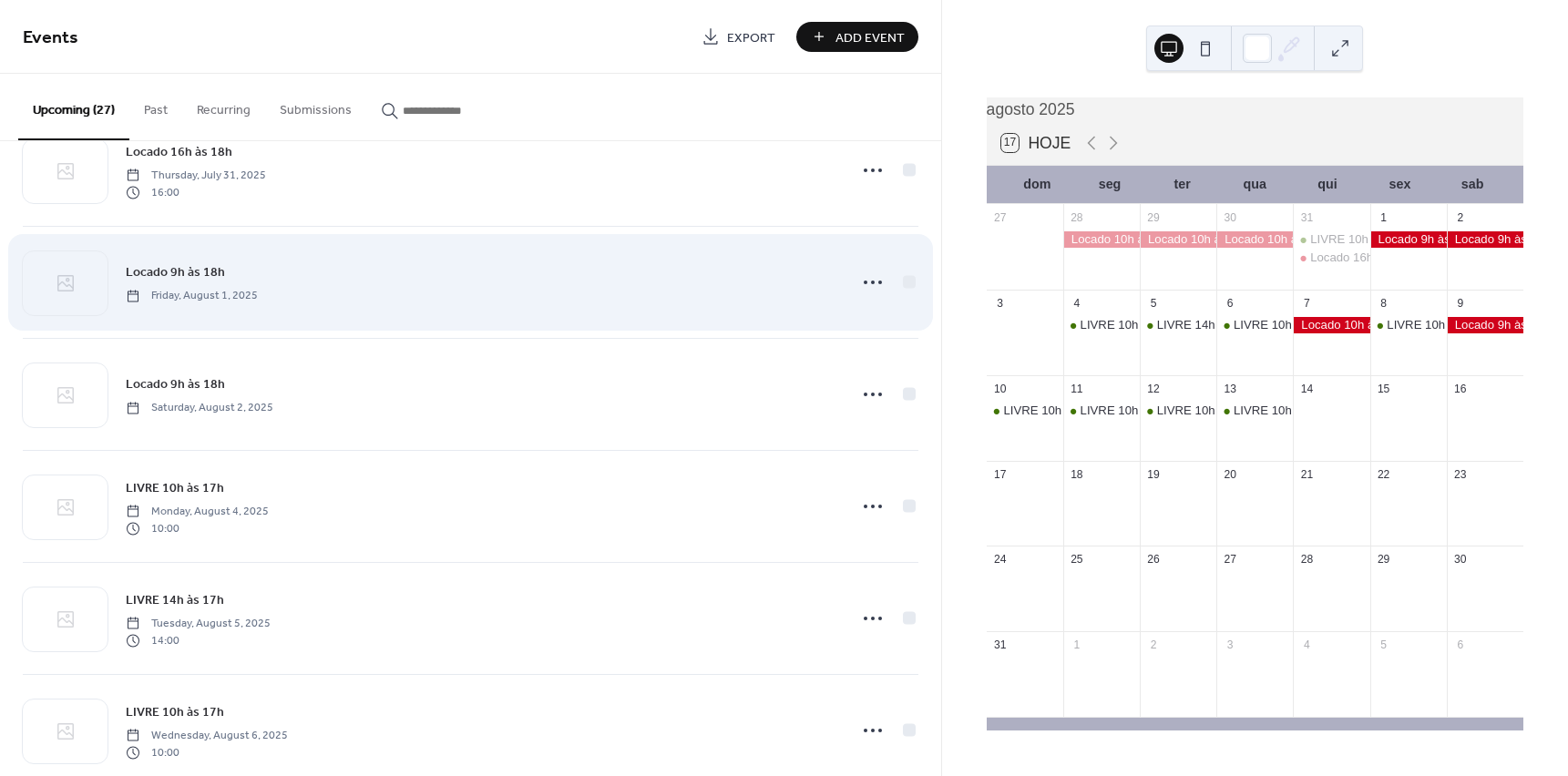 scroll, scrollTop: 1731, scrollLeft: 0, axis: vertical 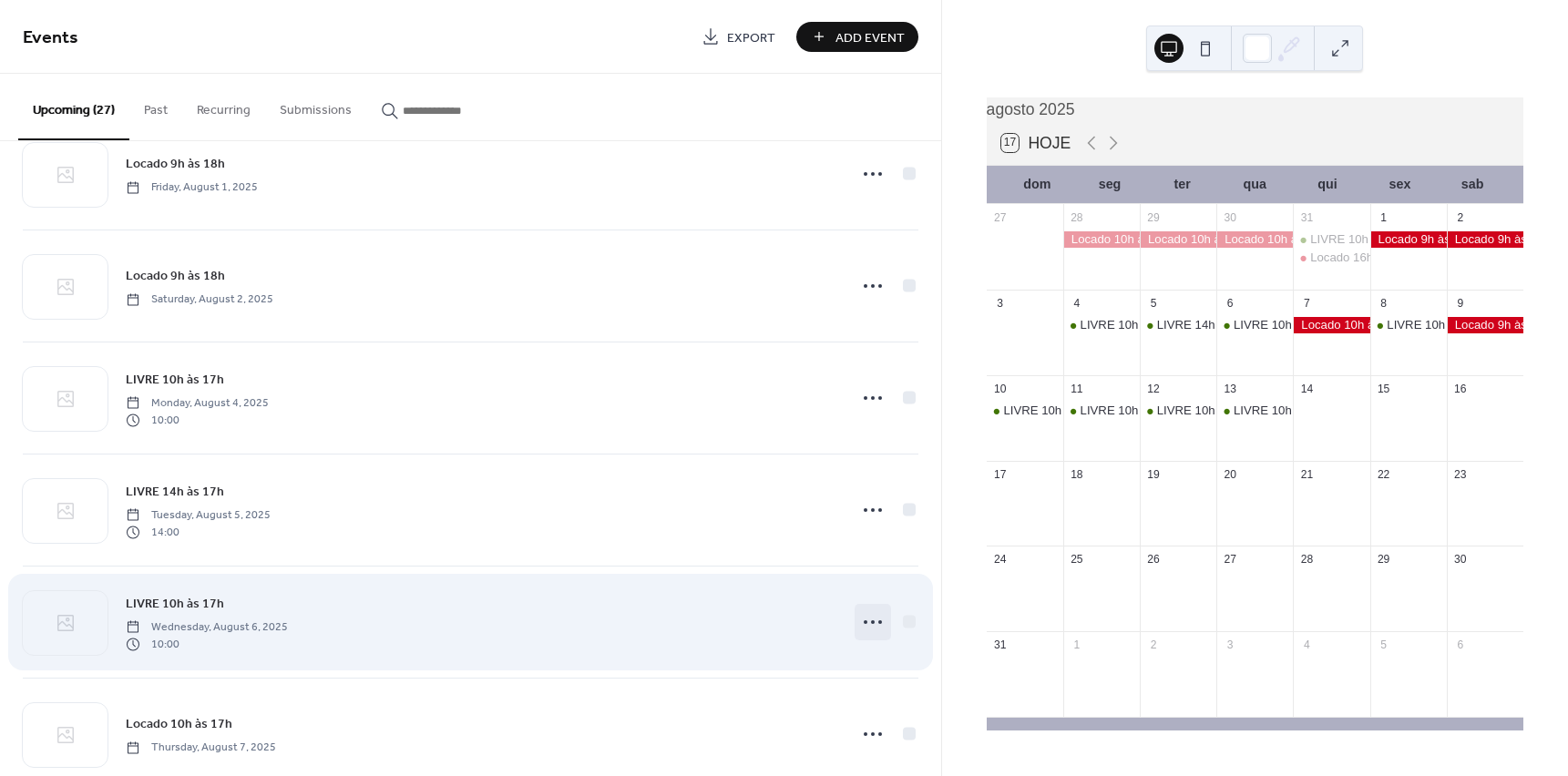 click 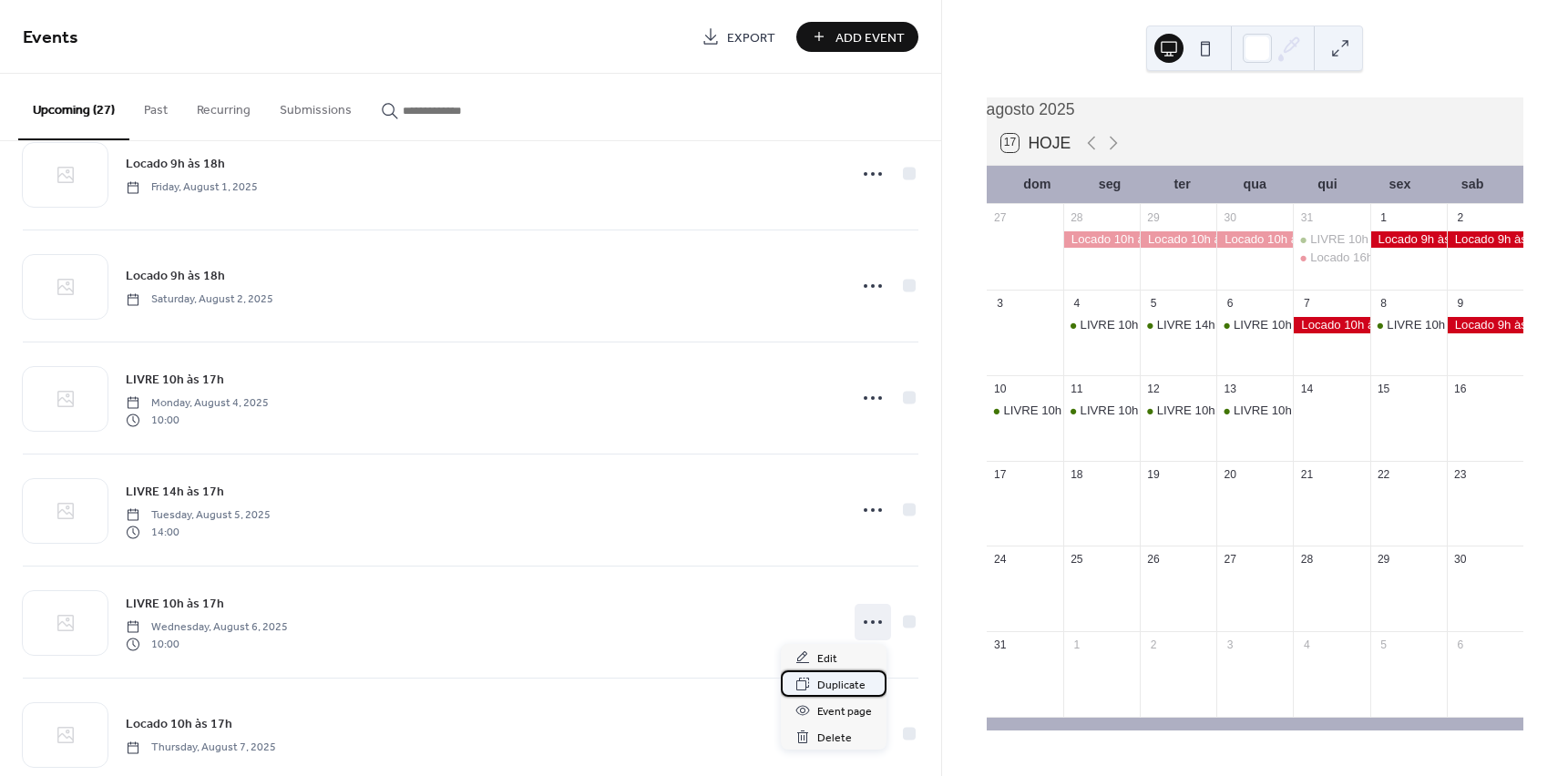 click on "Duplicate" at bounding box center [841, 685] 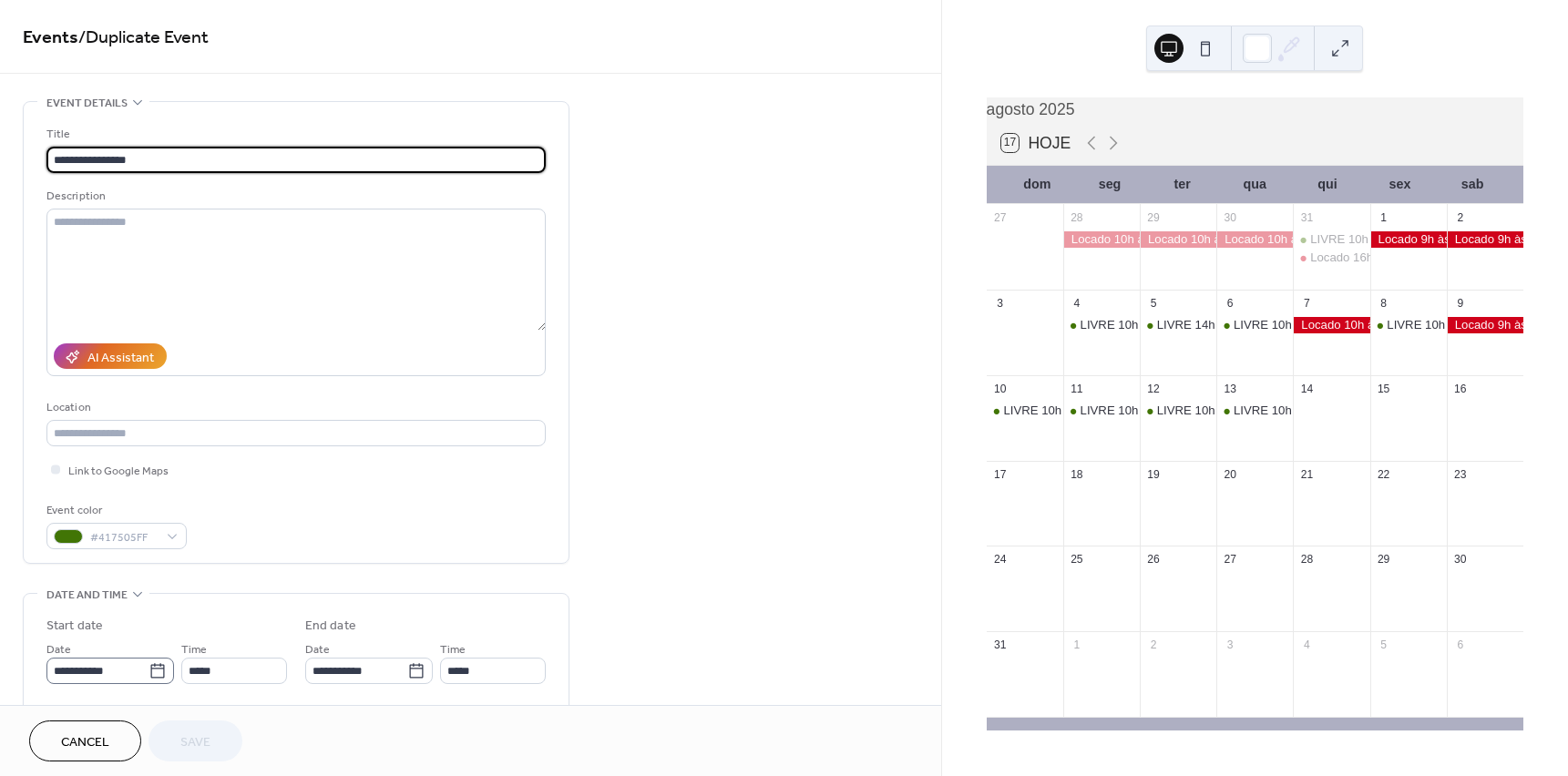 click 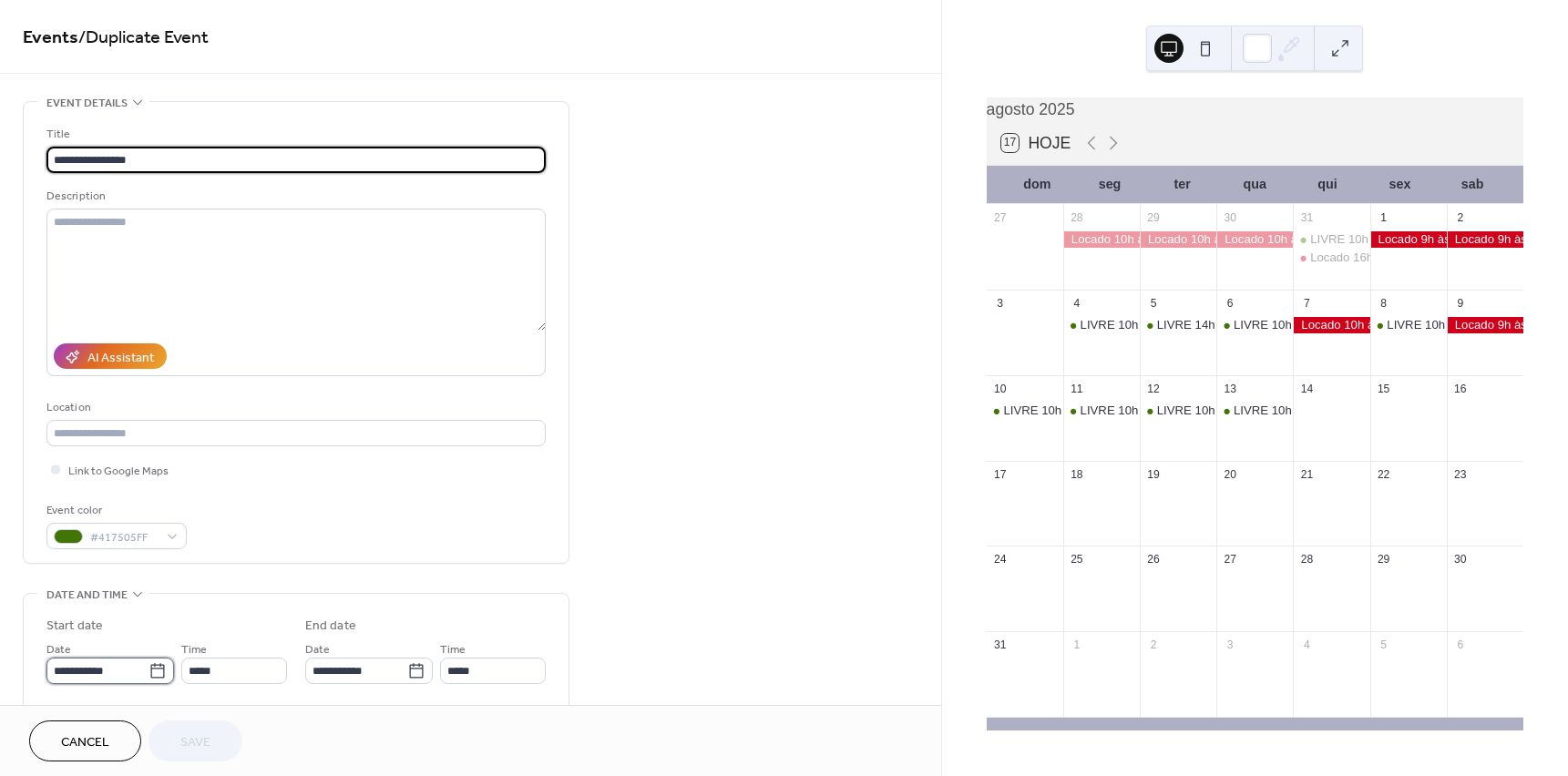 click on "**********" at bounding box center (97, 670) 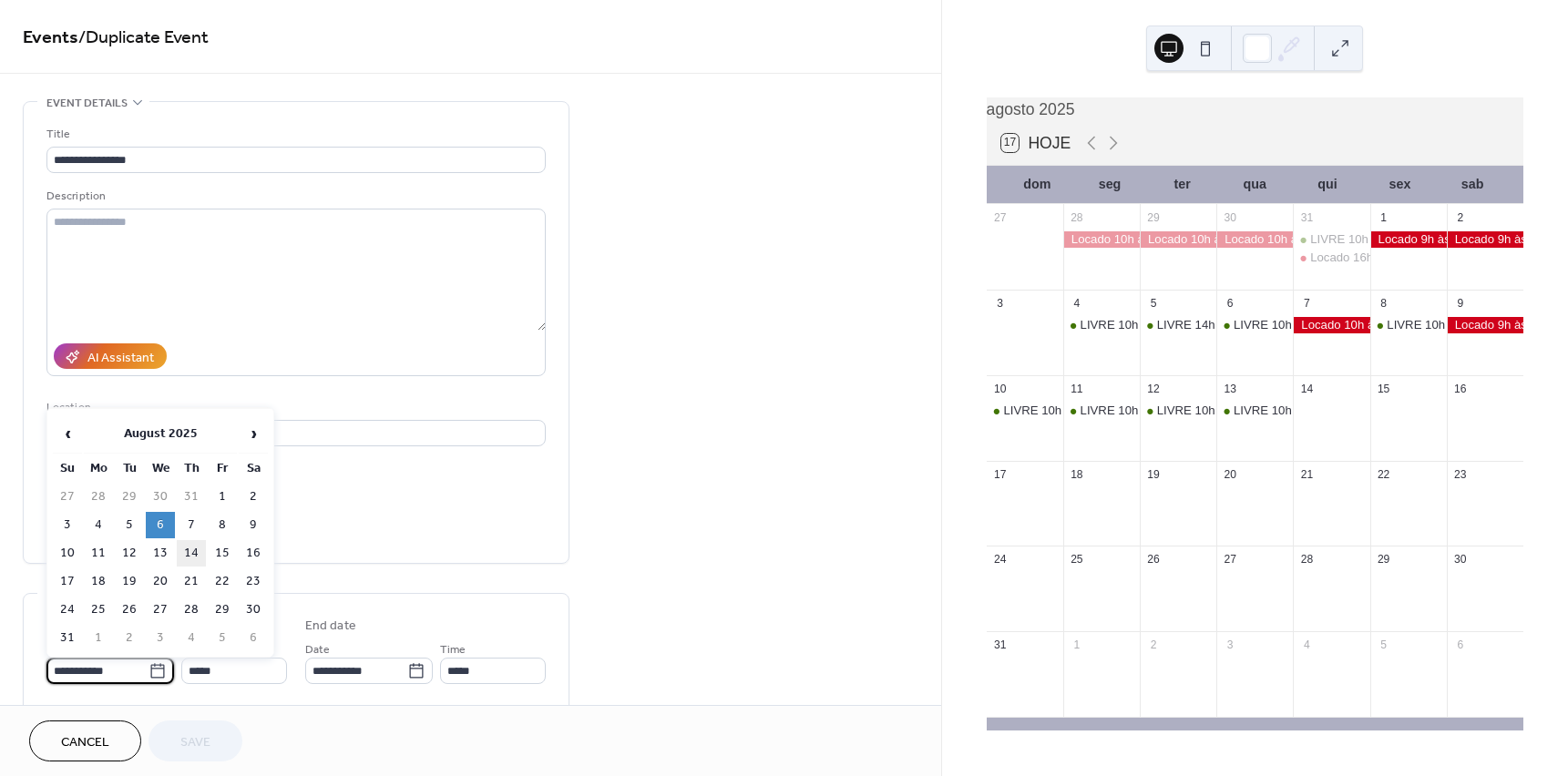 click on "14" at bounding box center [191, 553] 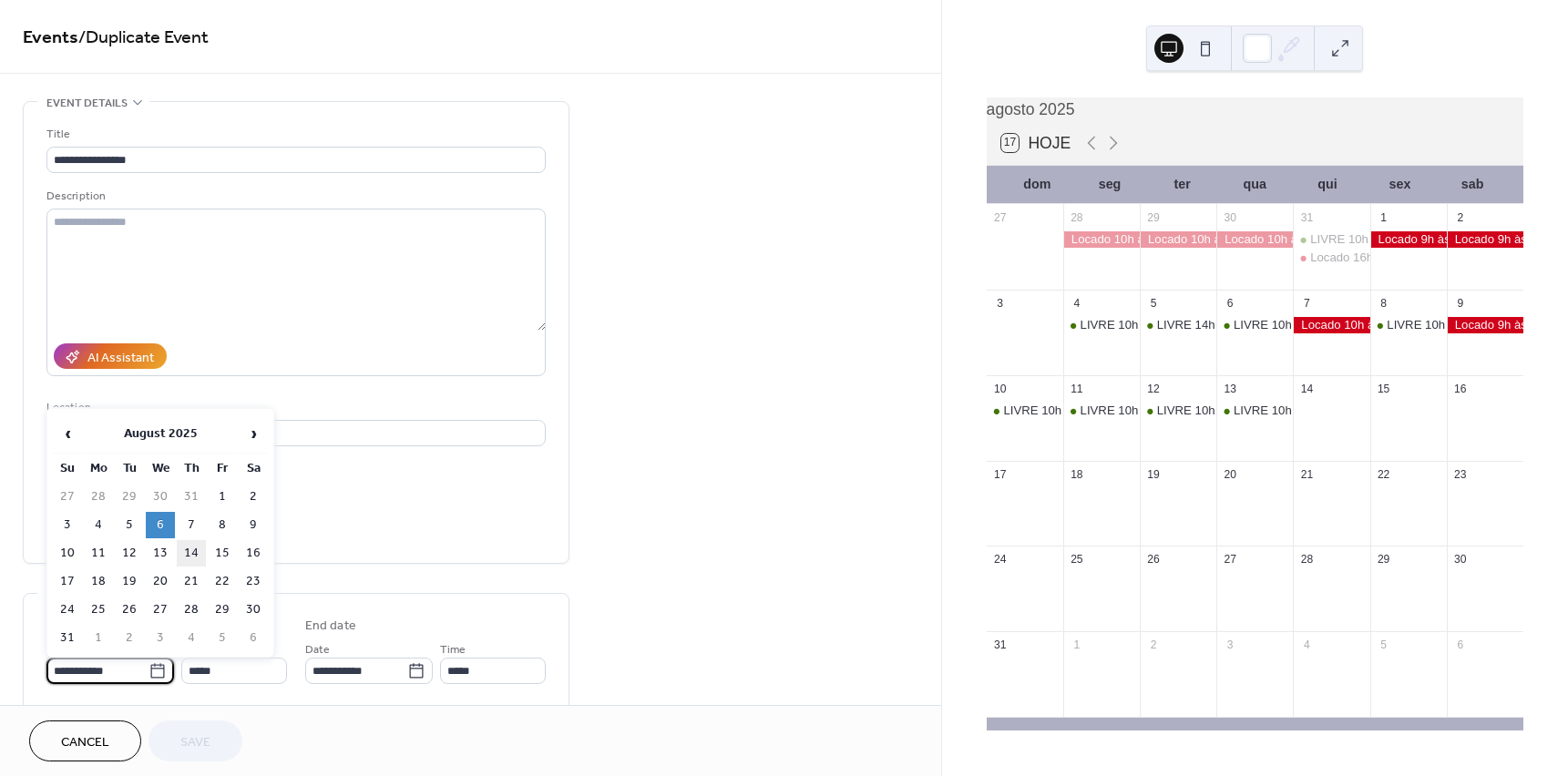 type on "**********" 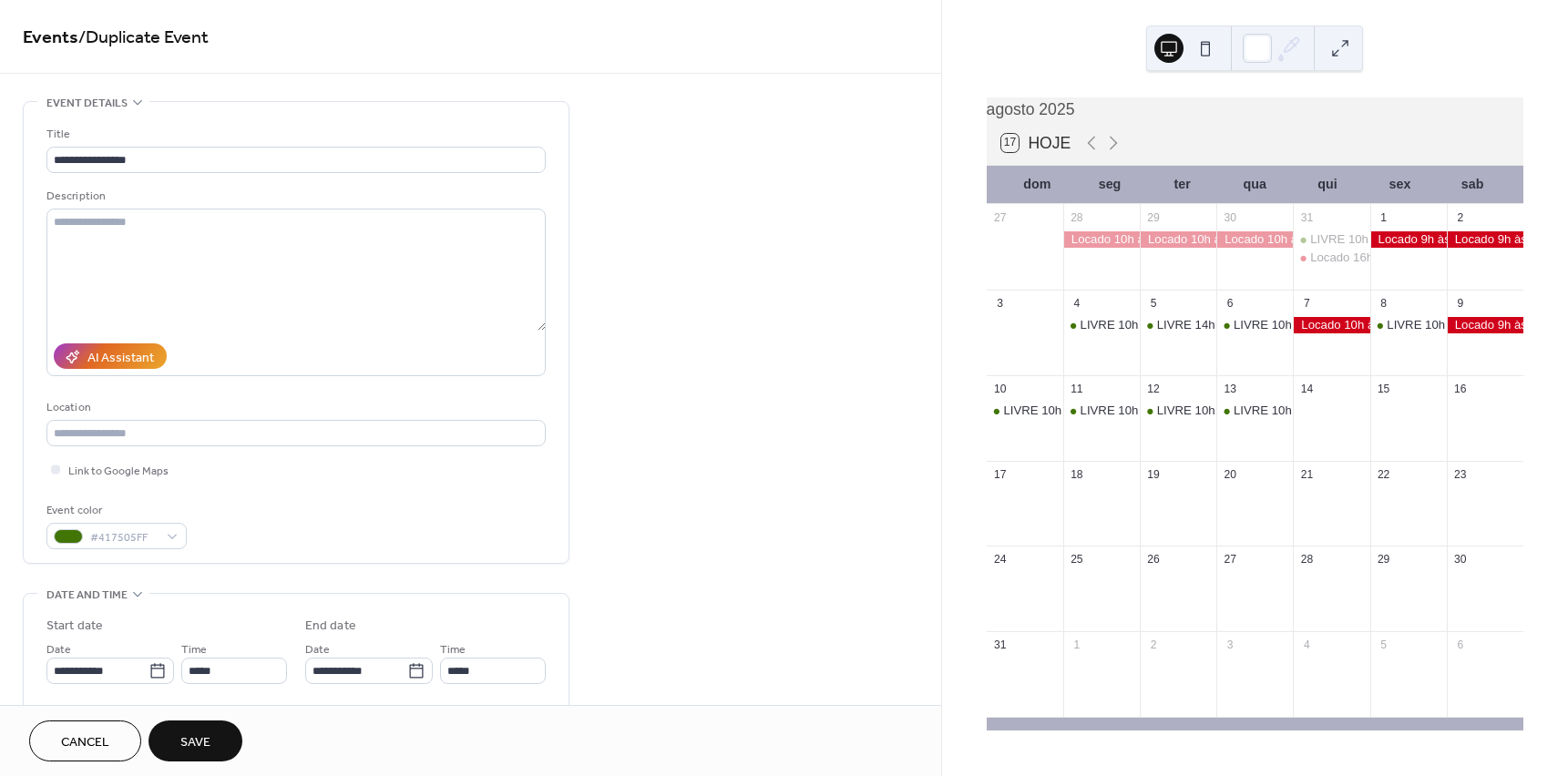 click on "Save" at bounding box center (195, 742) 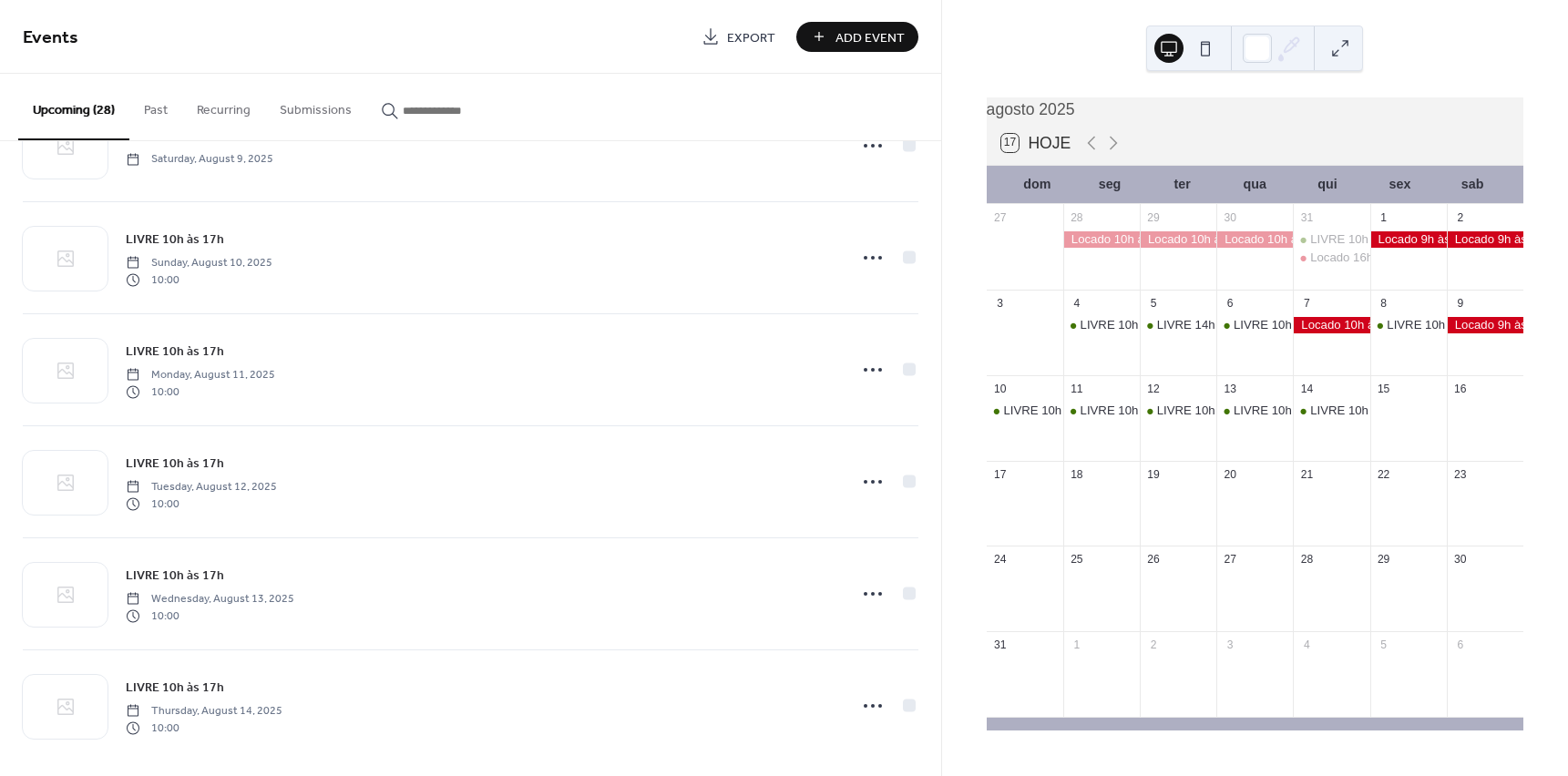scroll, scrollTop: 2556, scrollLeft: 0, axis: vertical 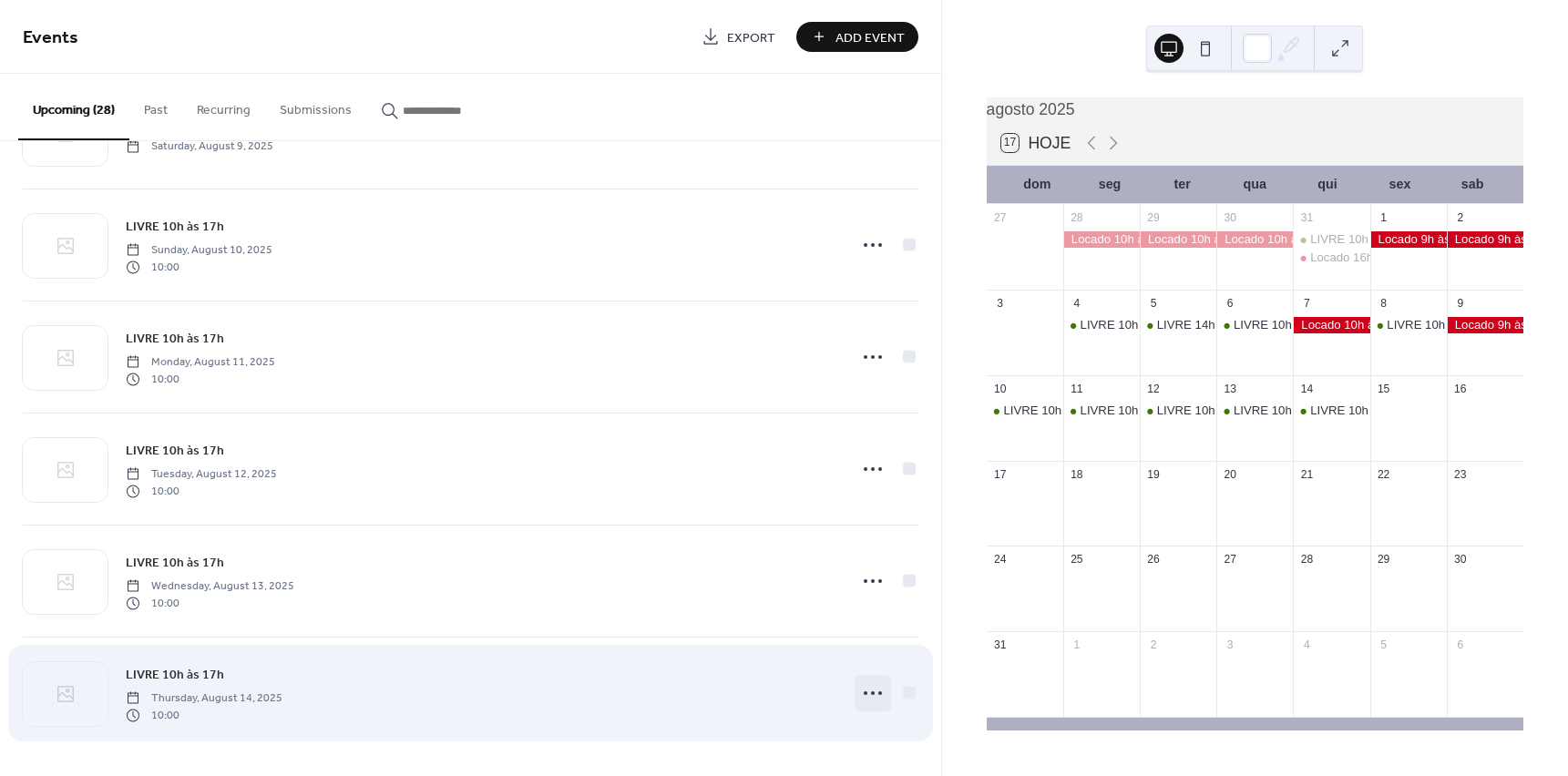 click 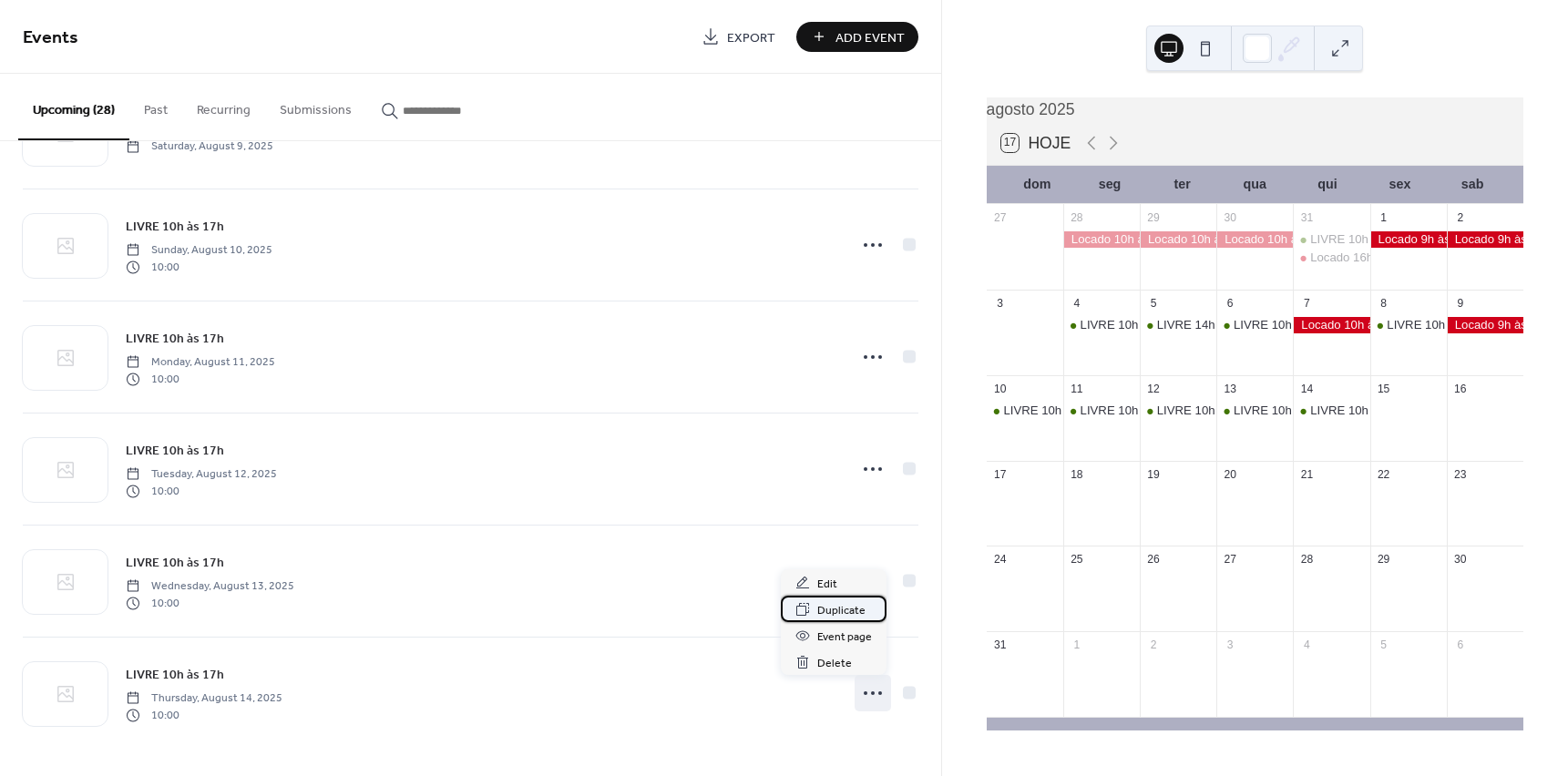 click on "Duplicate" at bounding box center [841, 610] 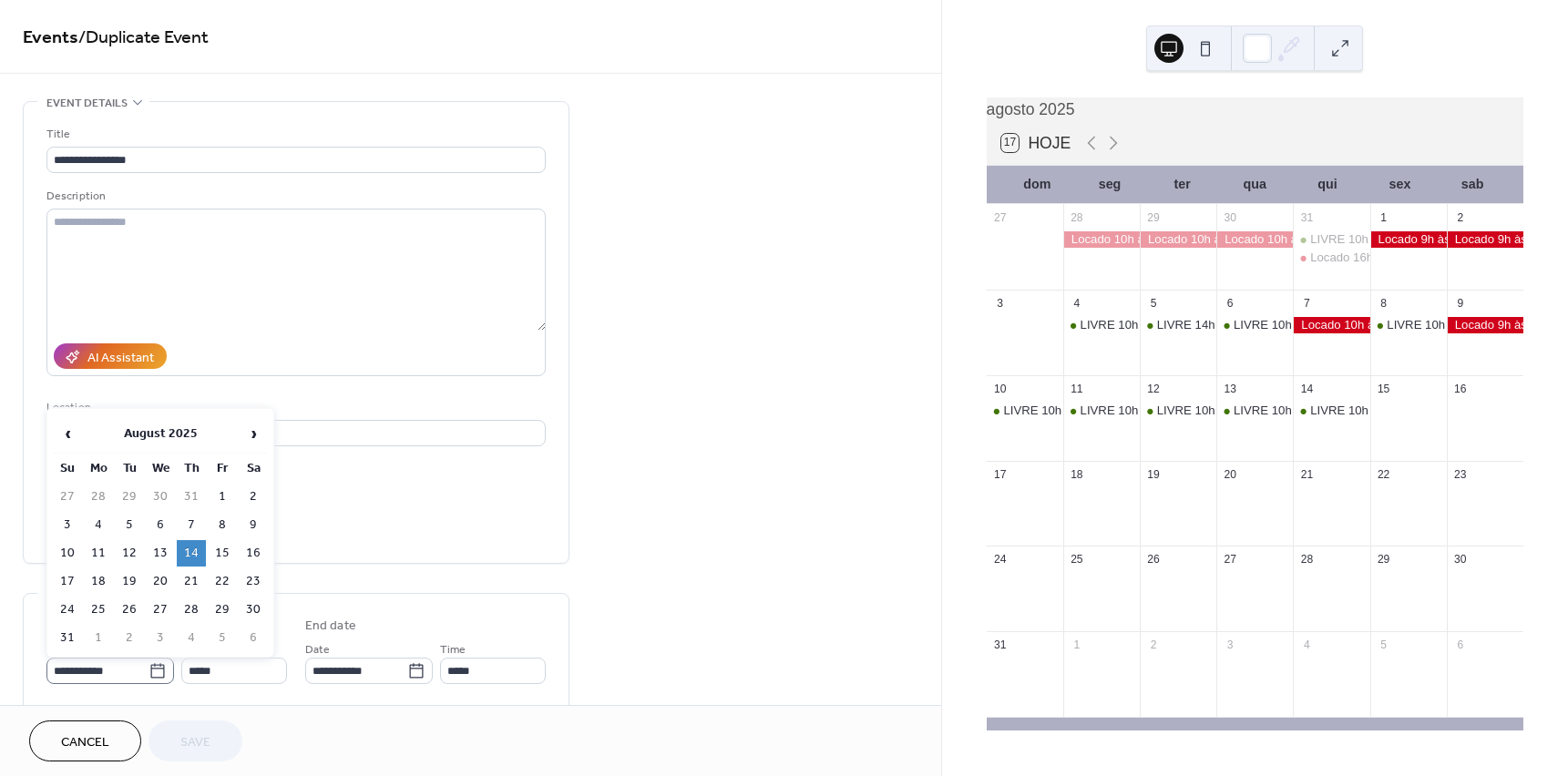 click 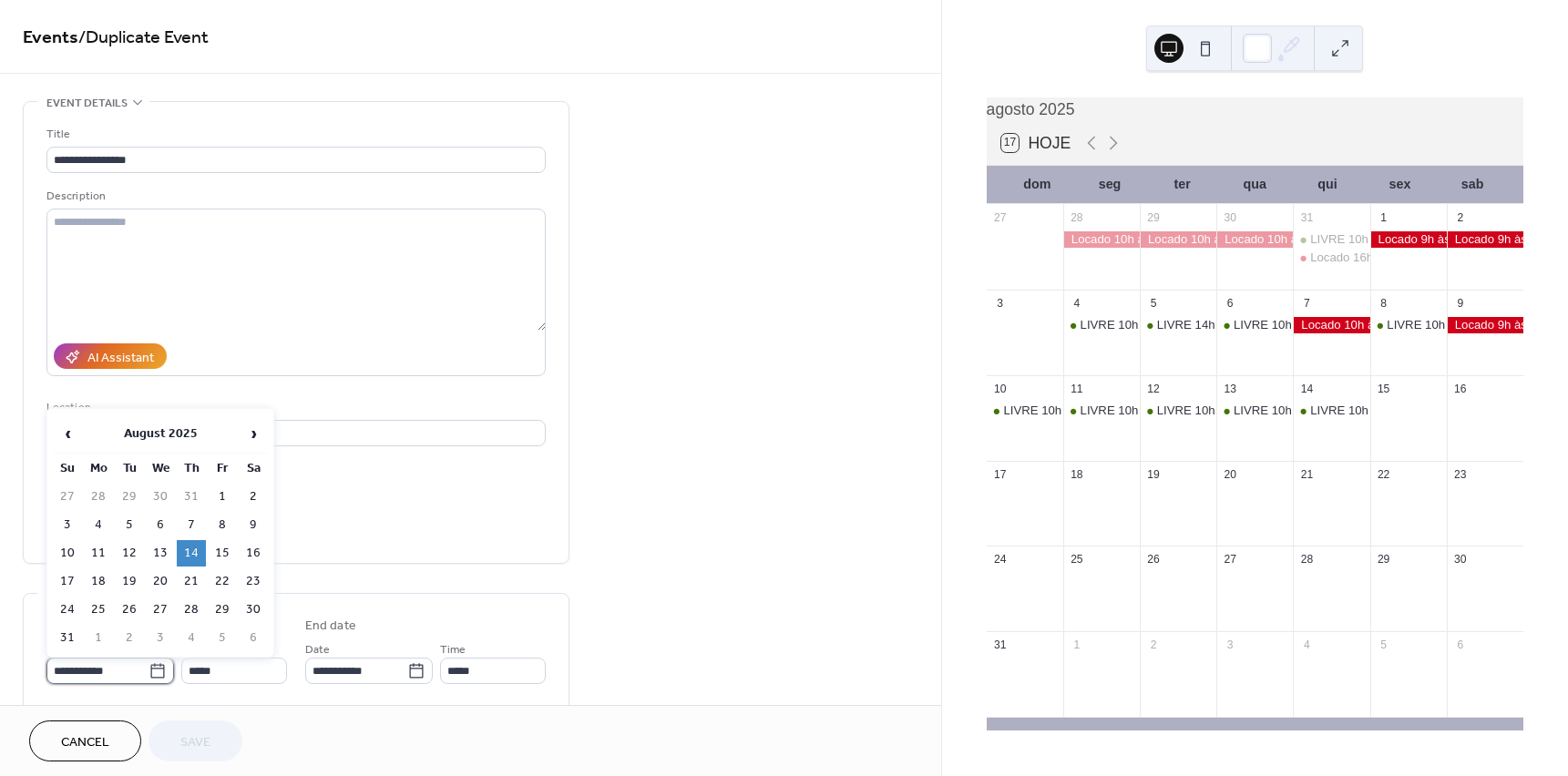 click on "**********" at bounding box center [97, 670] 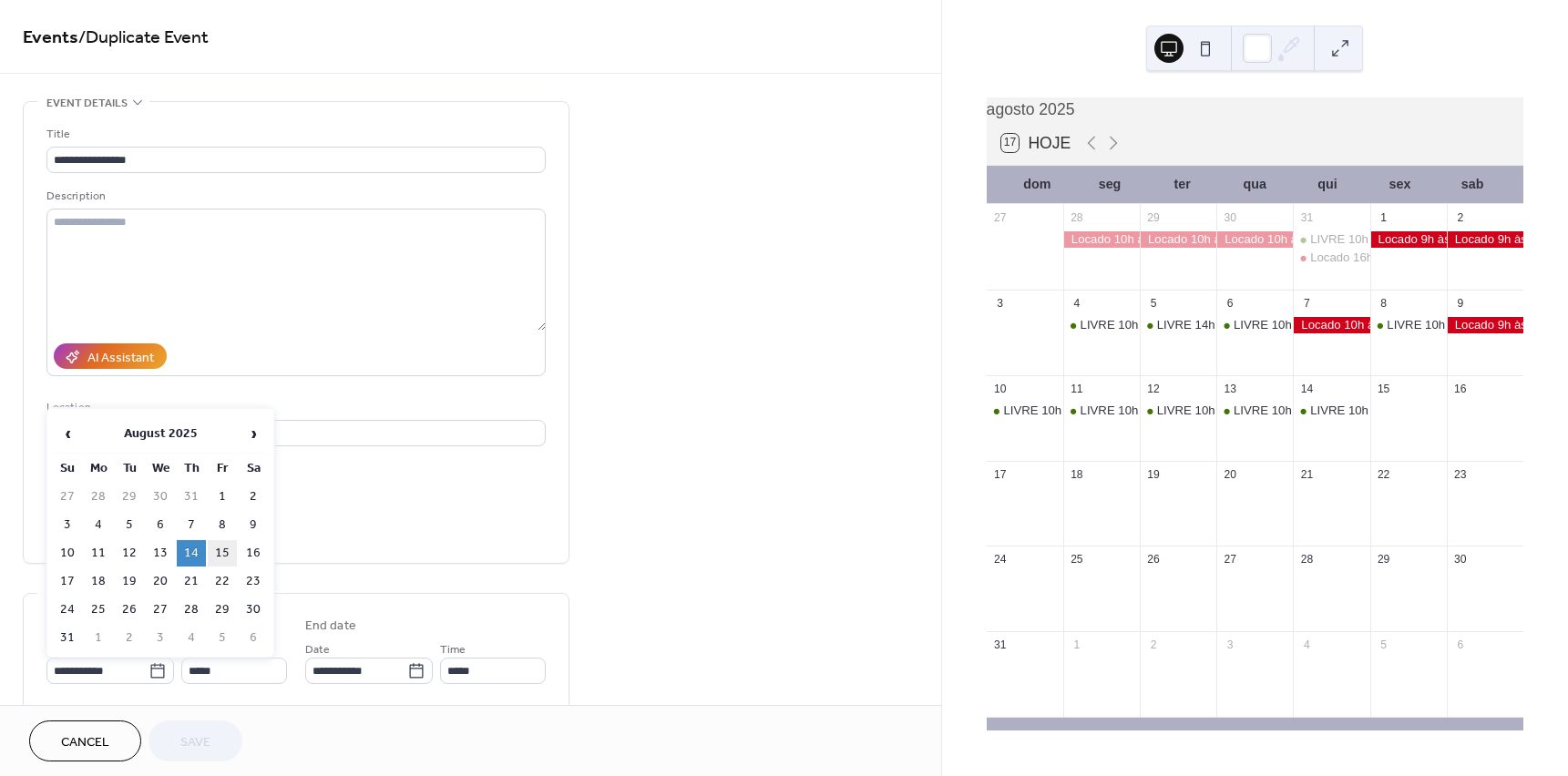 click on "15" at bounding box center (222, 553) 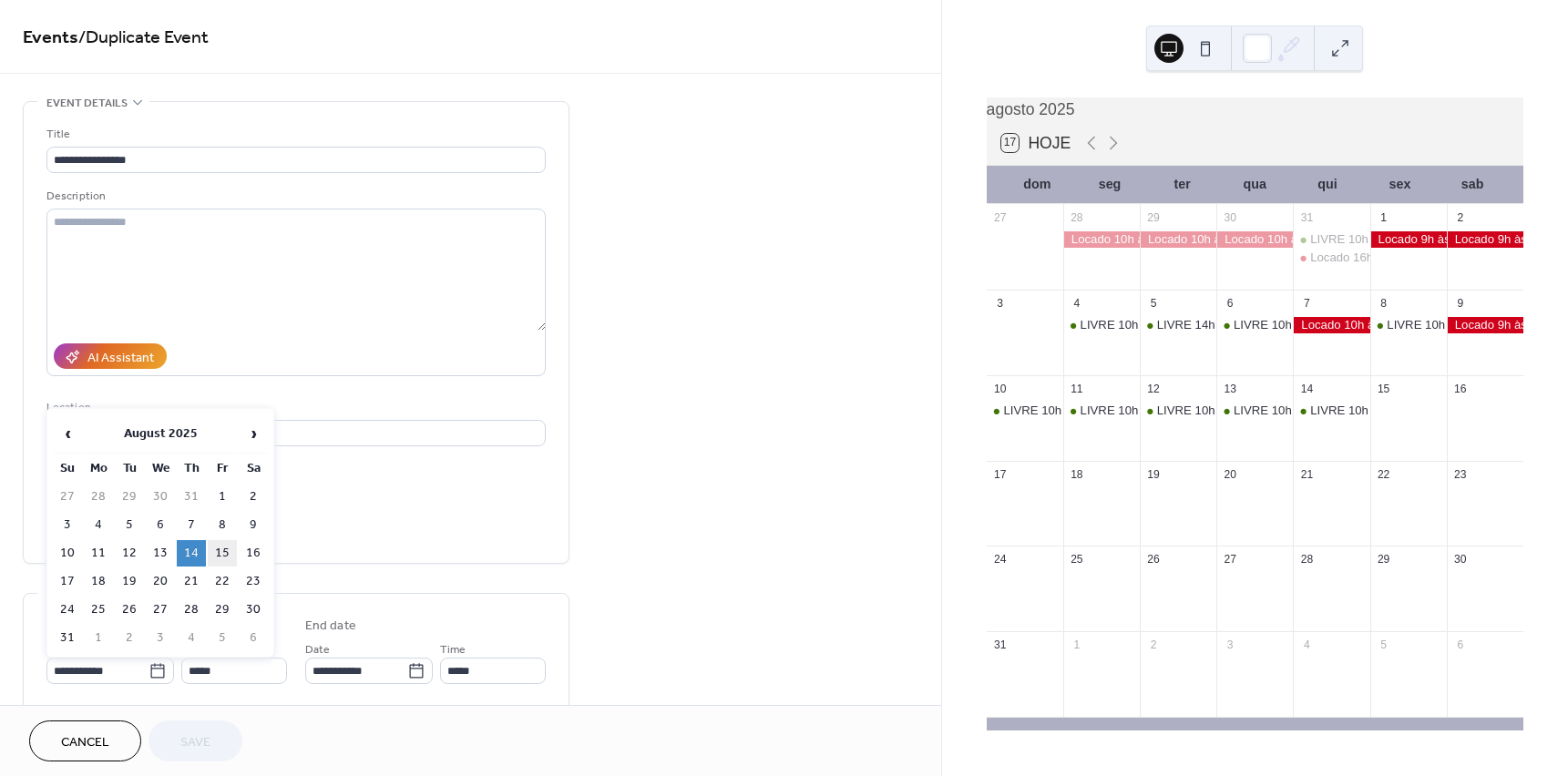 type on "**********" 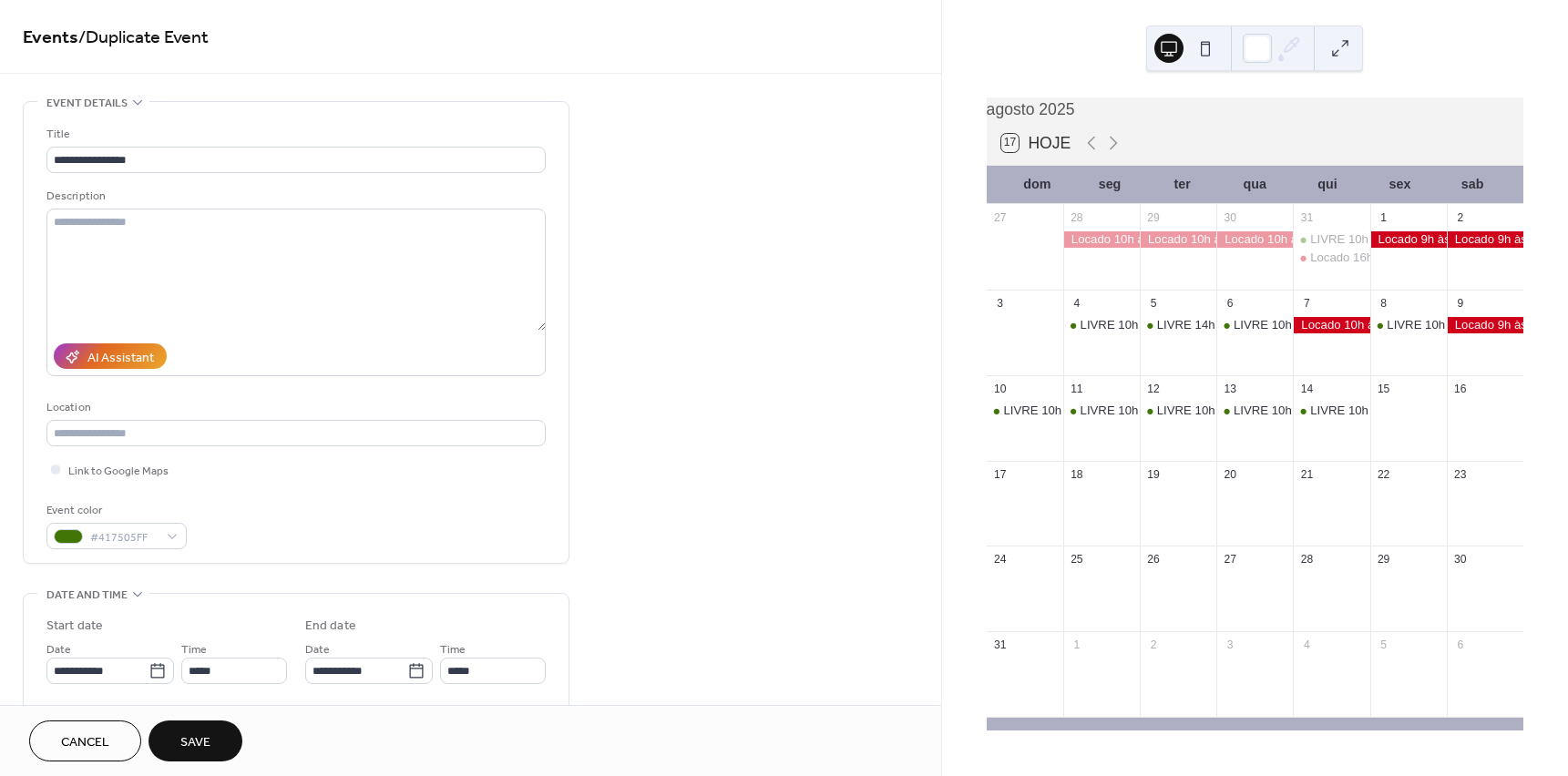 click on "Save" at bounding box center [195, 742] 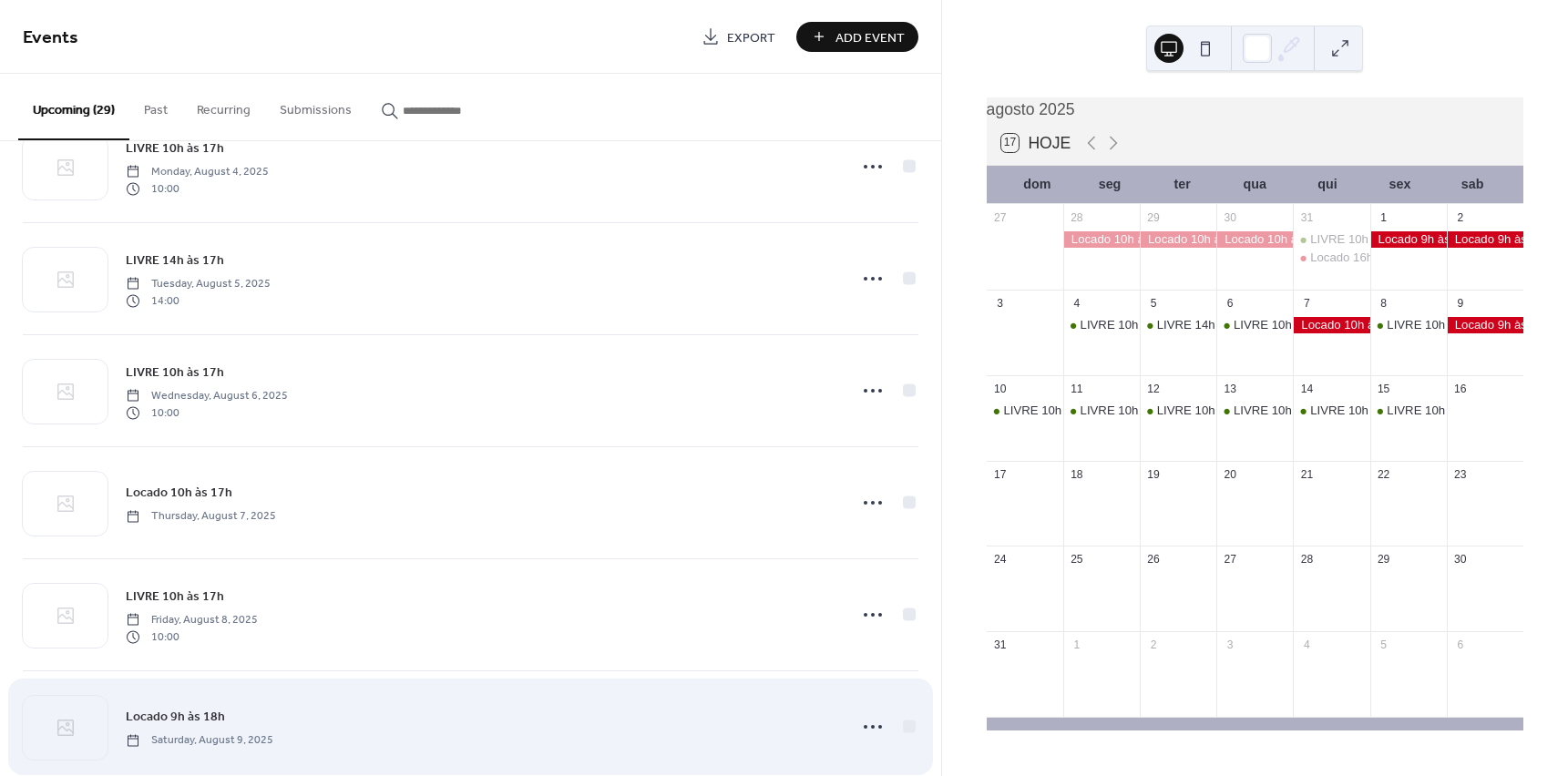 scroll, scrollTop: 2004, scrollLeft: 0, axis: vertical 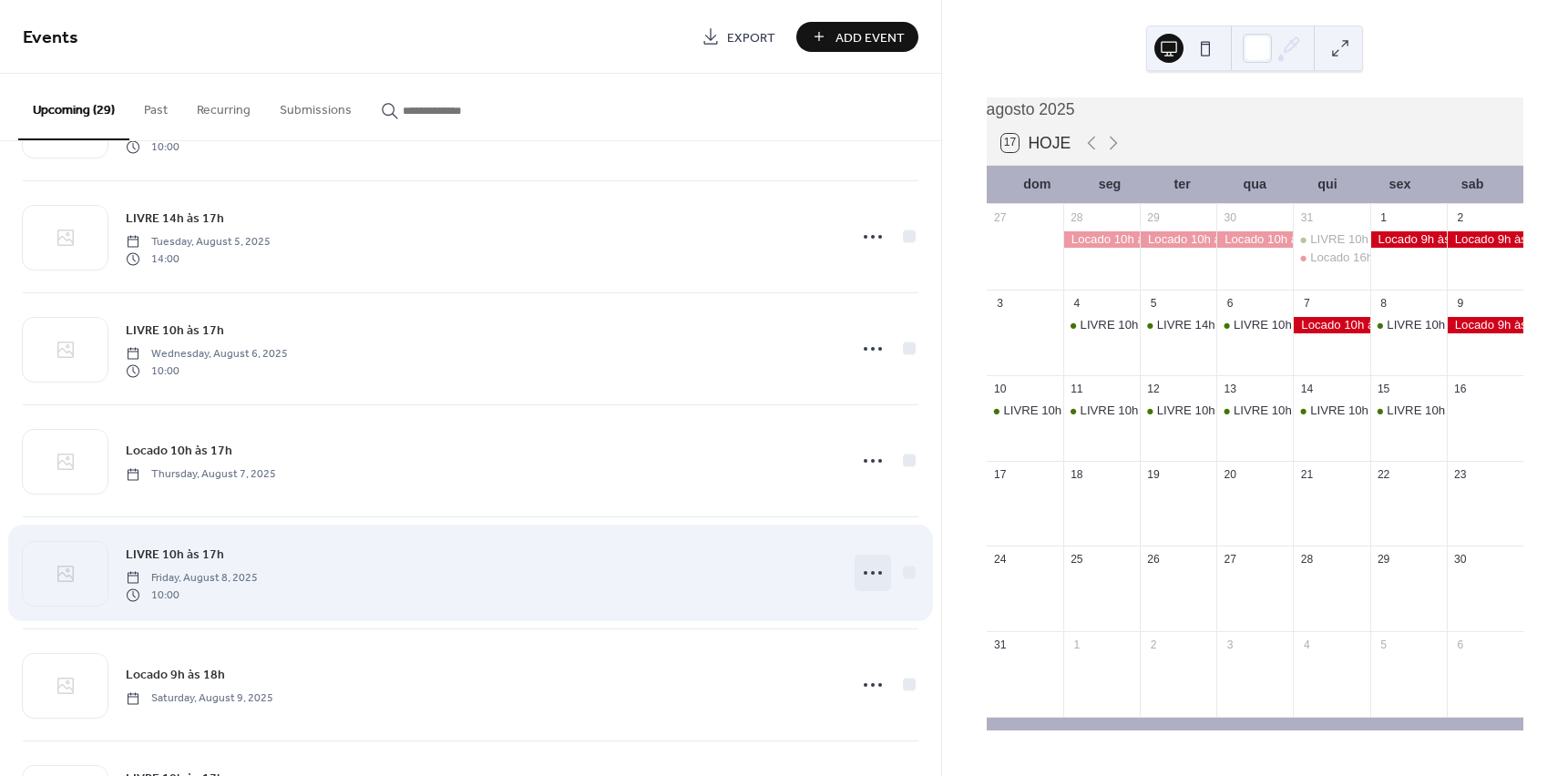 click 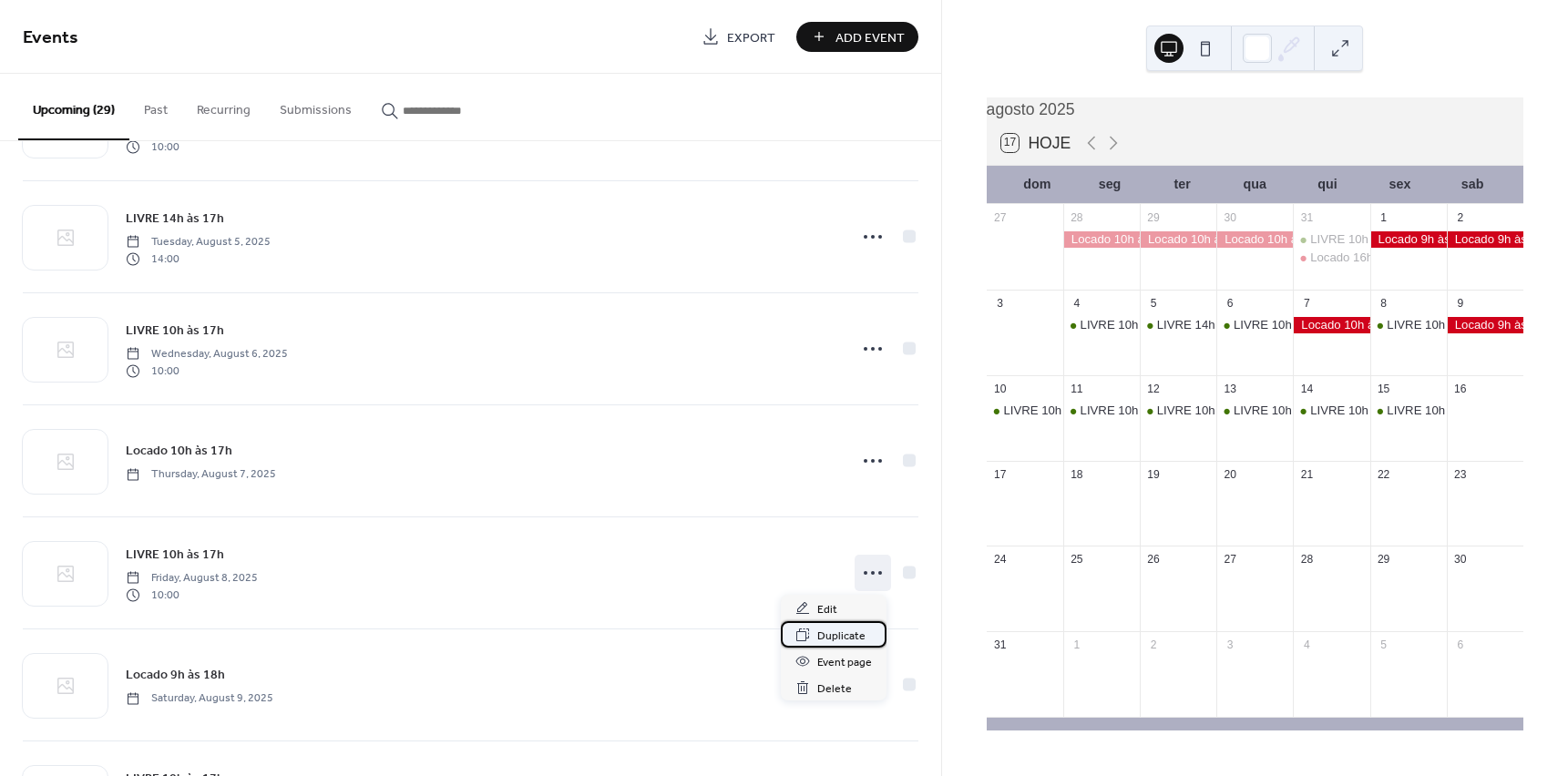 click on "Duplicate" at bounding box center [841, 636] 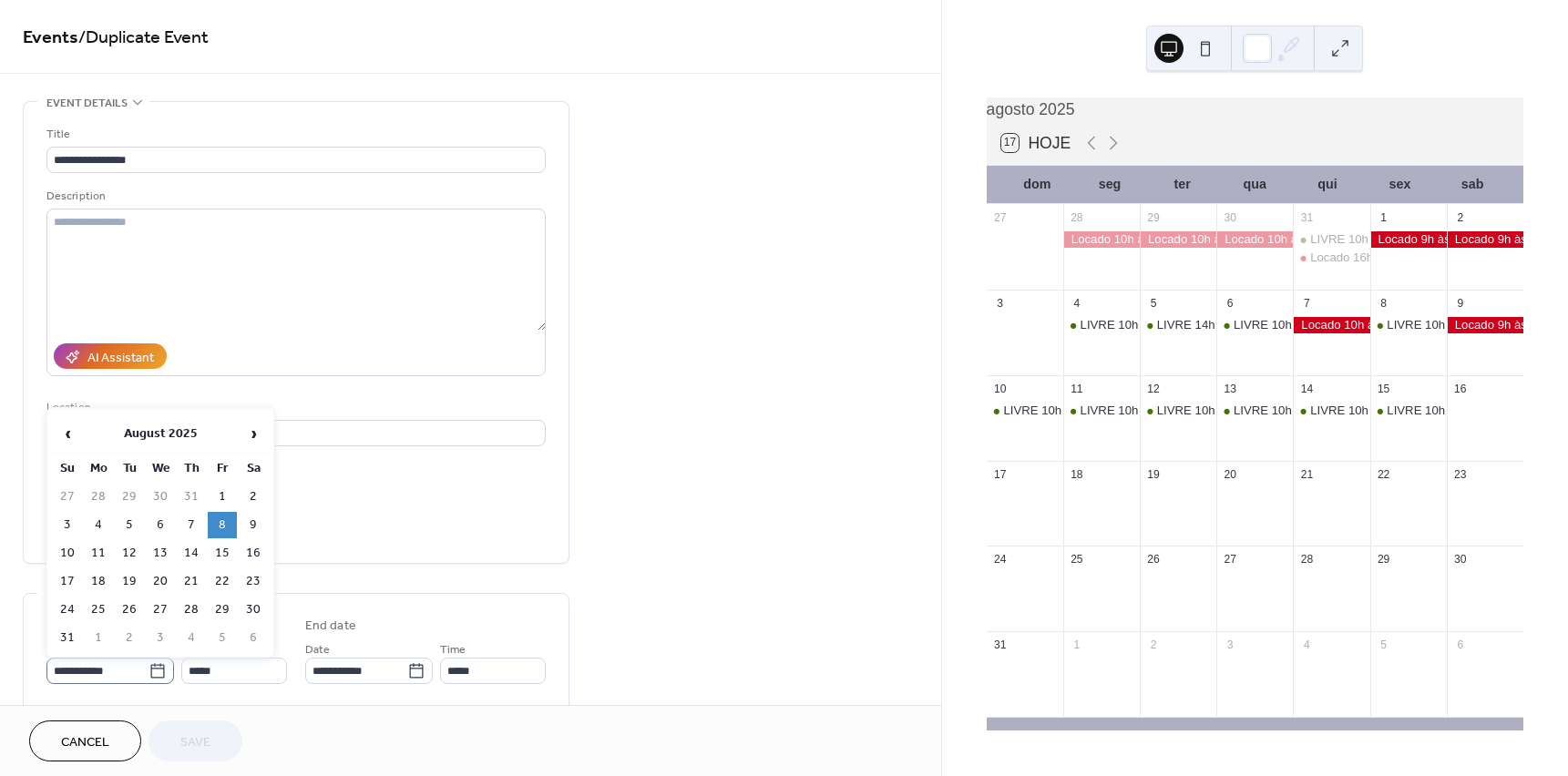 click 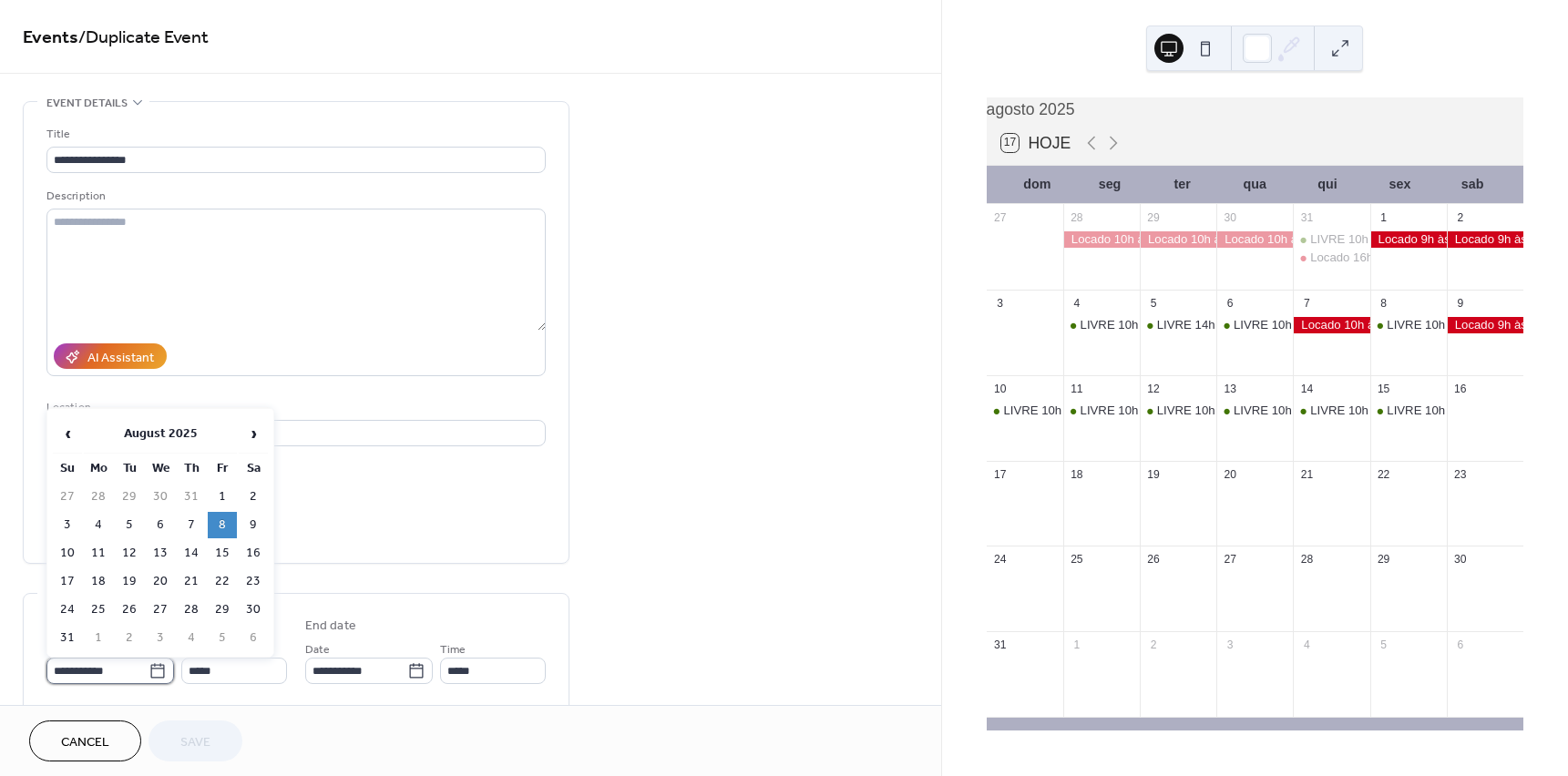 click on "**********" at bounding box center (97, 670) 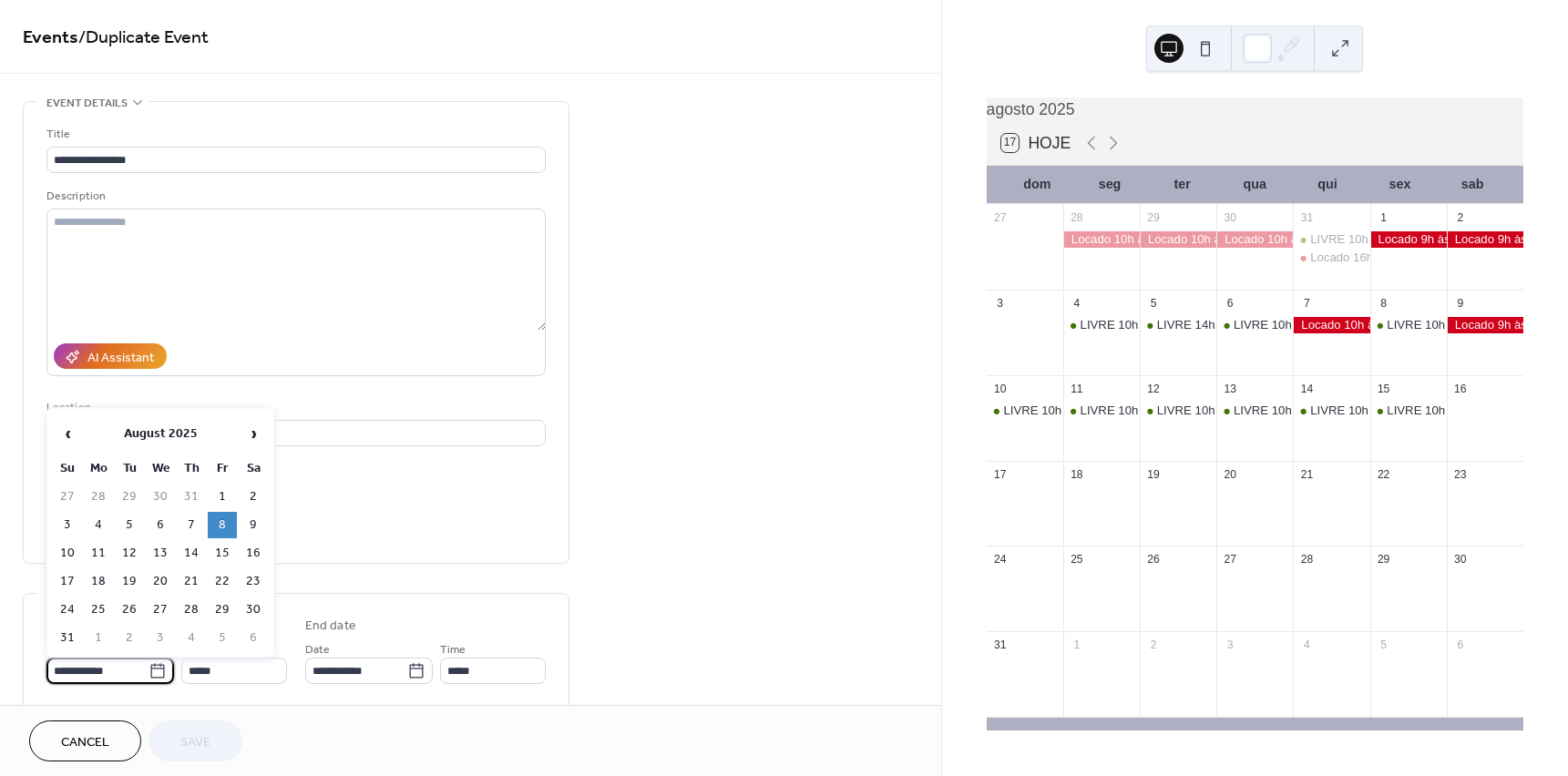 click on "16" at bounding box center (253, 553) 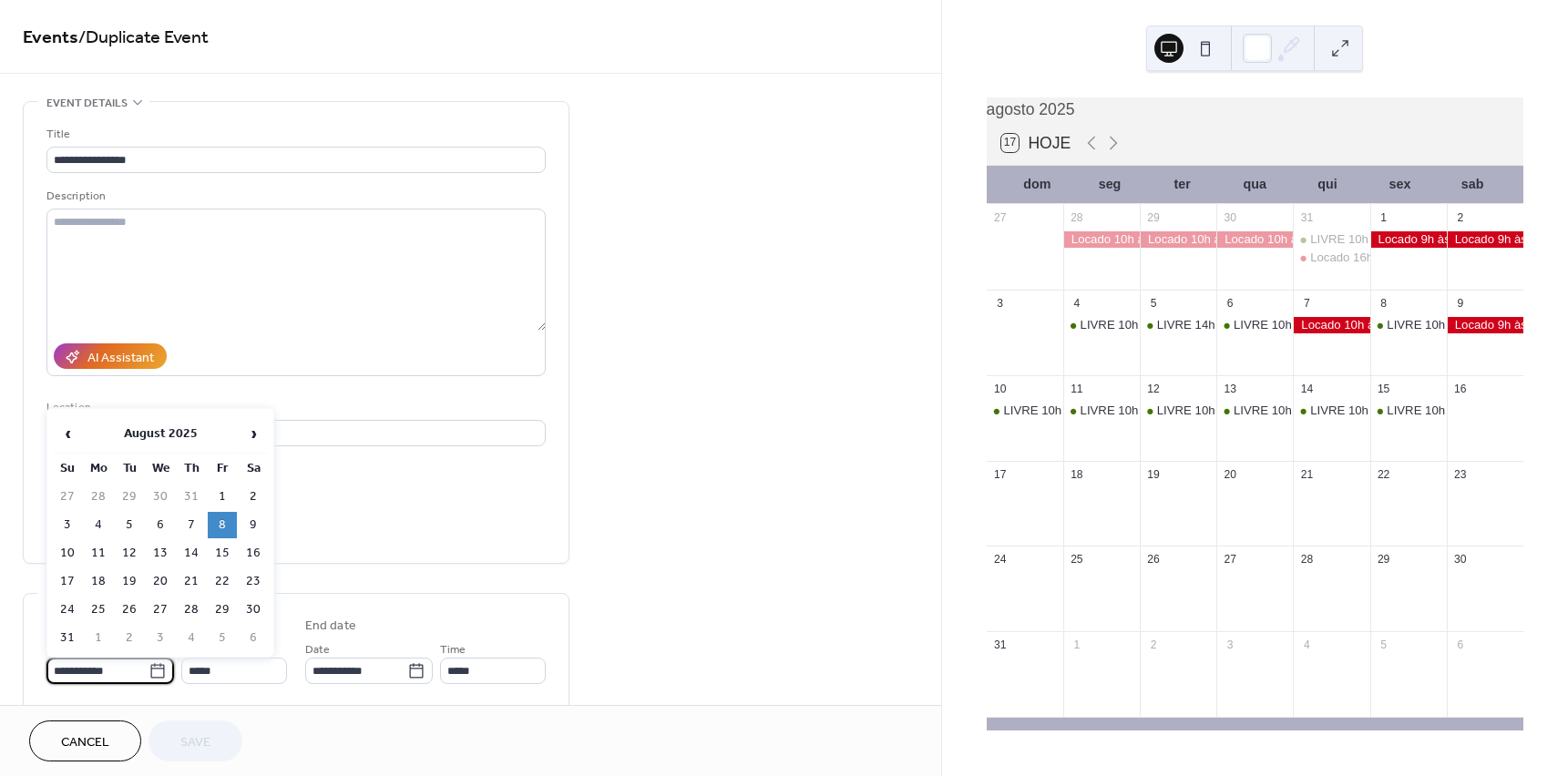 type on "**********" 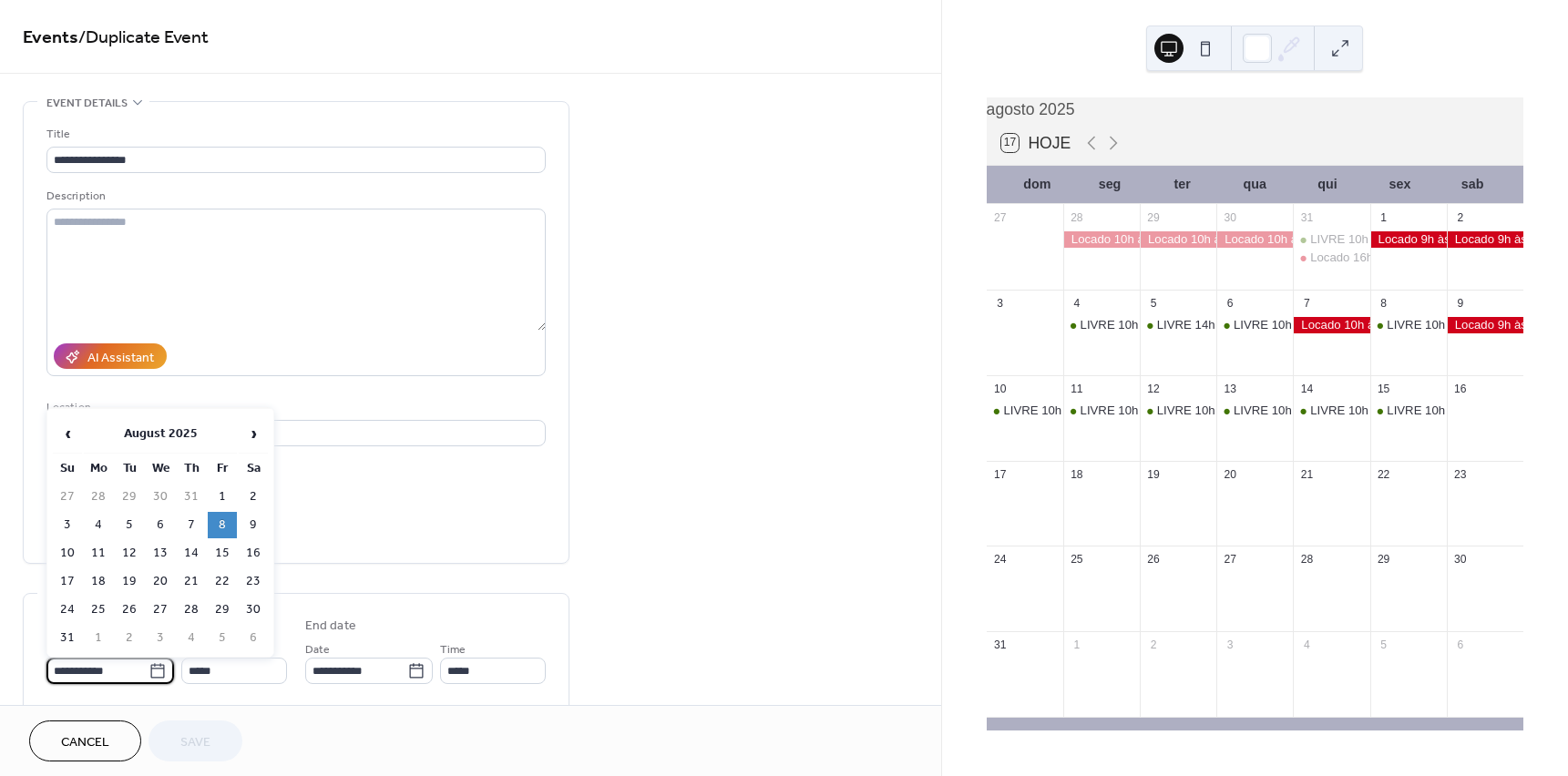 type on "**********" 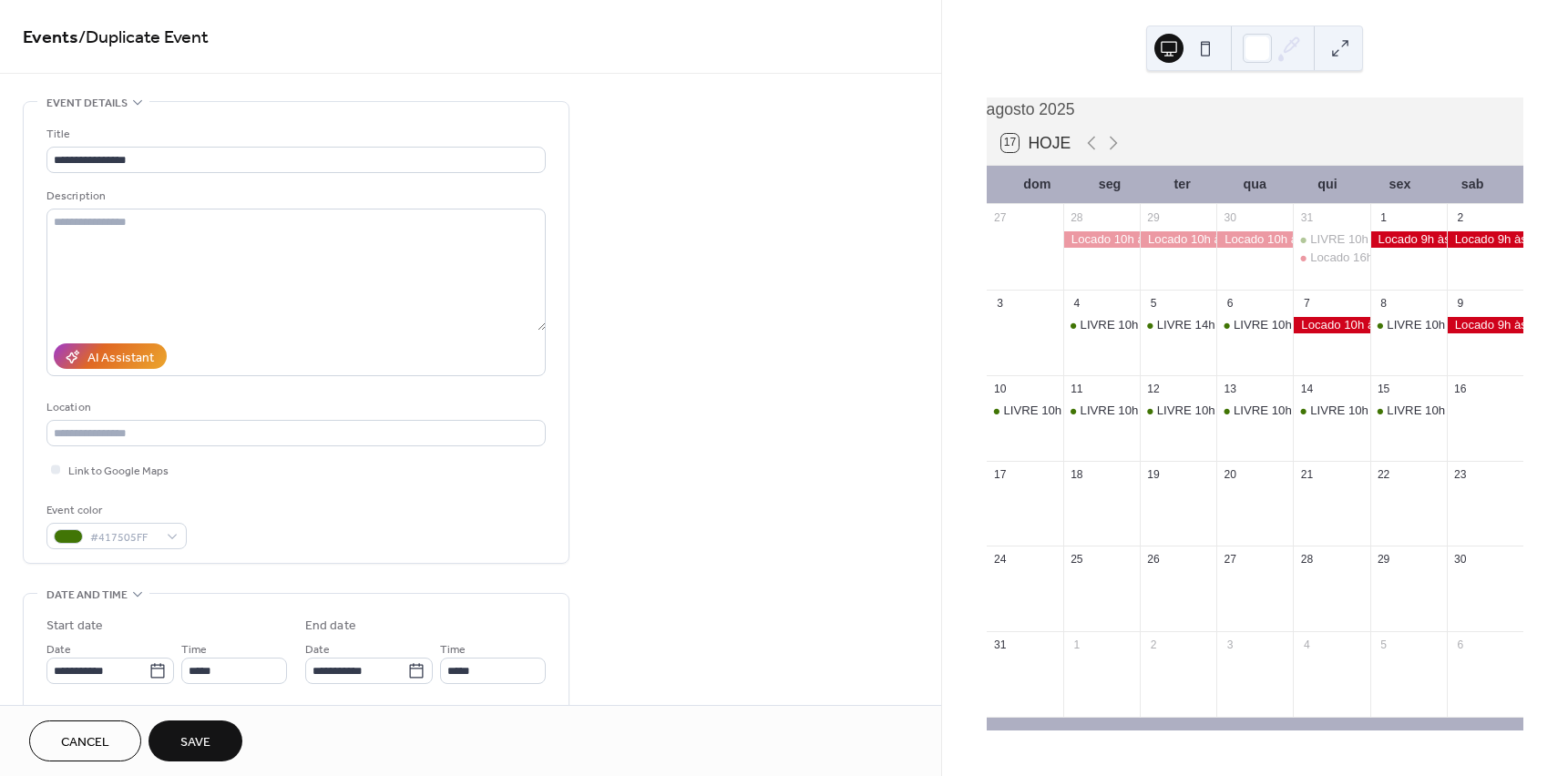 click on "Save" at bounding box center [195, 742] 